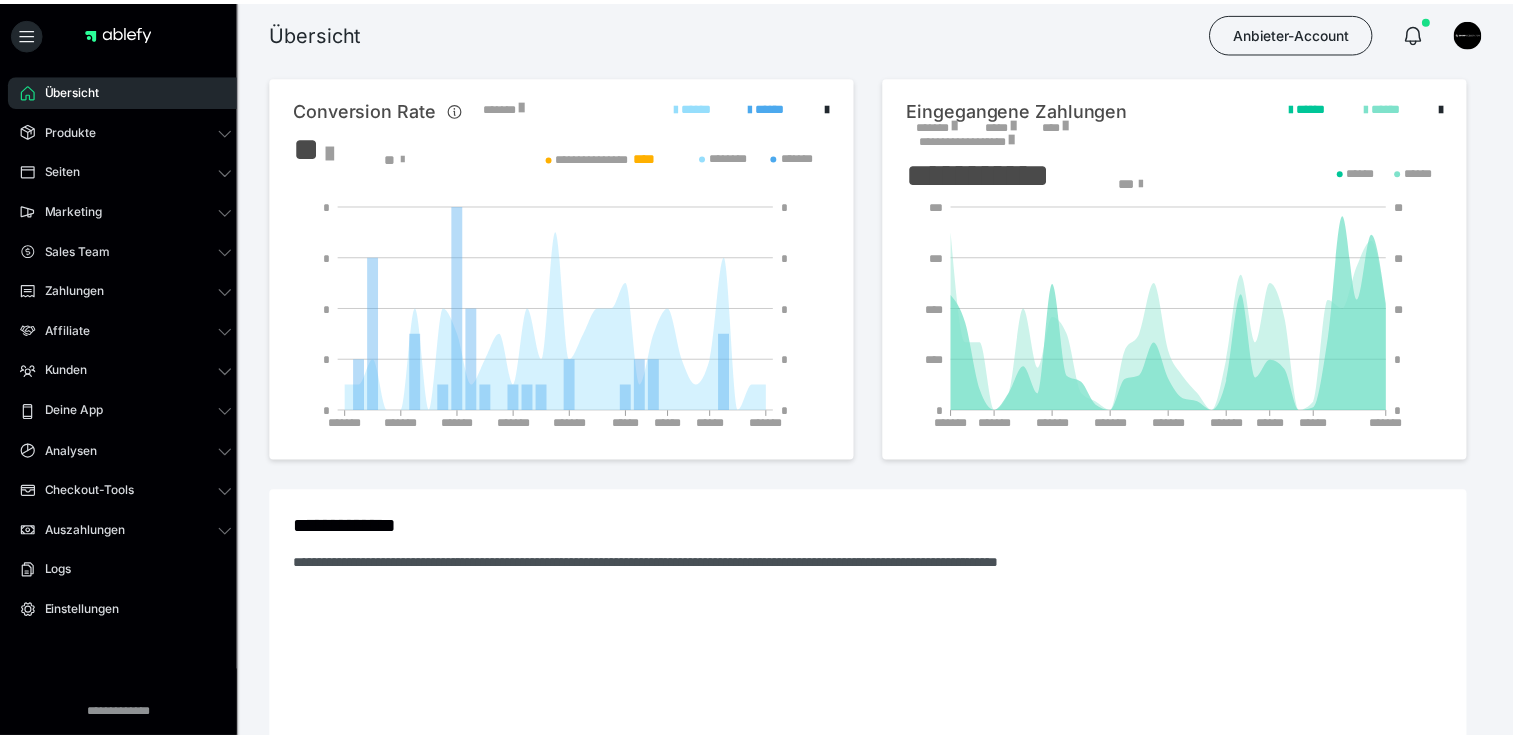 scroll, scrollTop: 0, scrollLeft: 0, axis: both 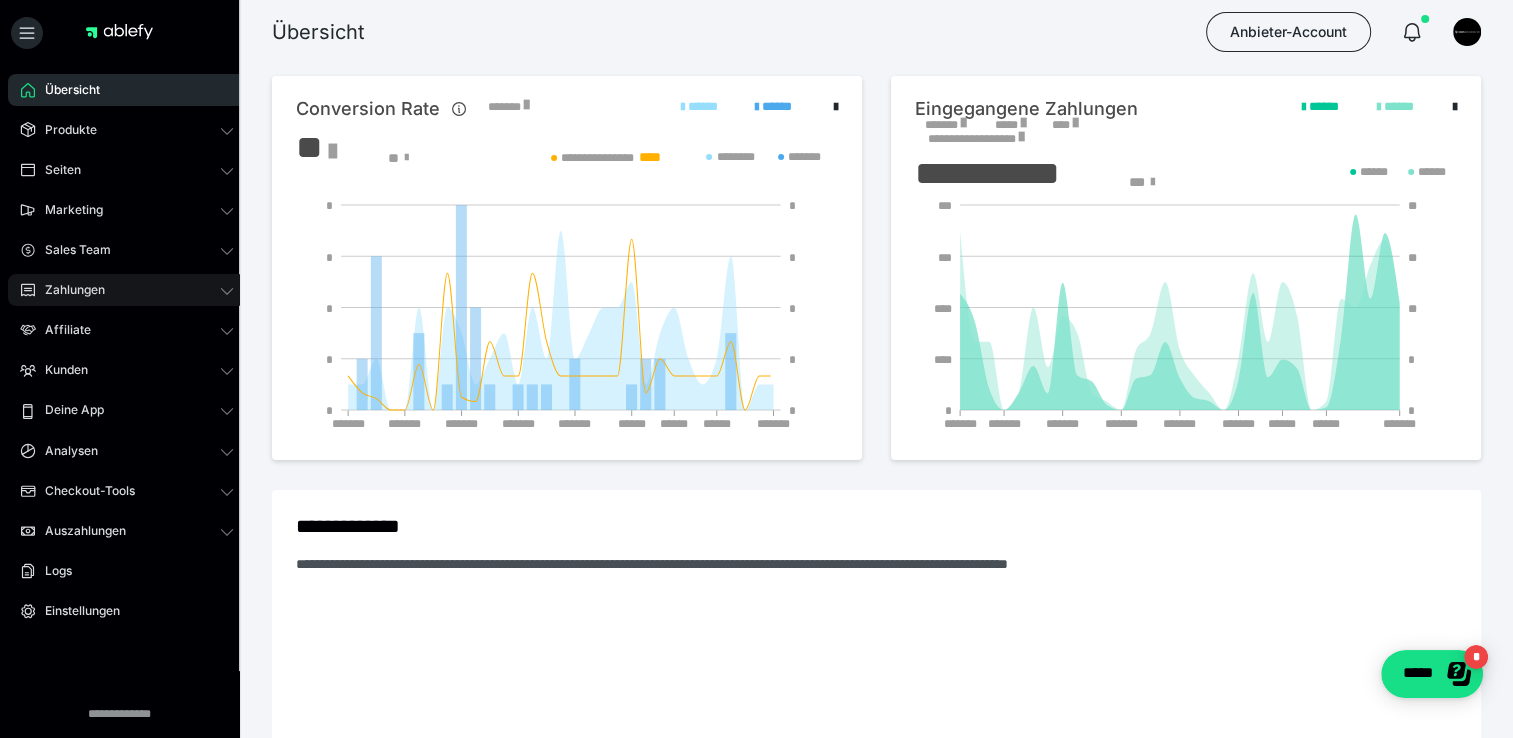 click on "Zahlungen" at bounding box center [127, 290] 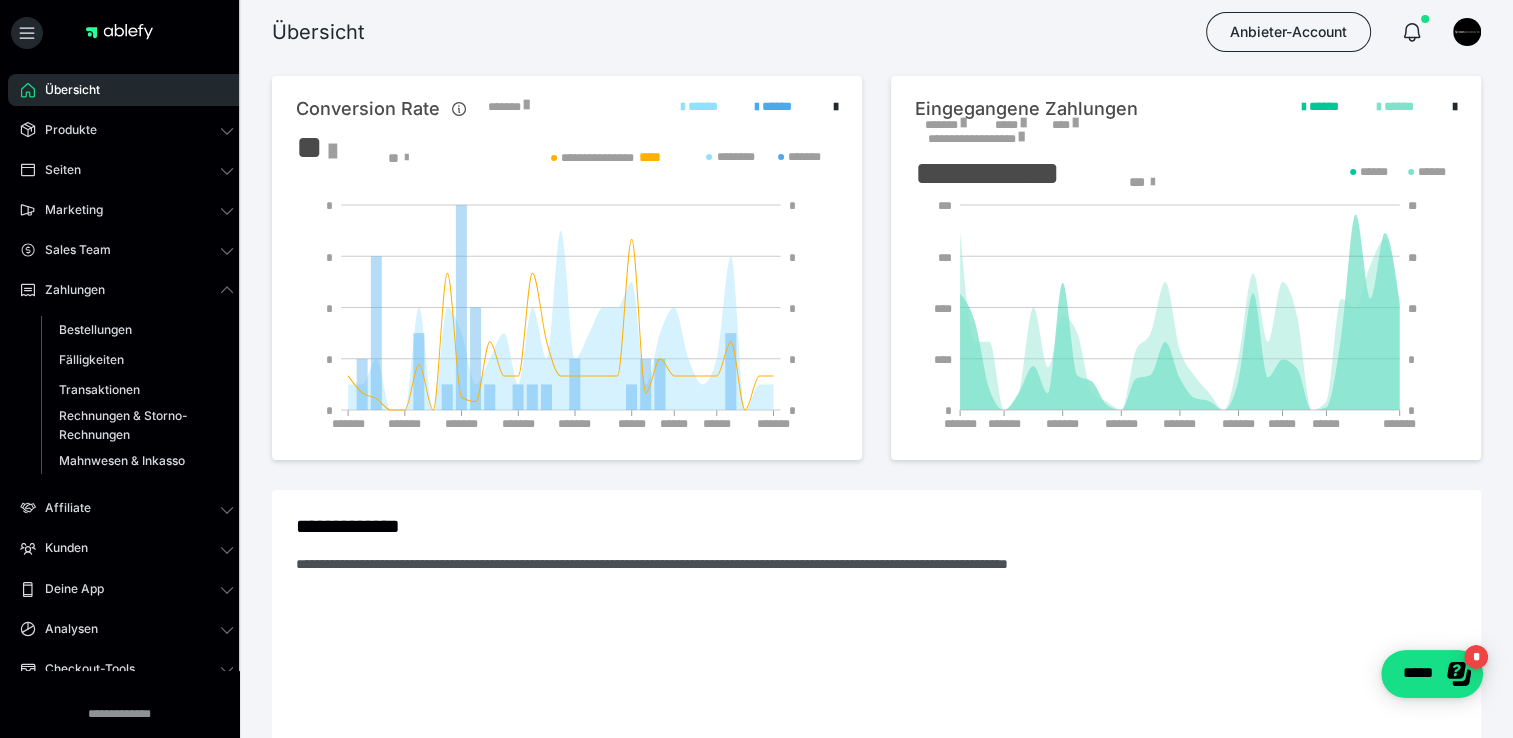 click on "Zahlungen Bestellungen Fälligkeiten Transaktionen Rechnungen & Storno-Rechnungen Mahnwesen & Inkasso" at bounding box center (127, 379) 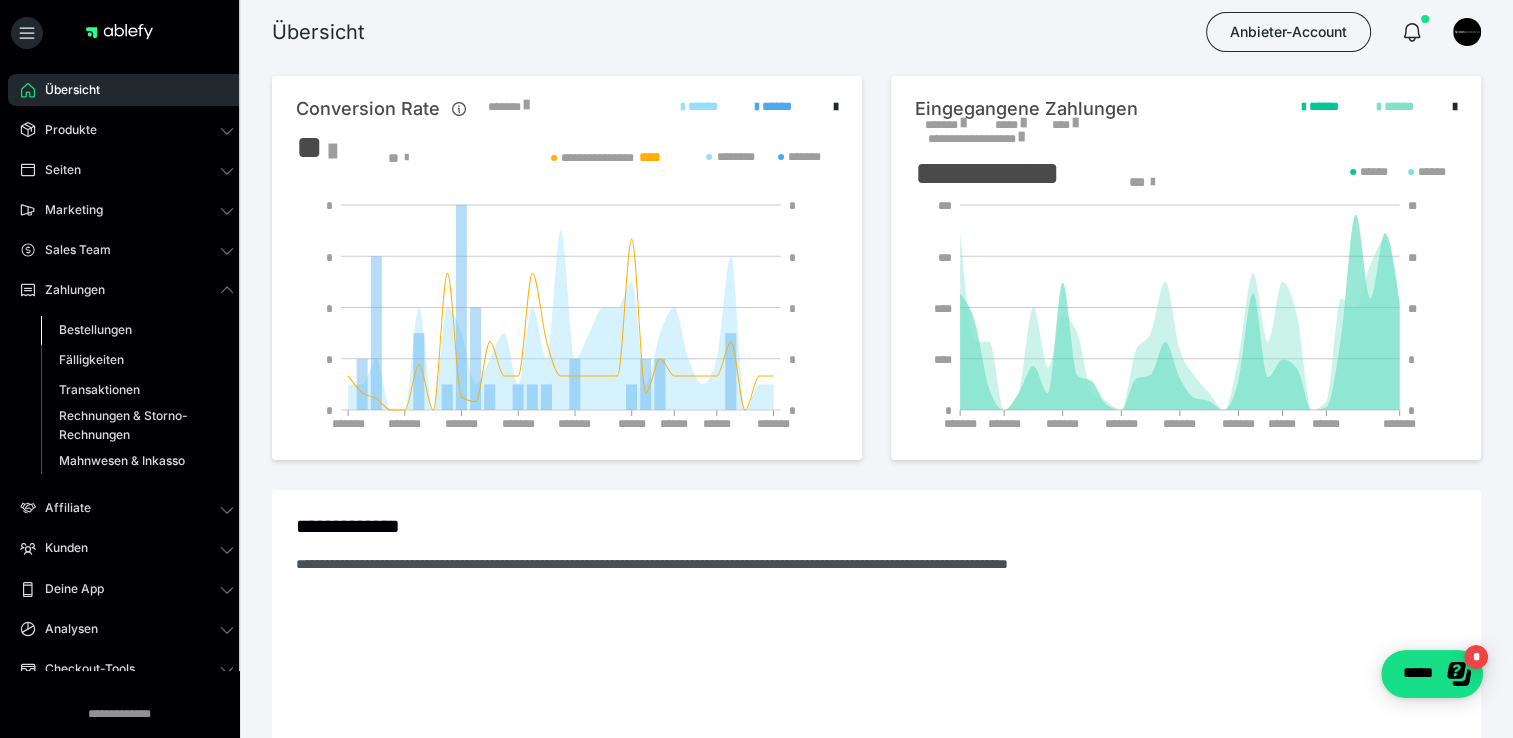 click on "Bestellungen" at bounding box center [95, 329] 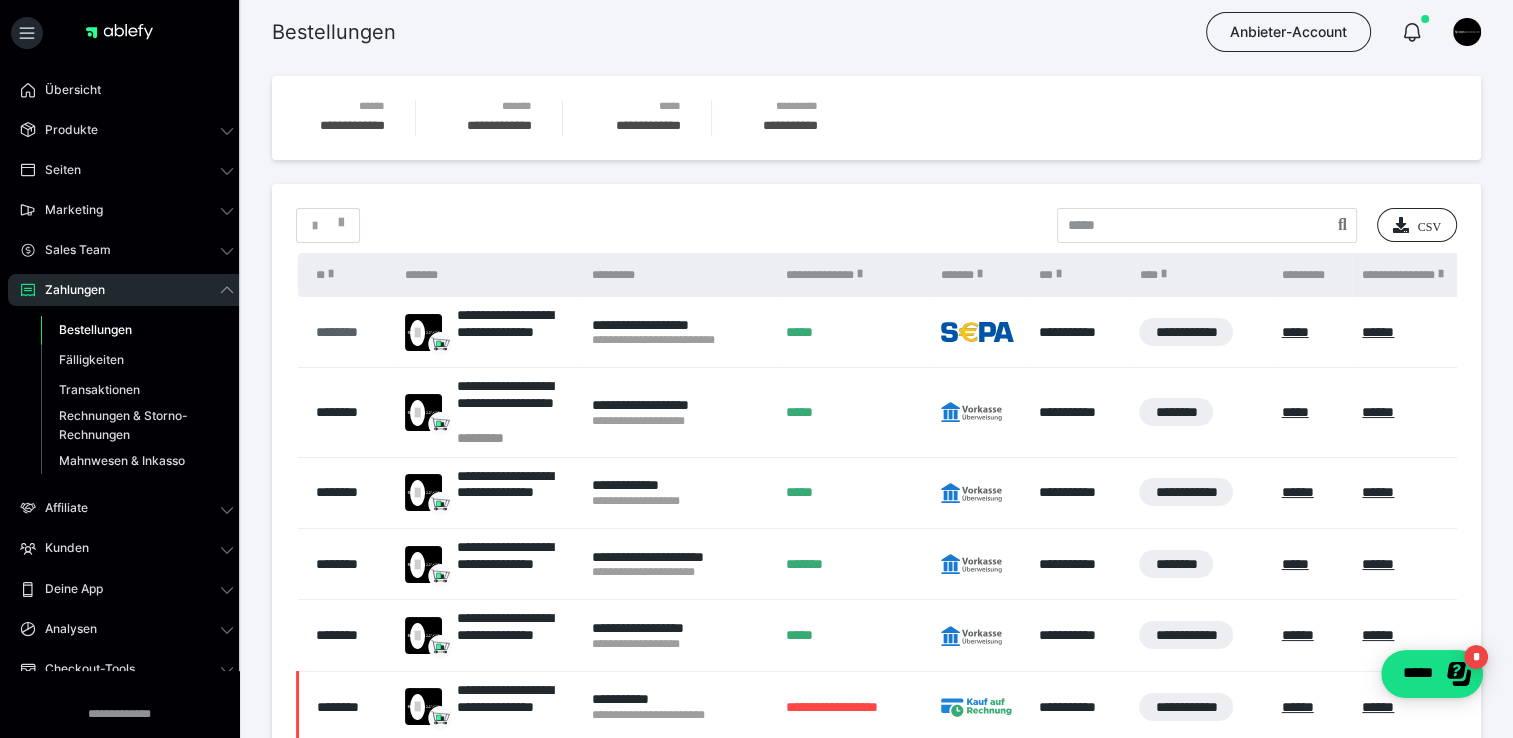 click on "********" at bounding box center (350, 332) 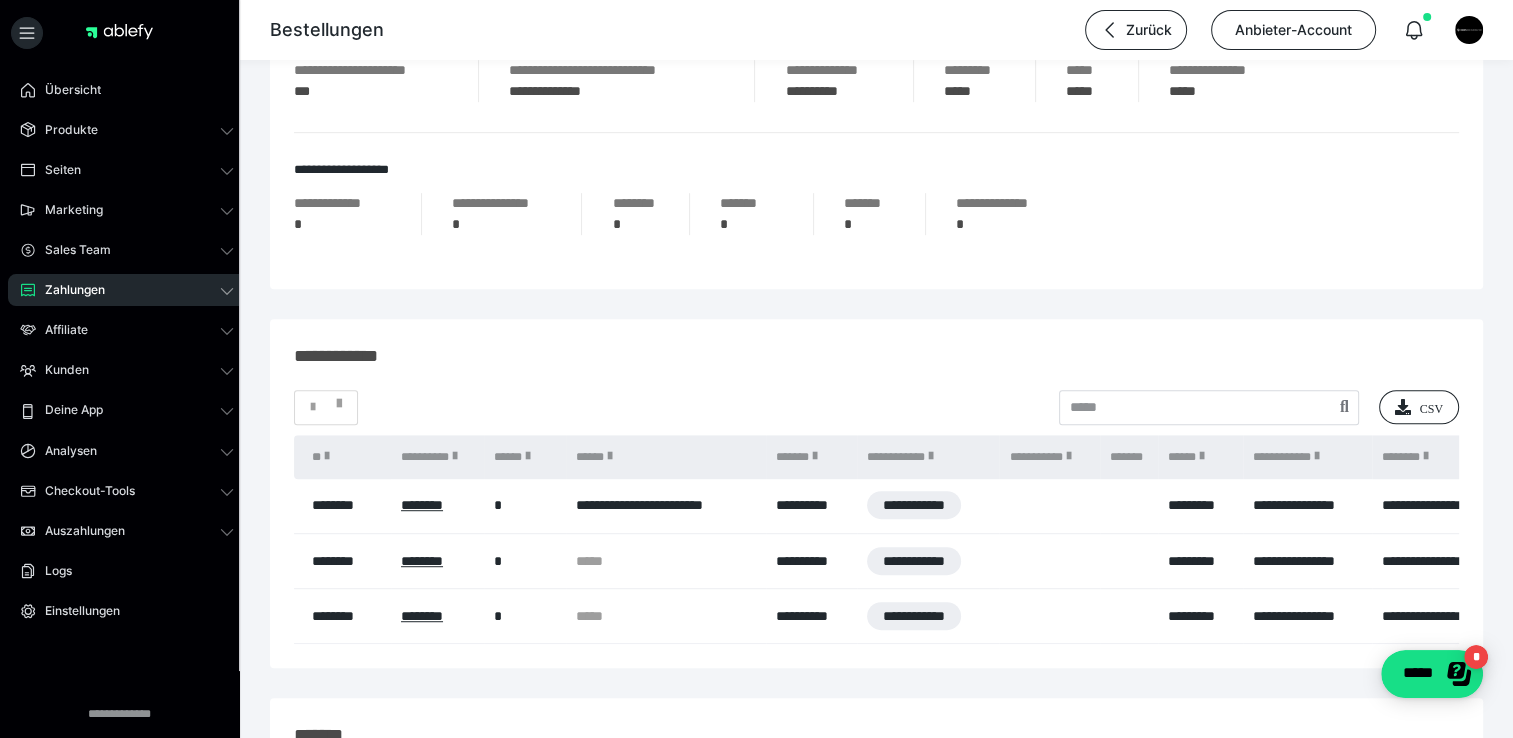 scroll, scrollTop: 1042, scrollLeft: 0, axis: vertical 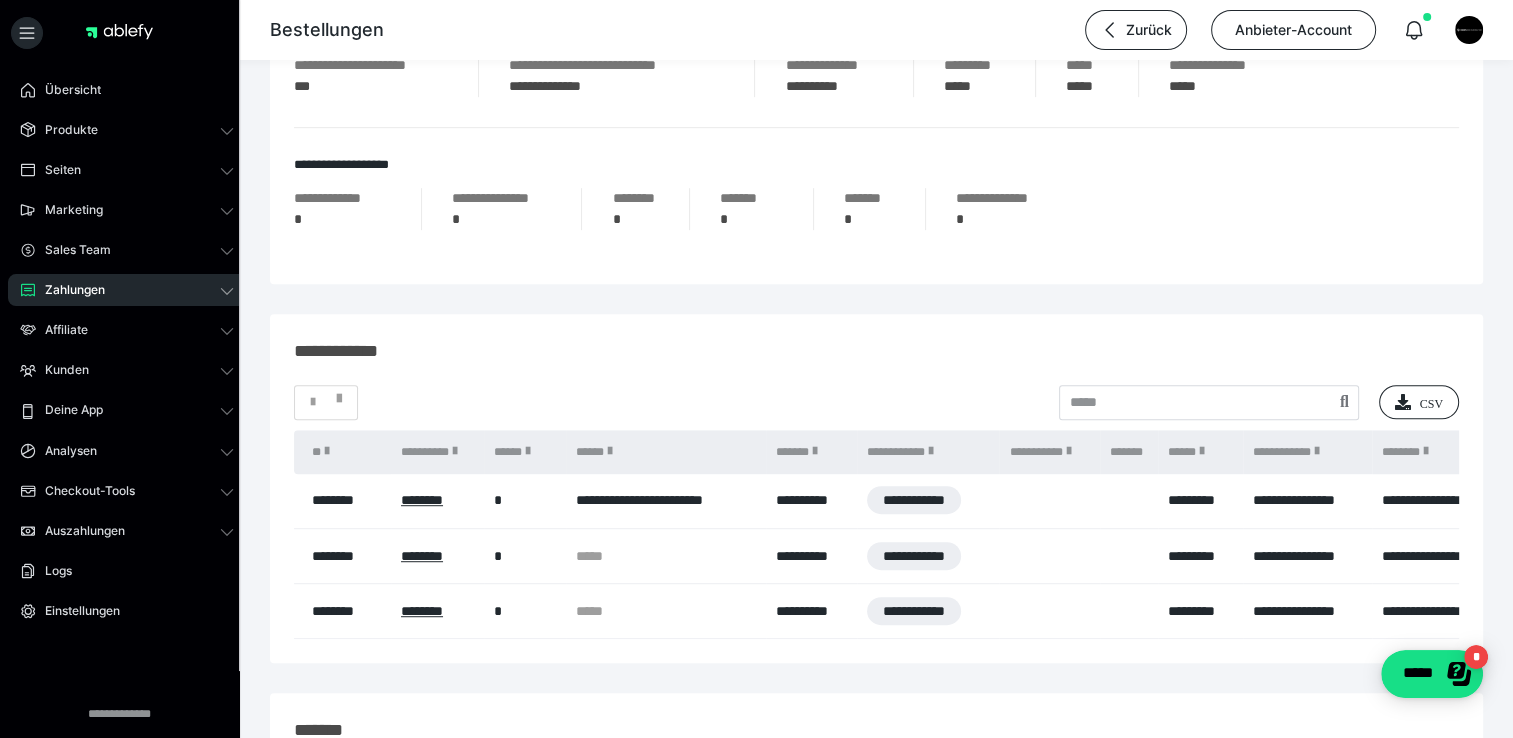 click on "Zahlungen" at bounding box center (68, 290) 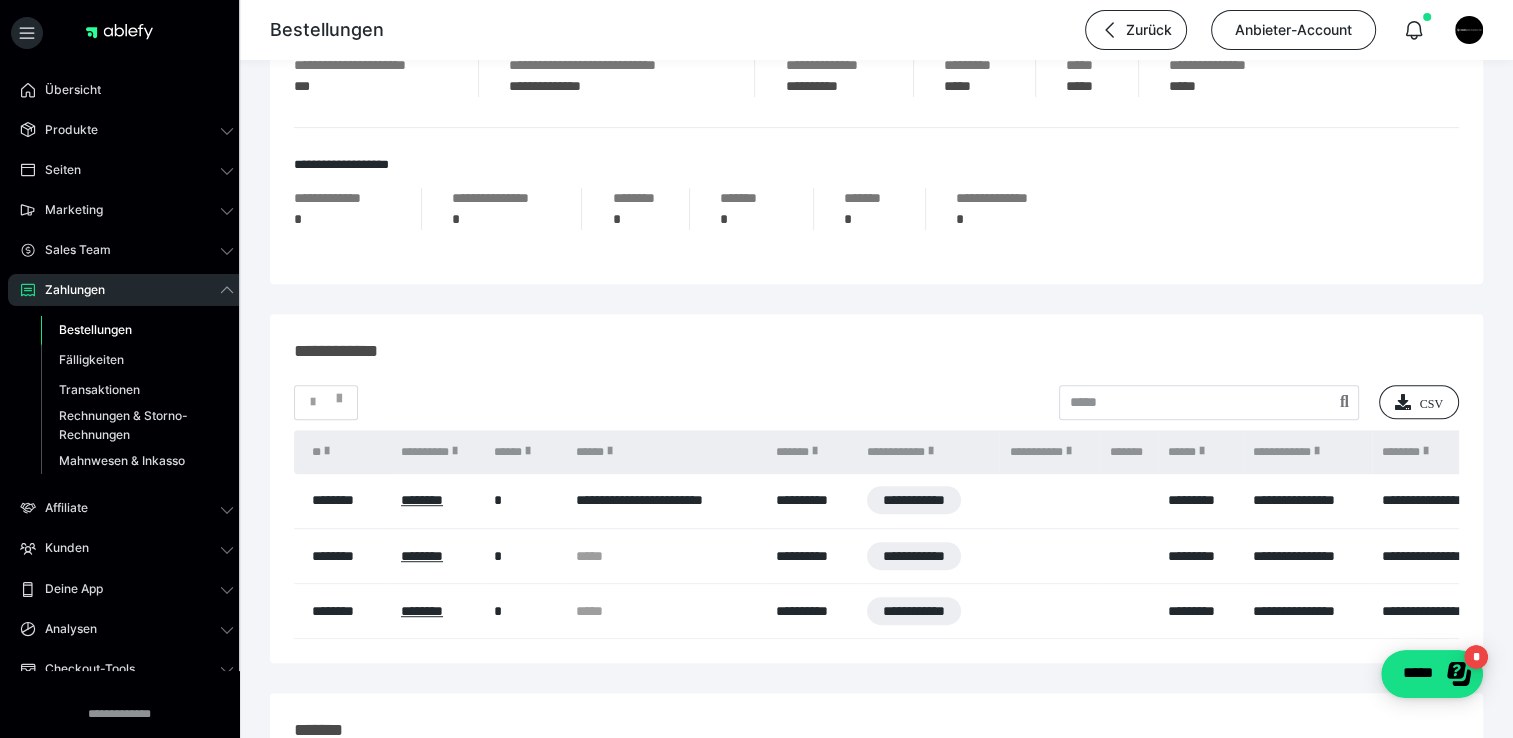 click on "Bestellungen" at bounding box center (95, 329) 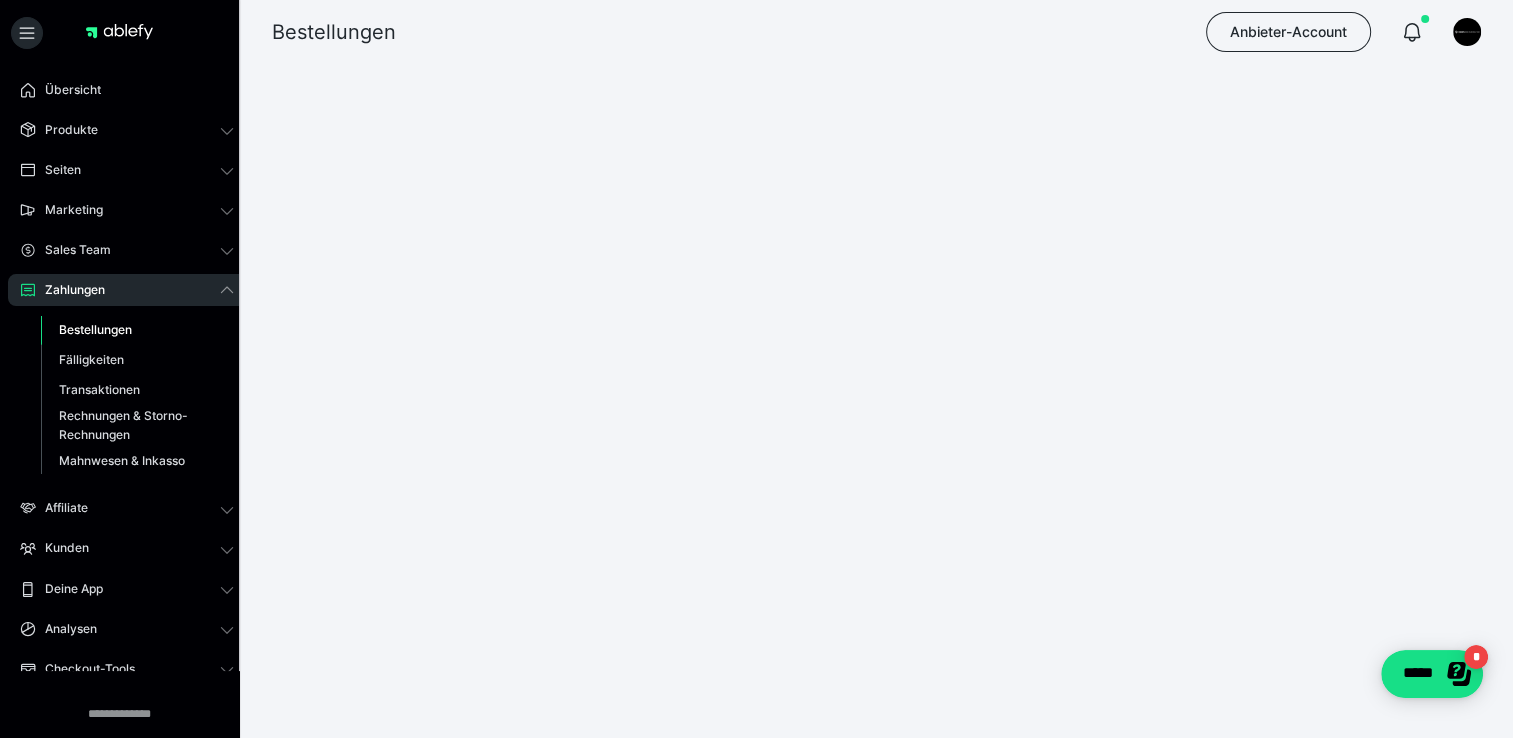 scroll, scrollTop: 0, scrollLeft: 0, axis: both 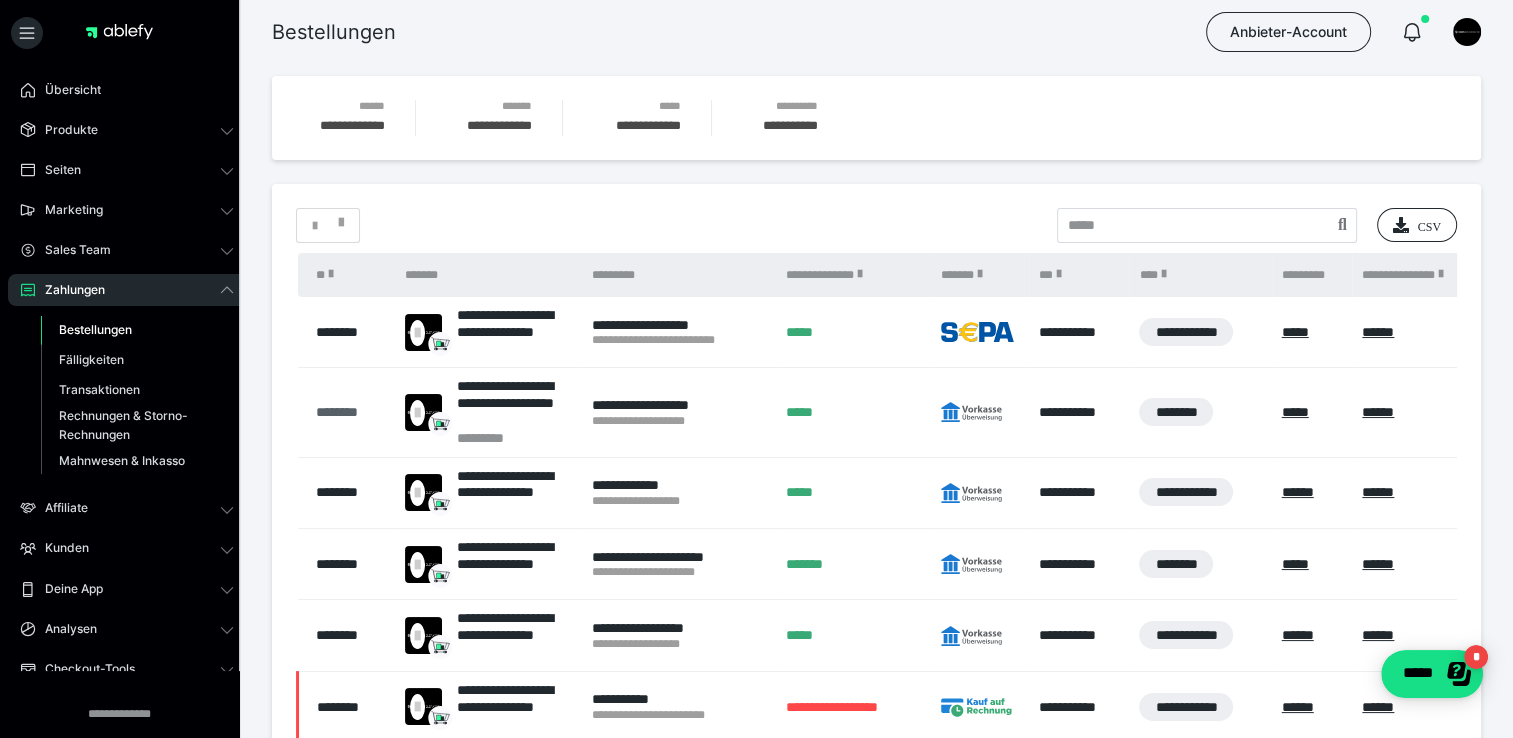click on "********" at bounding box center (350, 412) 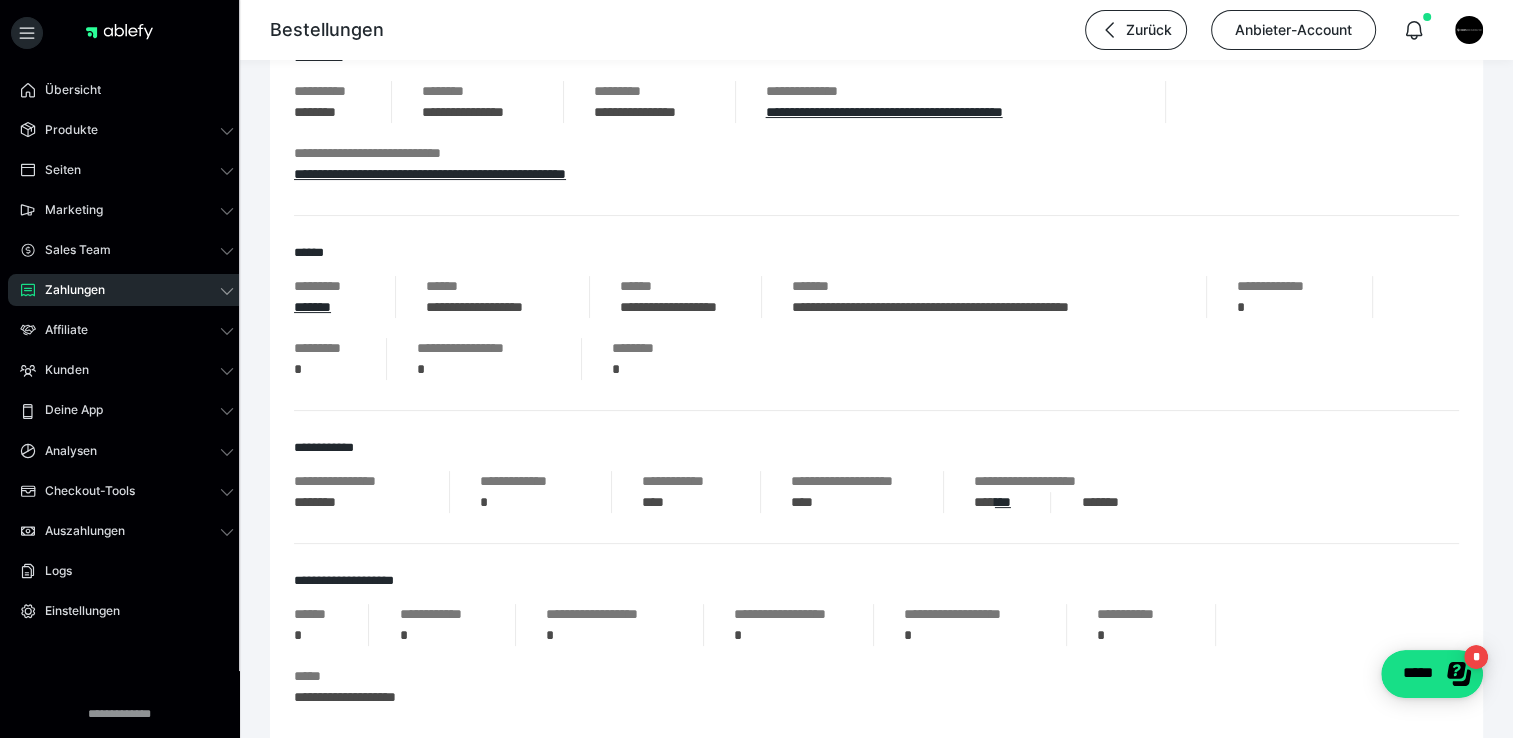 scroll, scrollTop: 0, scrollLeft: 0, axis: both 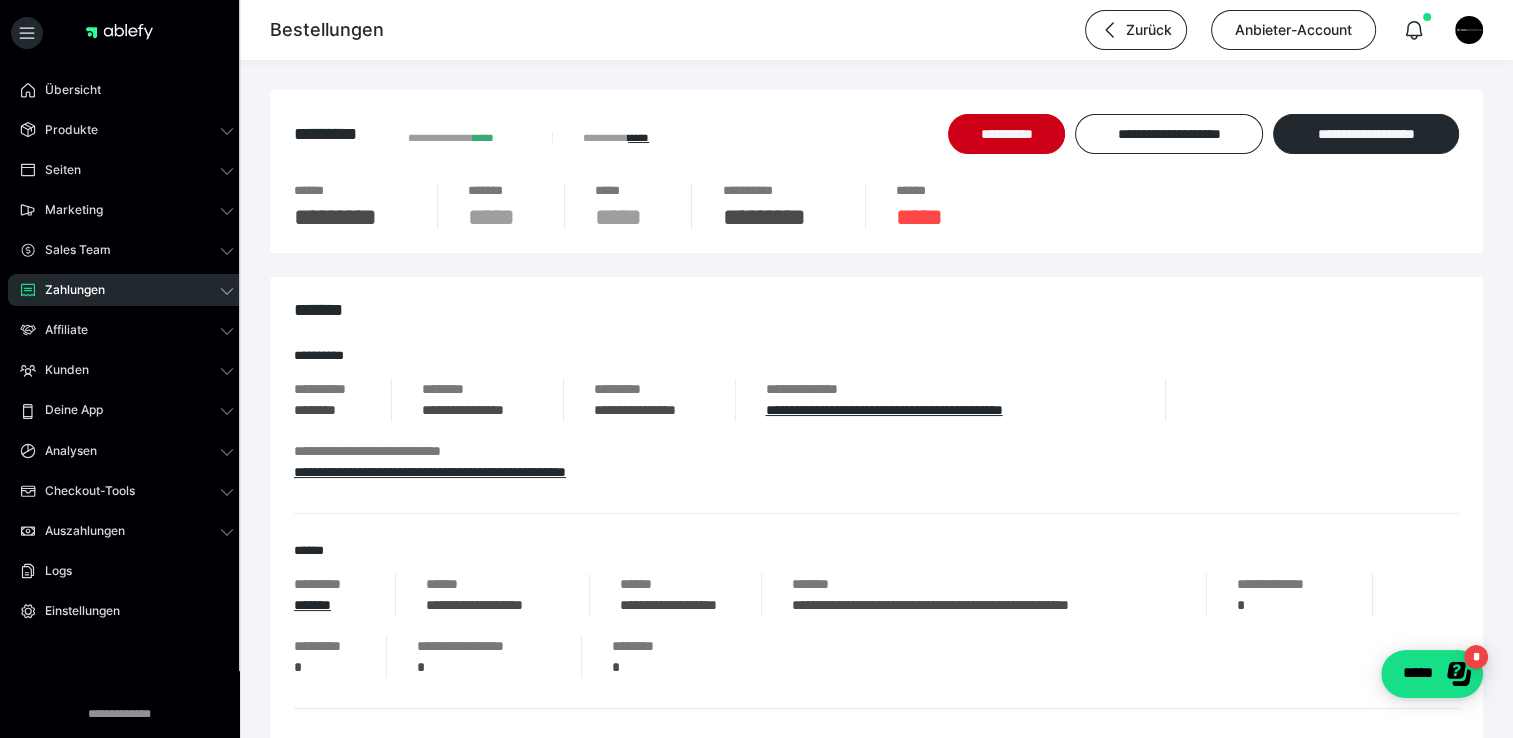 click on "Zahlungen" at bounding box center [68, 290] 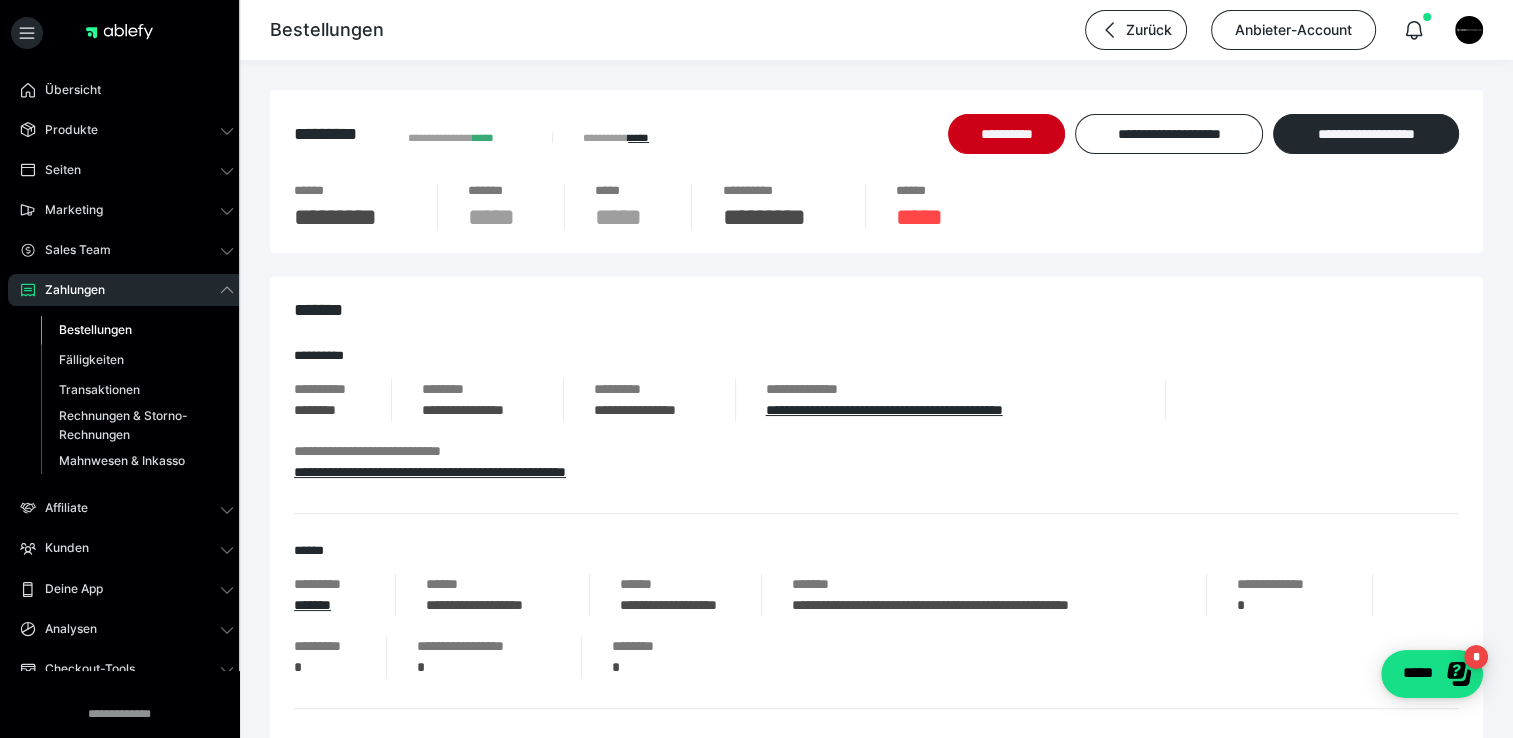 click on "Bestellungen" at bounding box center [95, 329] 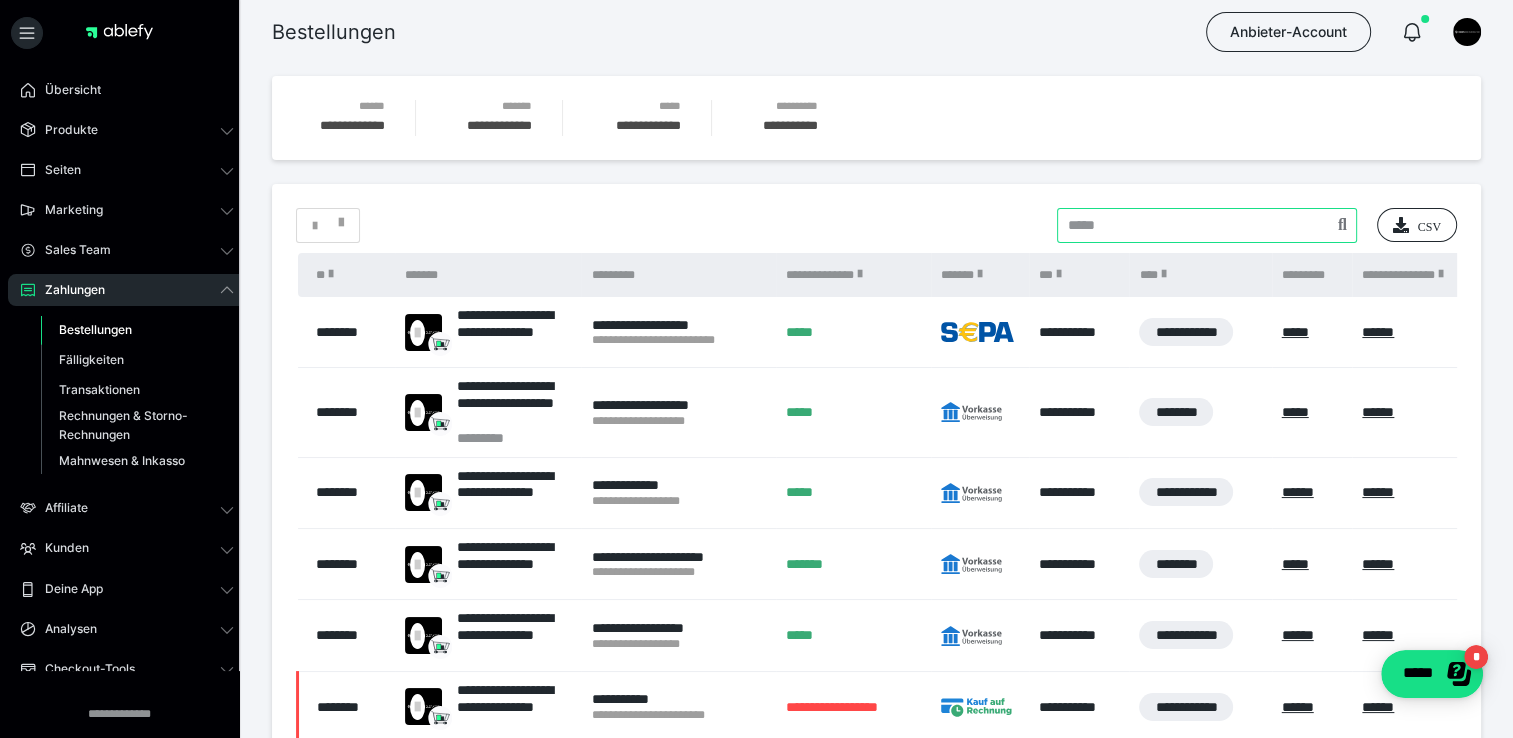 click at bounding box center [1207, 225] 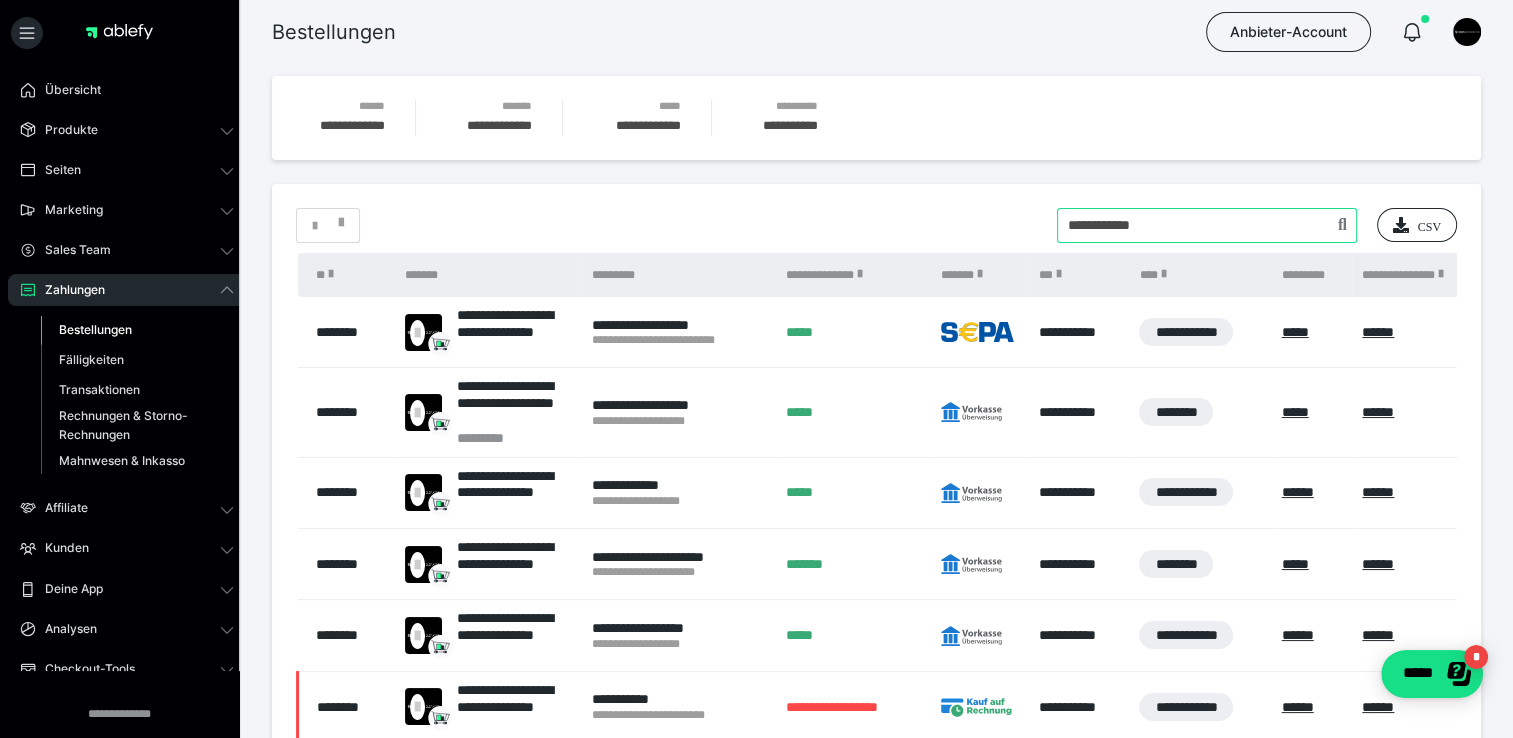 type on "**********" 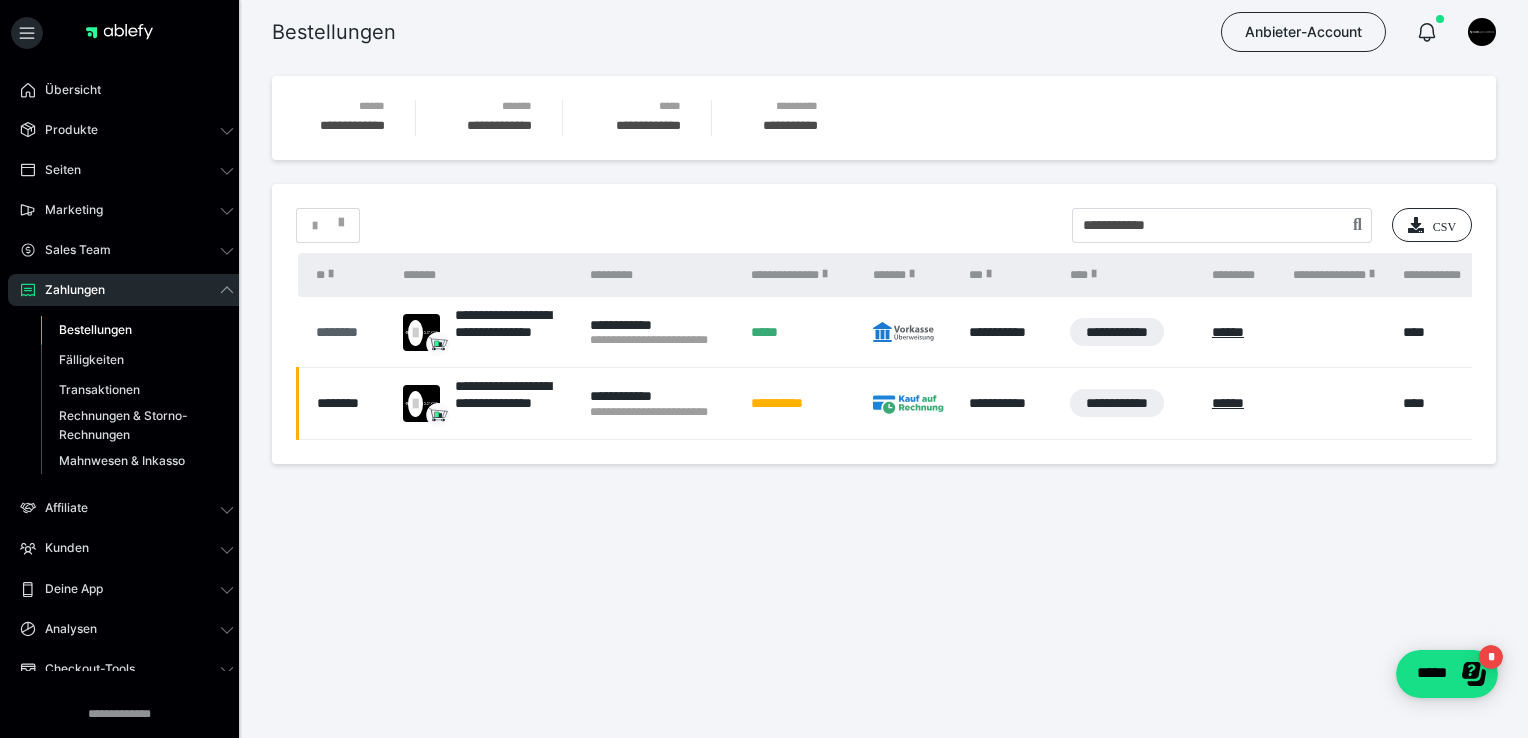 click on "********" at bounding box center (349, 332) 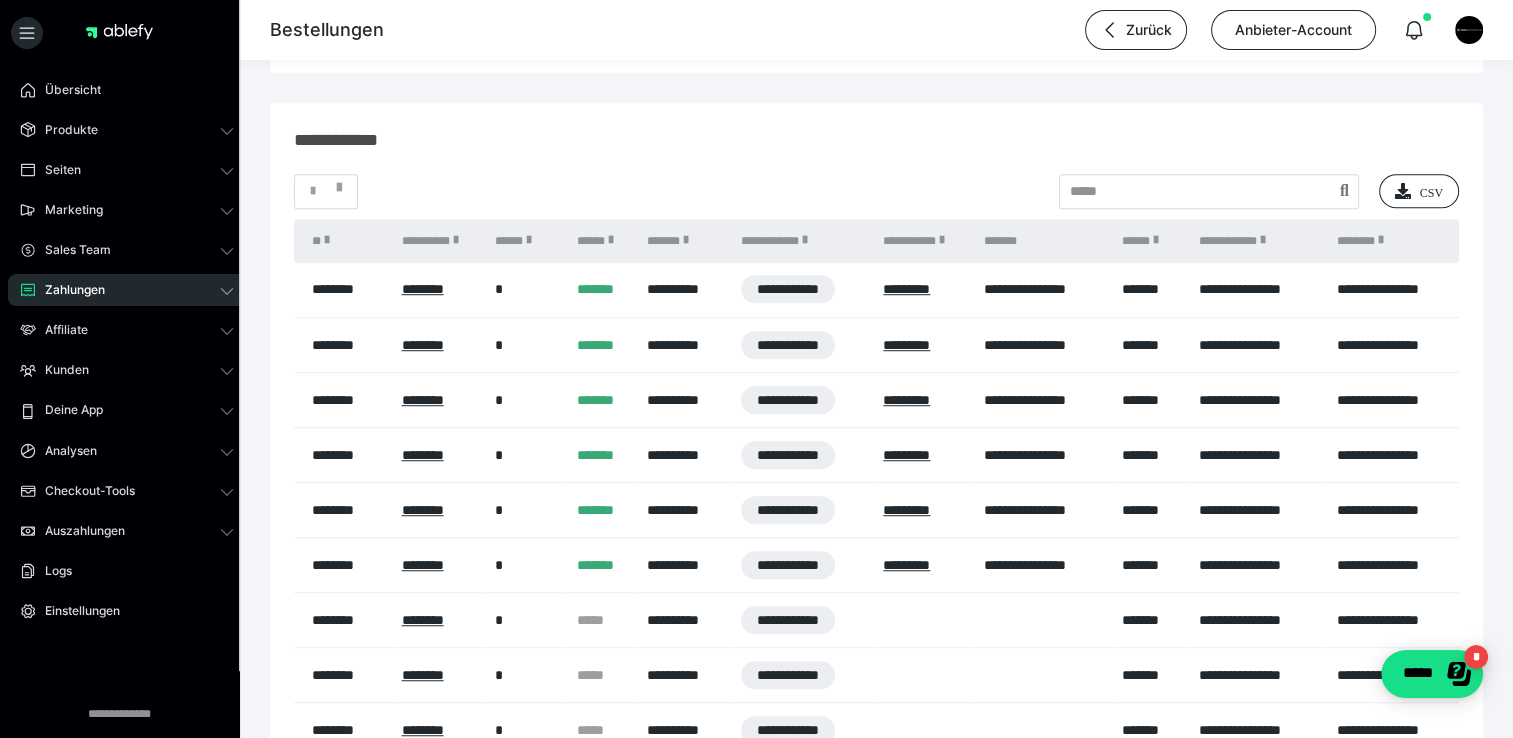 scroll, scrollTop: 1246, scrollLeft: 0, axis: vertical 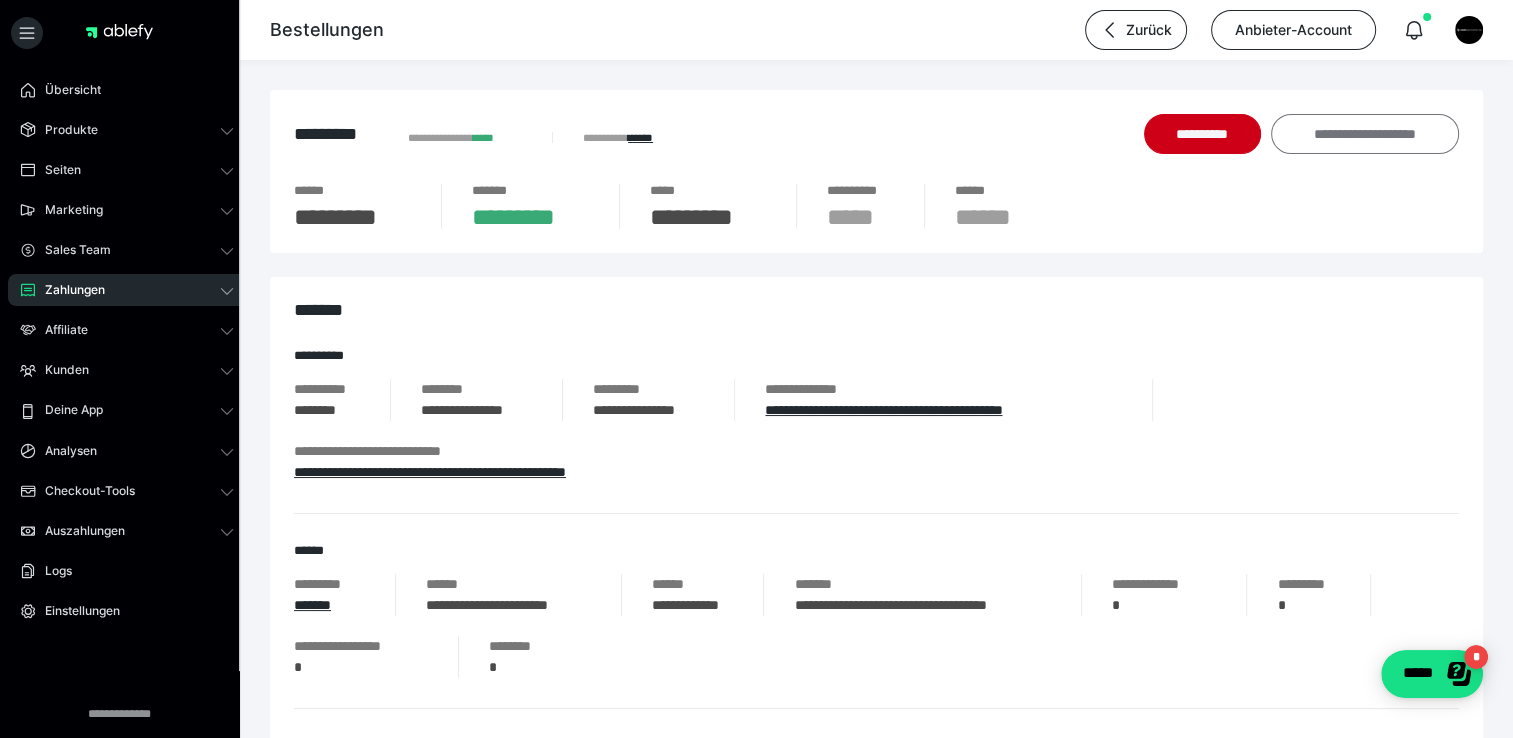 click on "**********" at bounding box center (1365, 134) 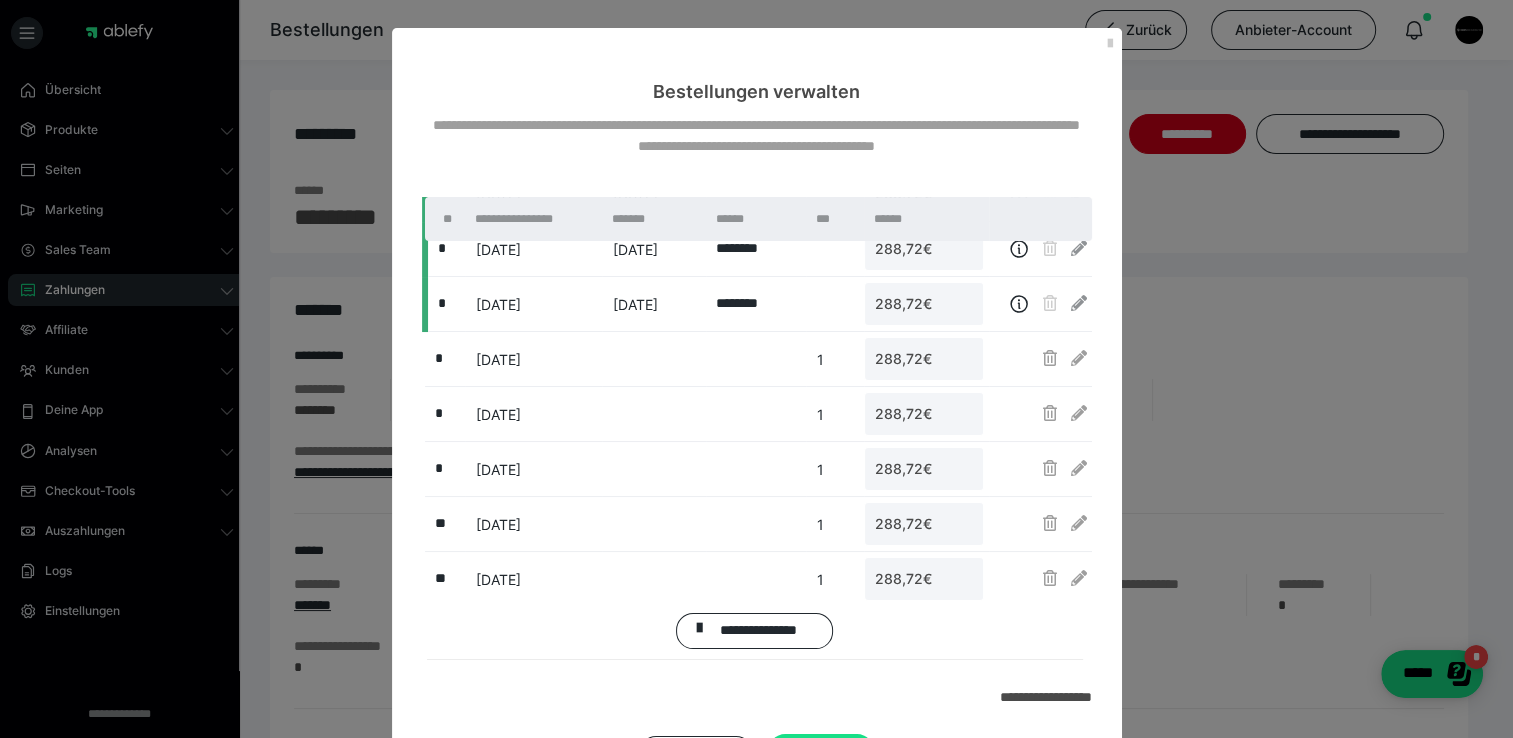 scroll, scrollTop: 232, scrollLeft: 0, axis: vertical 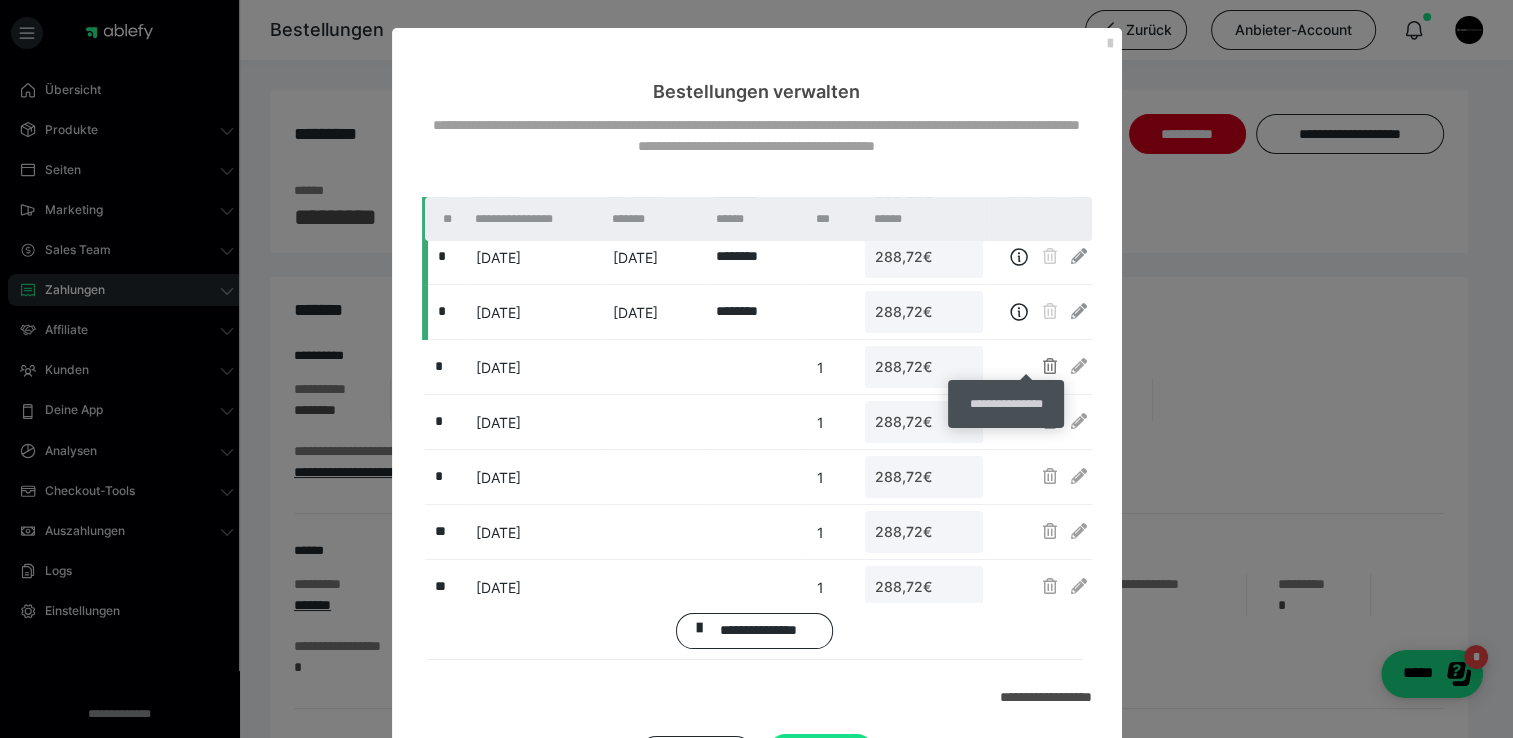 click at bounding box center (1050, 366) 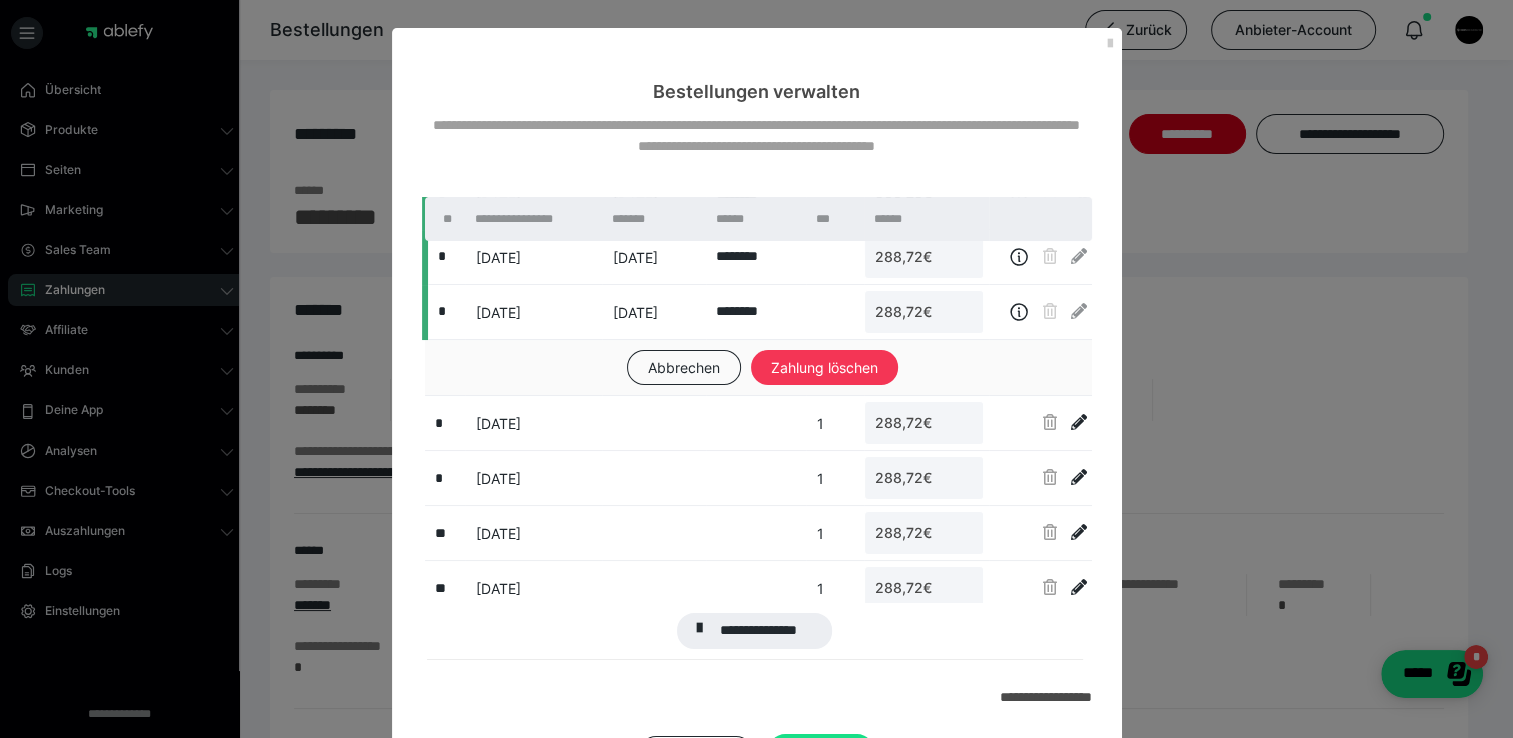 click on "Zahlung löschen" at bounding box center (824, 368) 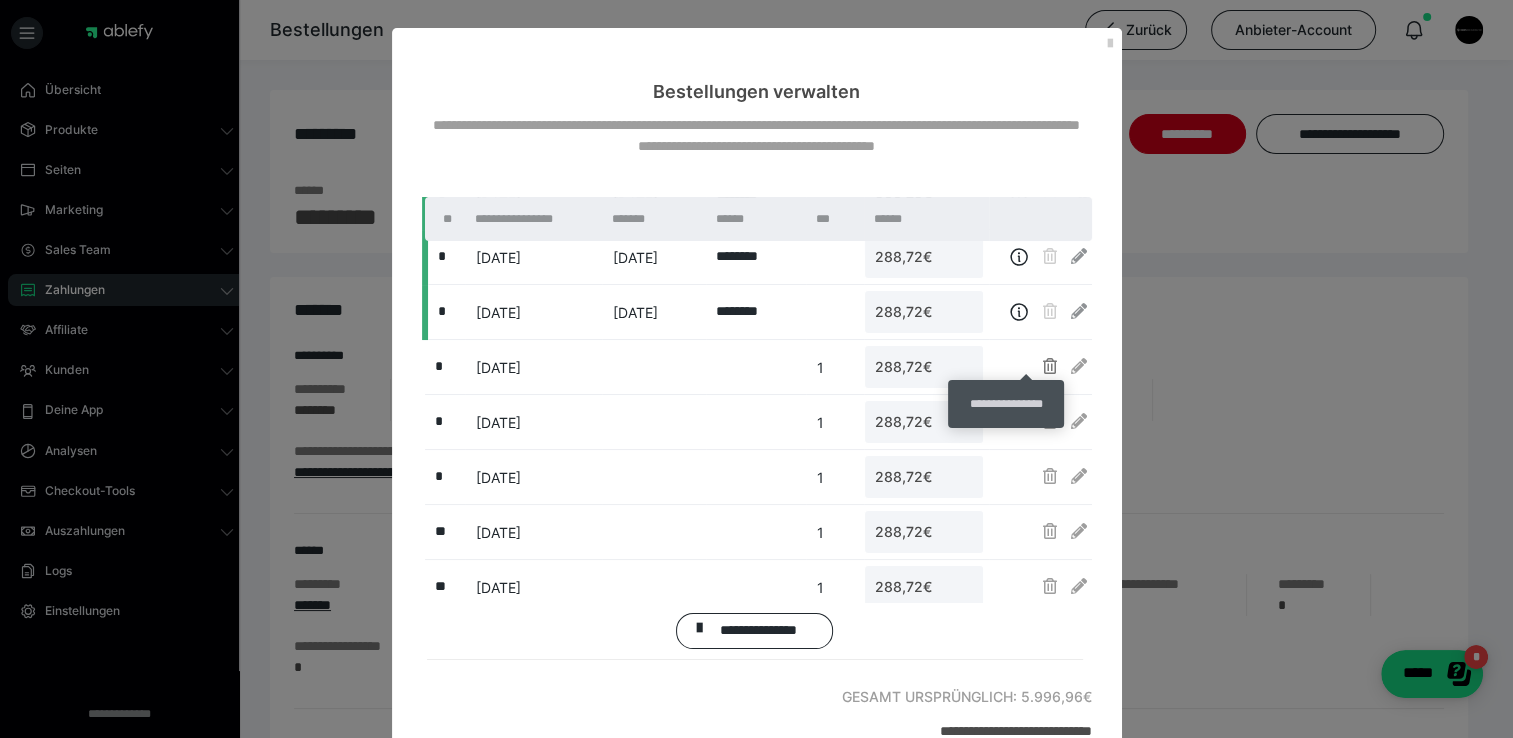 click at bounding box center [1050, 366] 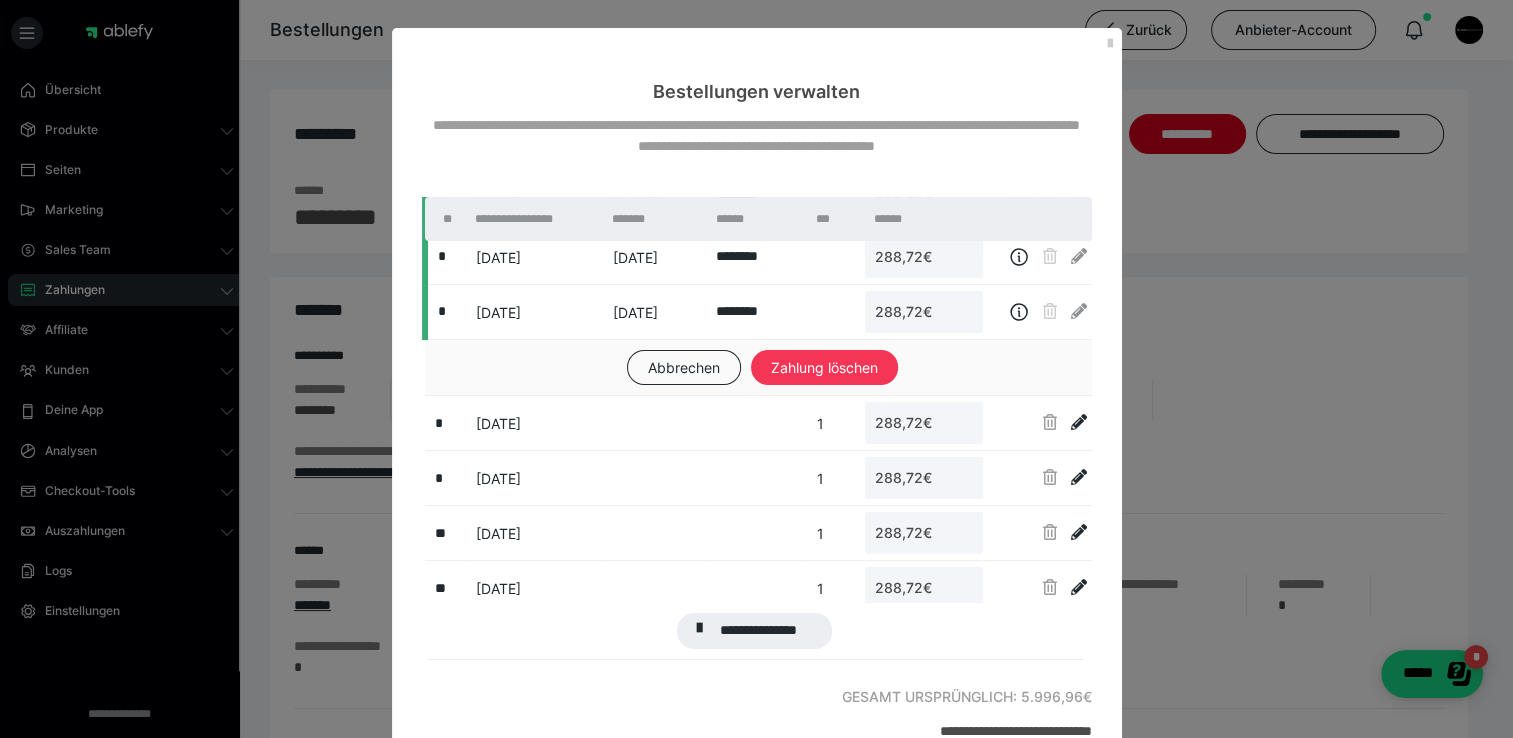click on "Zahlung löschen" at bounding box center [824, 368] 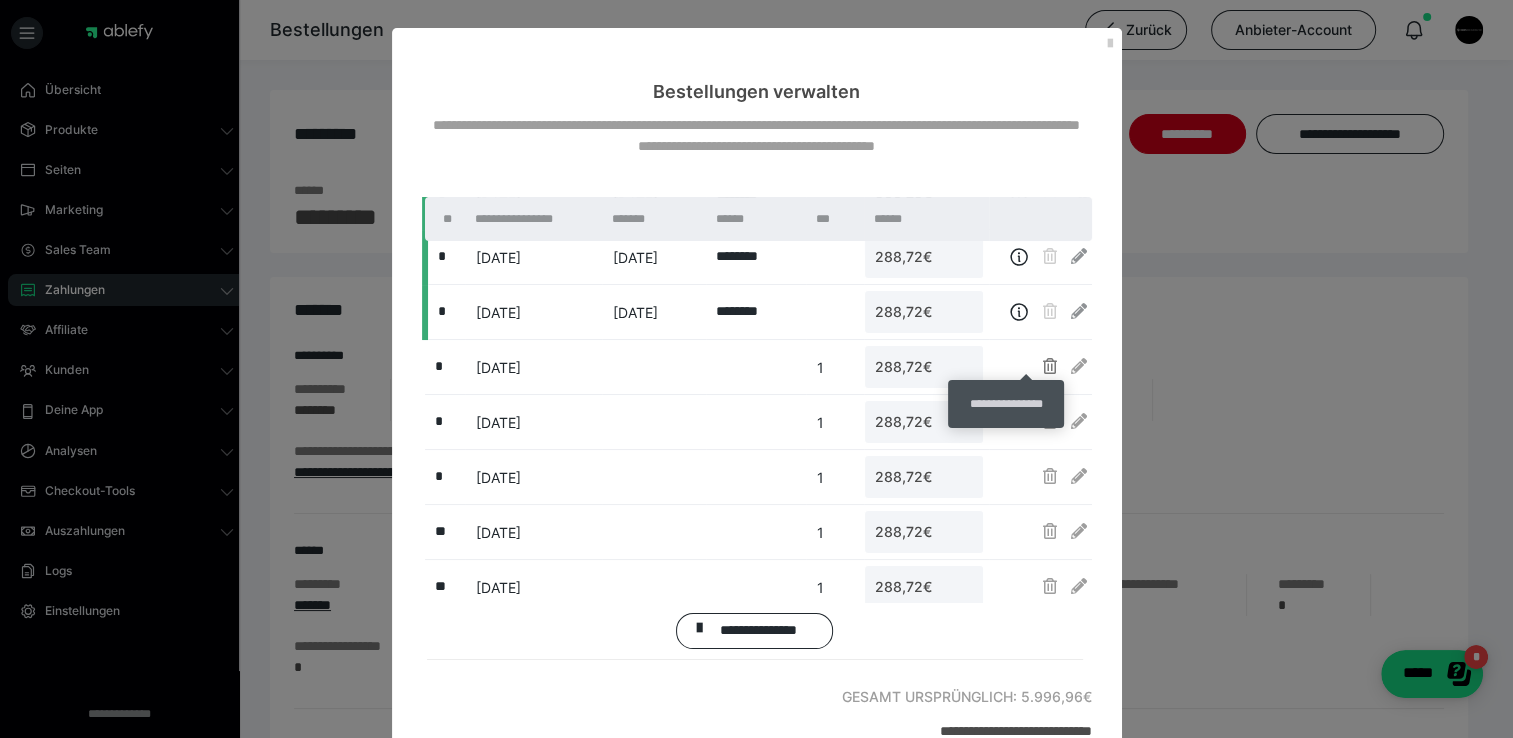 click at bounding box center (1050, 366) 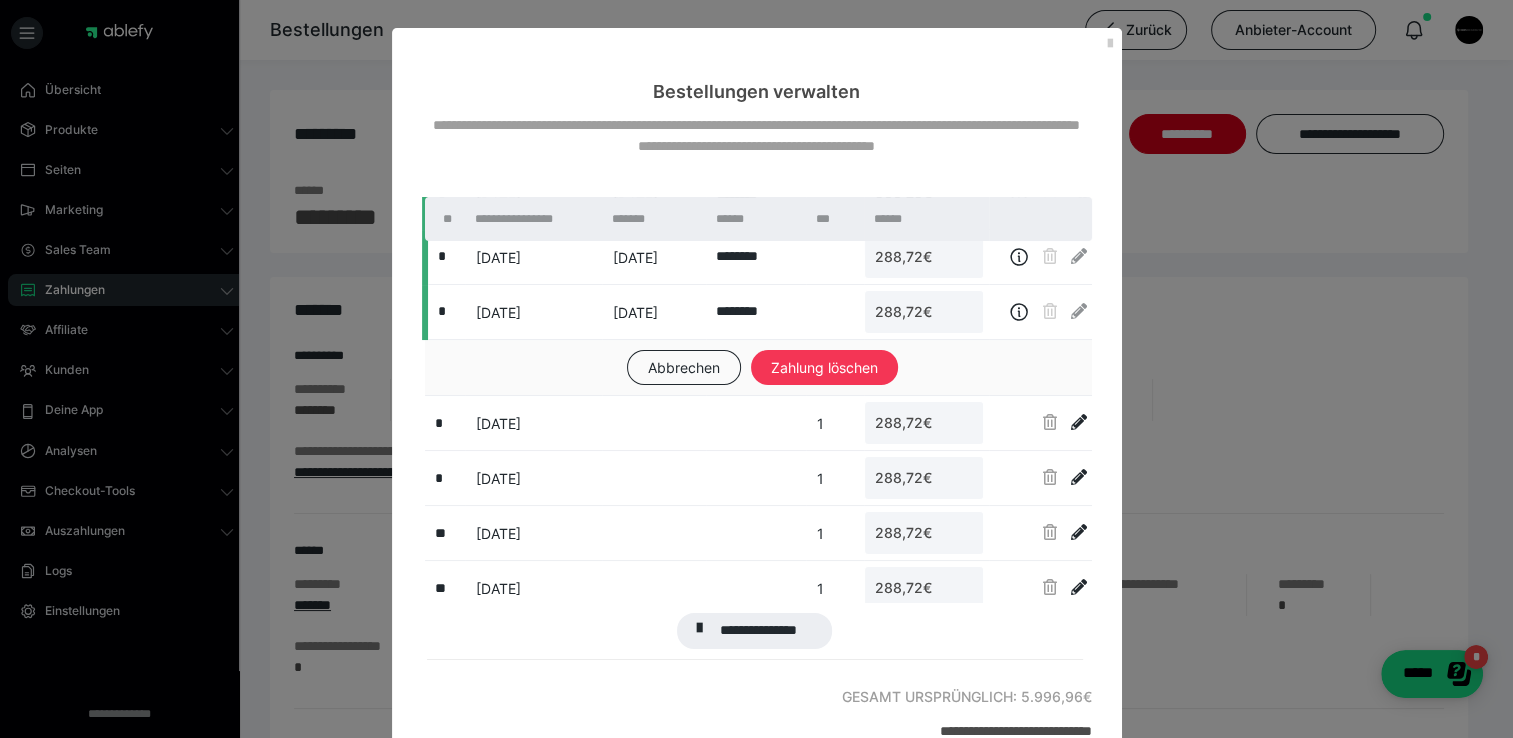 click on "Zahlung löschen" at bounding box center (824, 368) 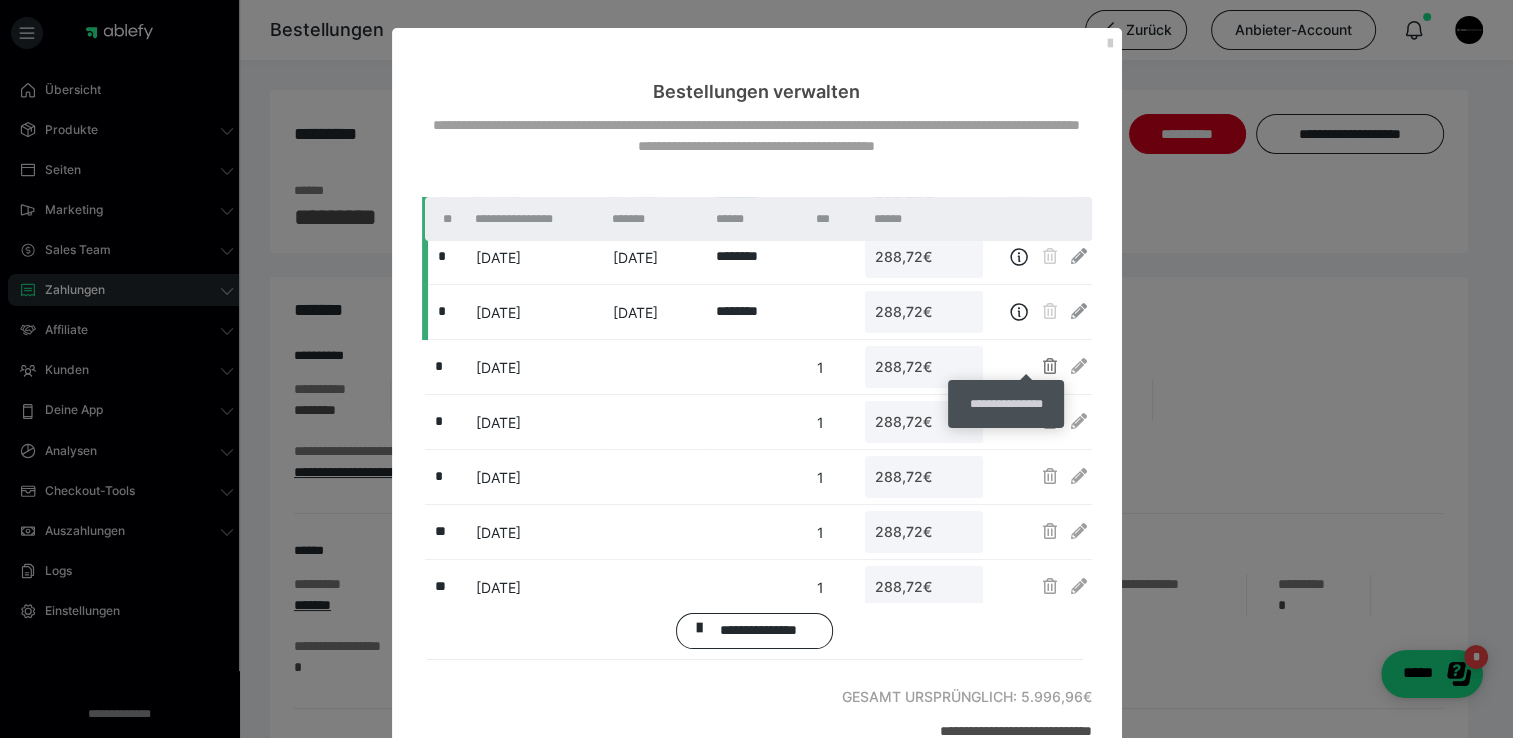 click at bounding box center (1050, 366) 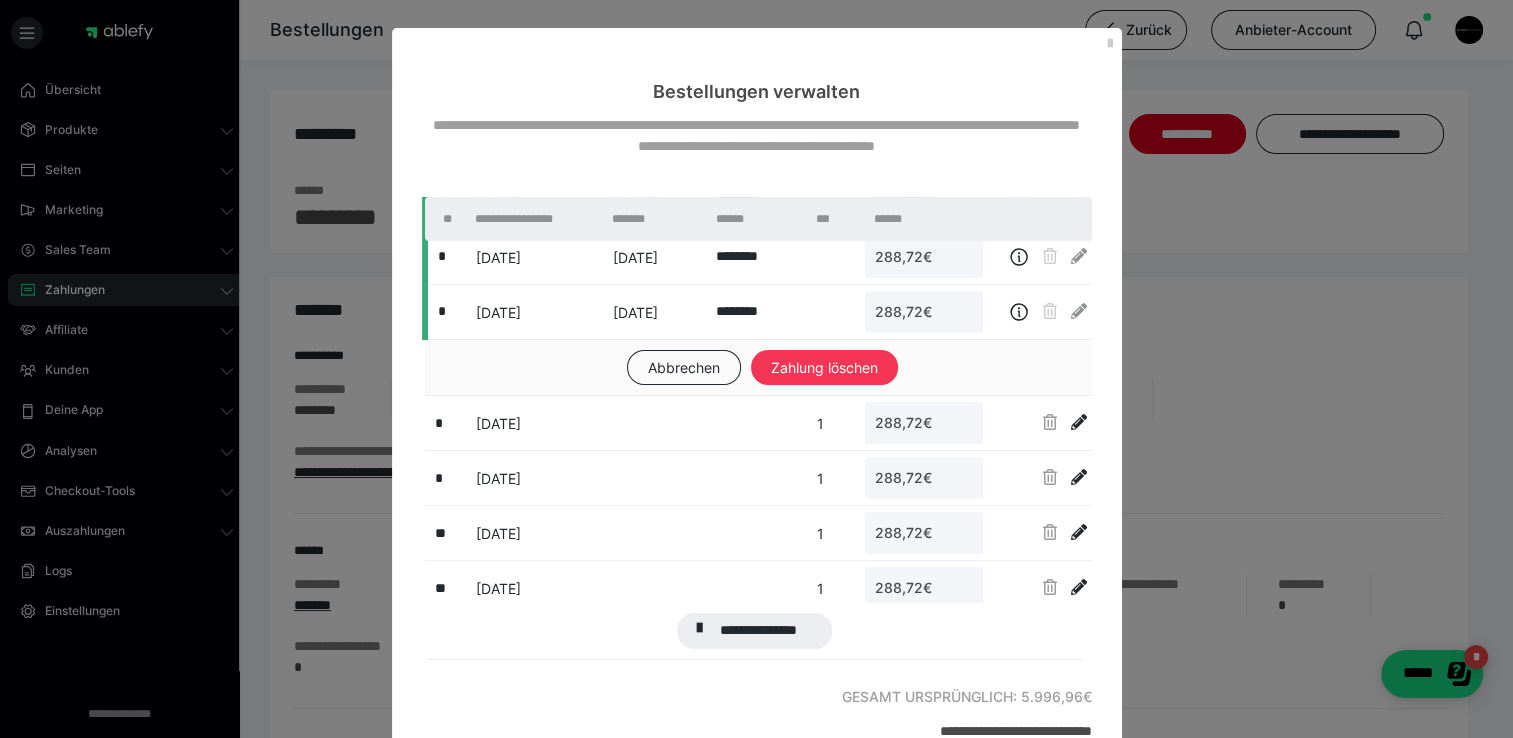 click on "Zahlung löschen" at bounding box center (824, 368) 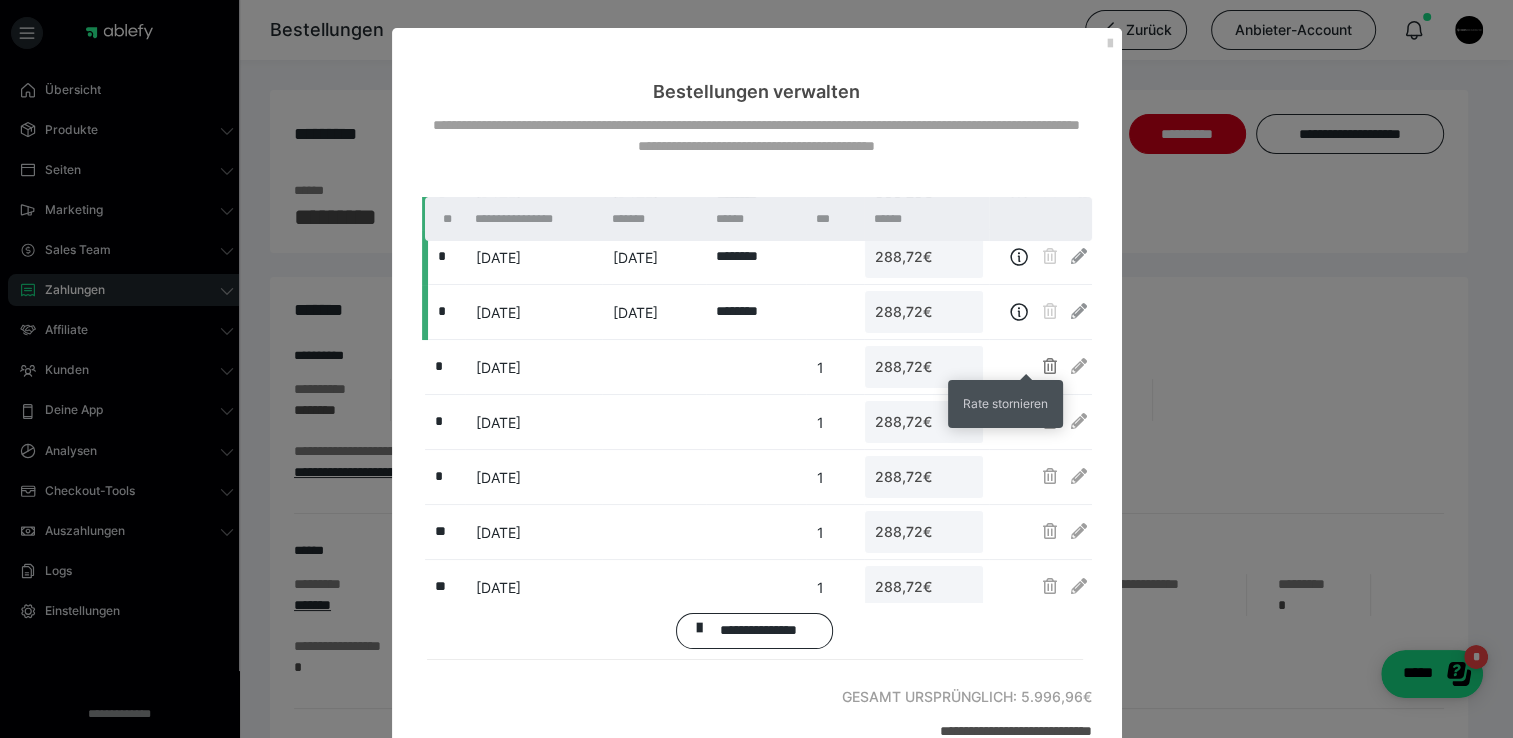 click at bounding box center [1050, 366] 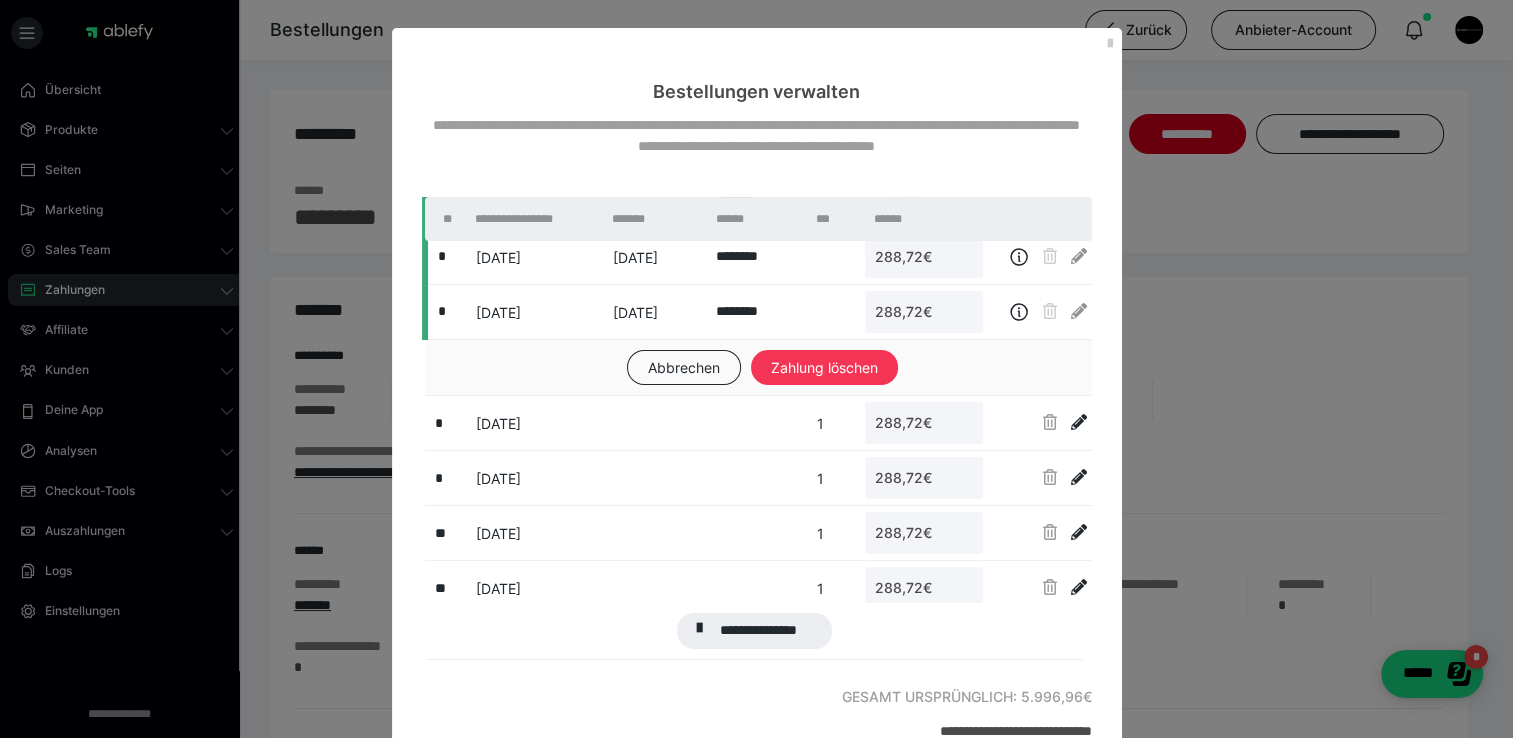 click on "Zahlung löschen" at bounding box center [824, 368] 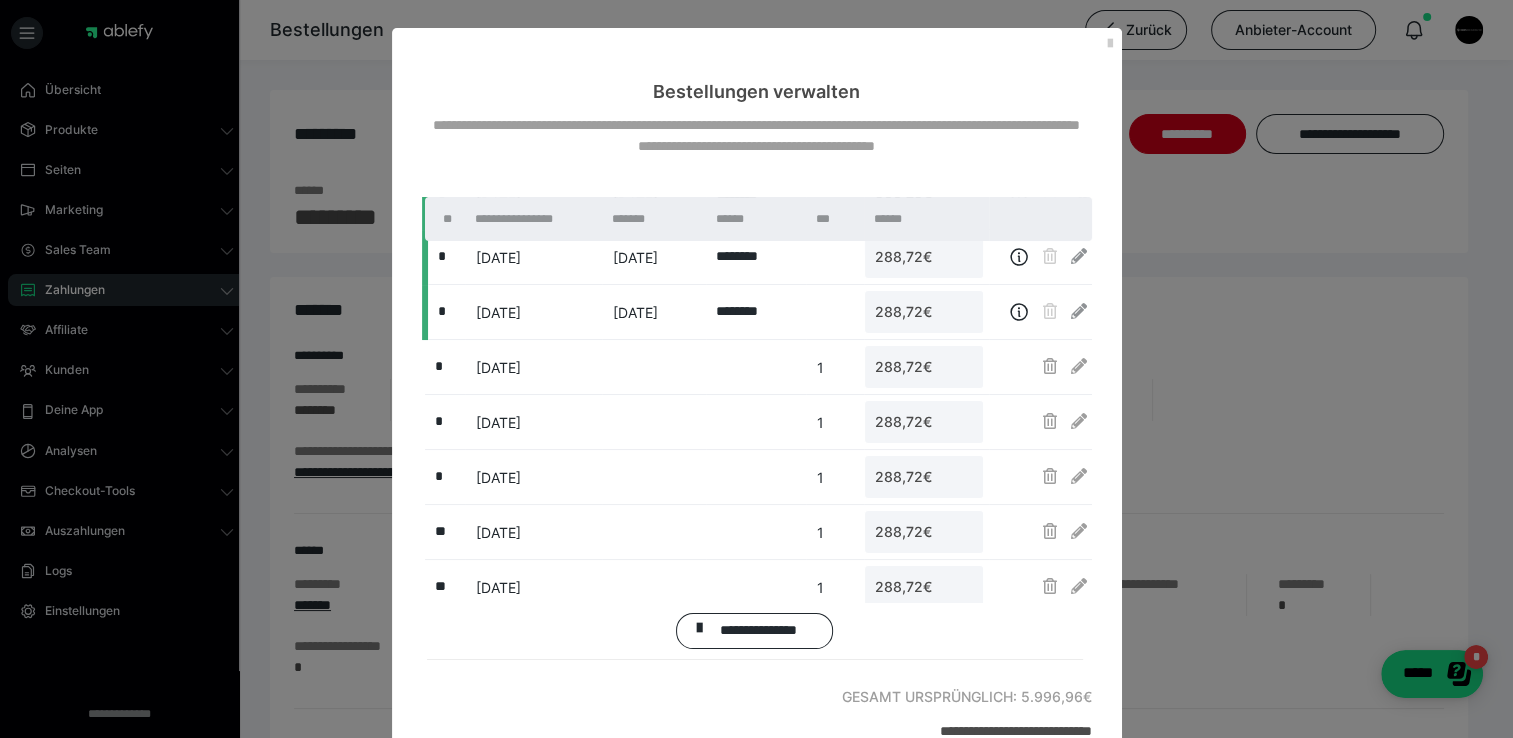 click at bounding box center (1050, 366) 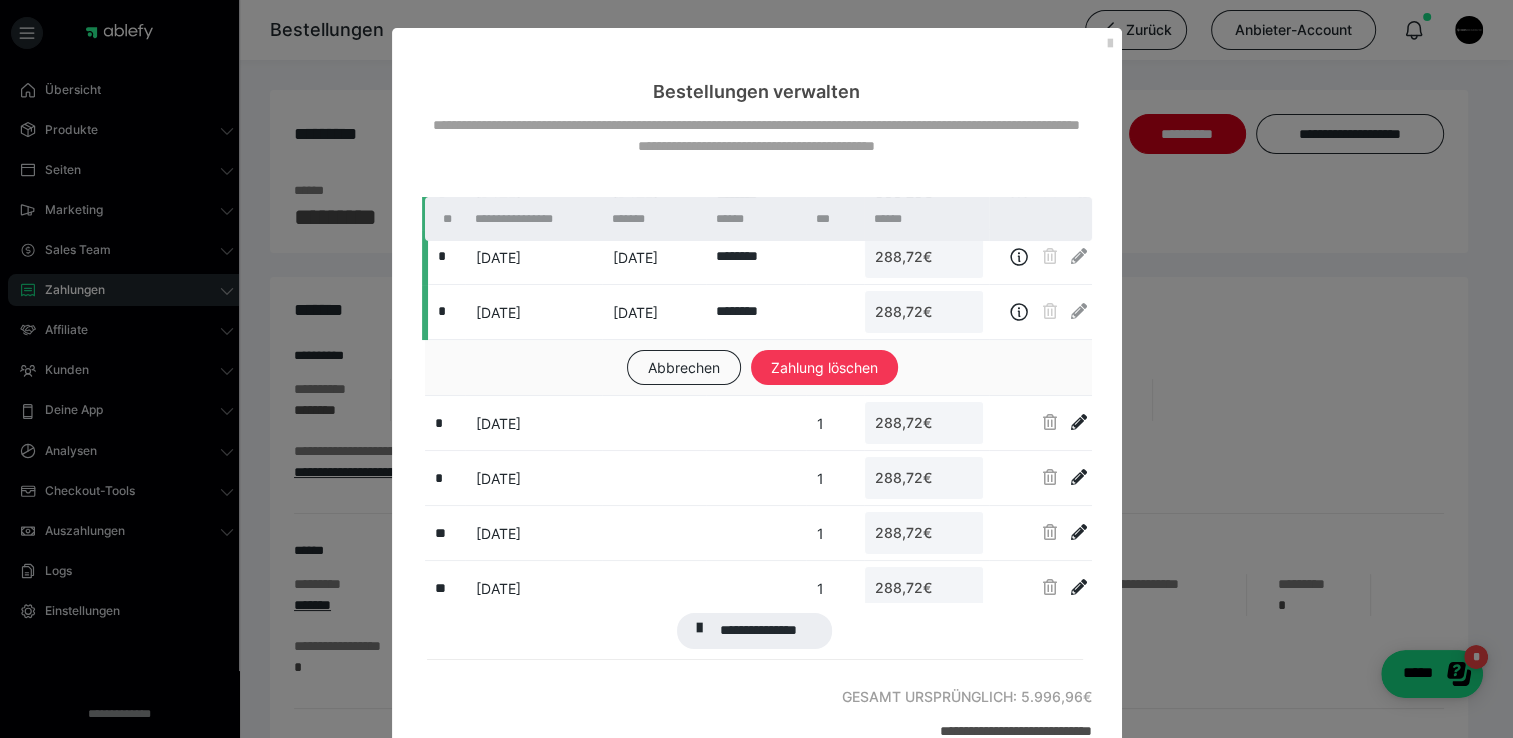 click on "Zahlung löschen" at bounding box center (824, 368) 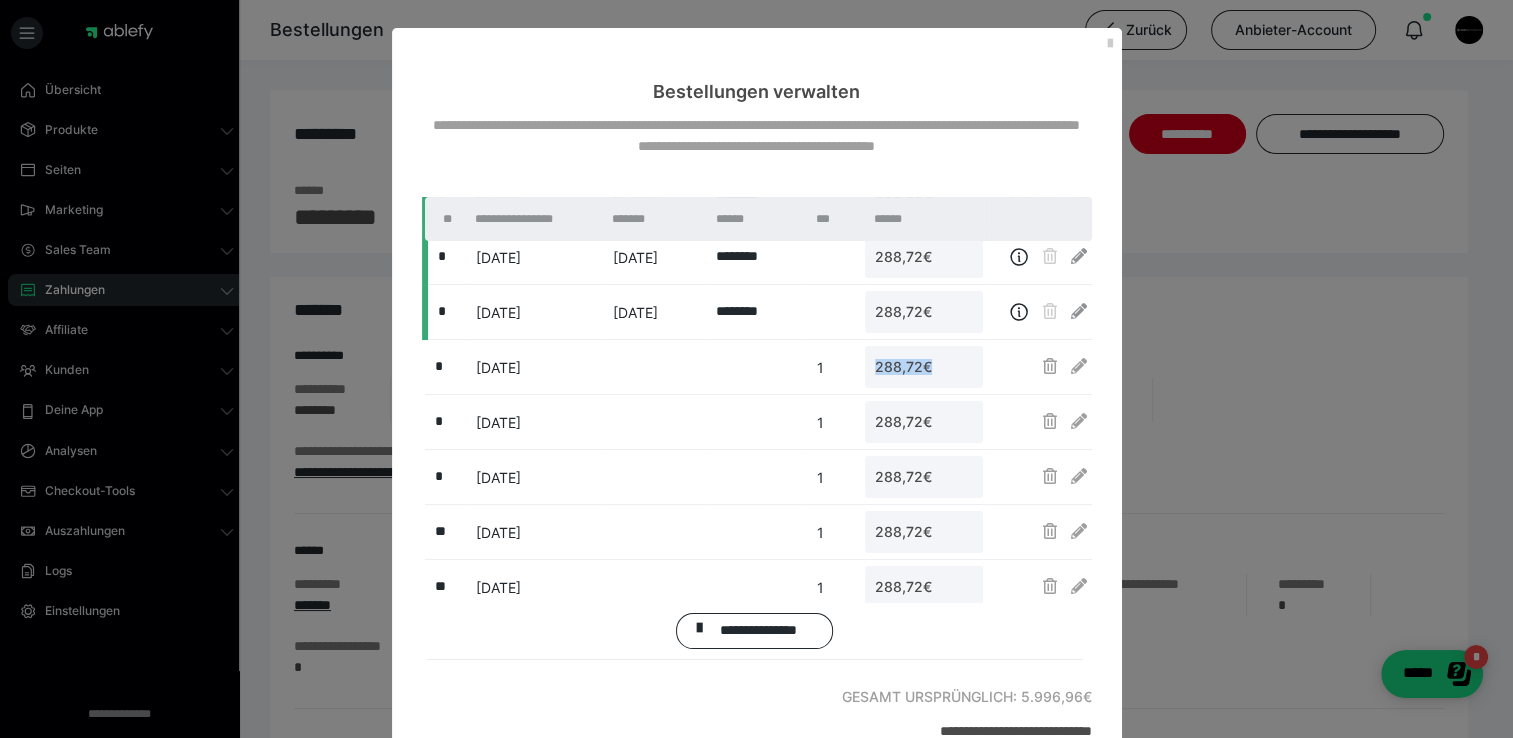 drag, startPoint x: 1026, startPoint y: 363, endPoint x: 842, endPoint y: 377, distance: 184.53185 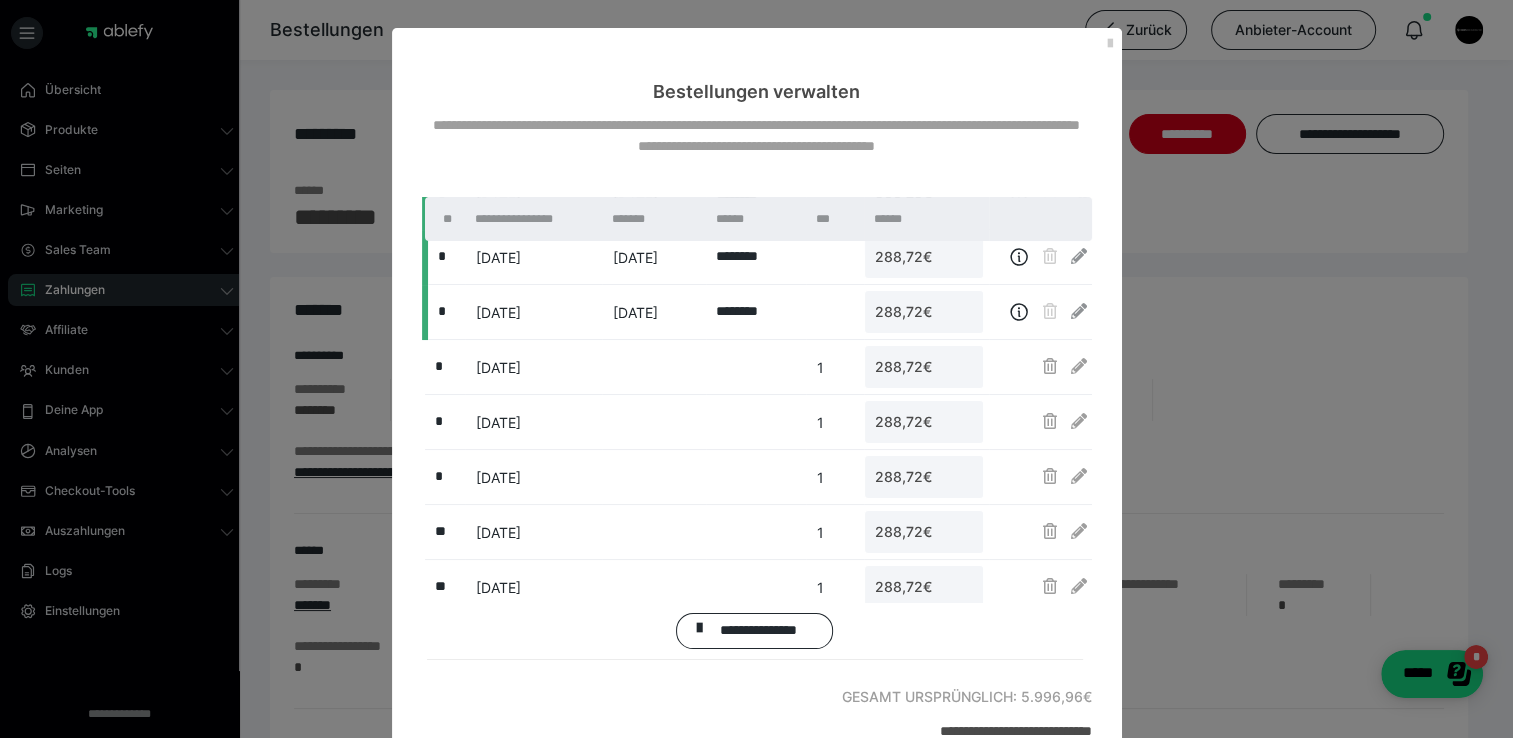 click on "* [DATE] 1 288,72€" at bounding box center (758, 366) 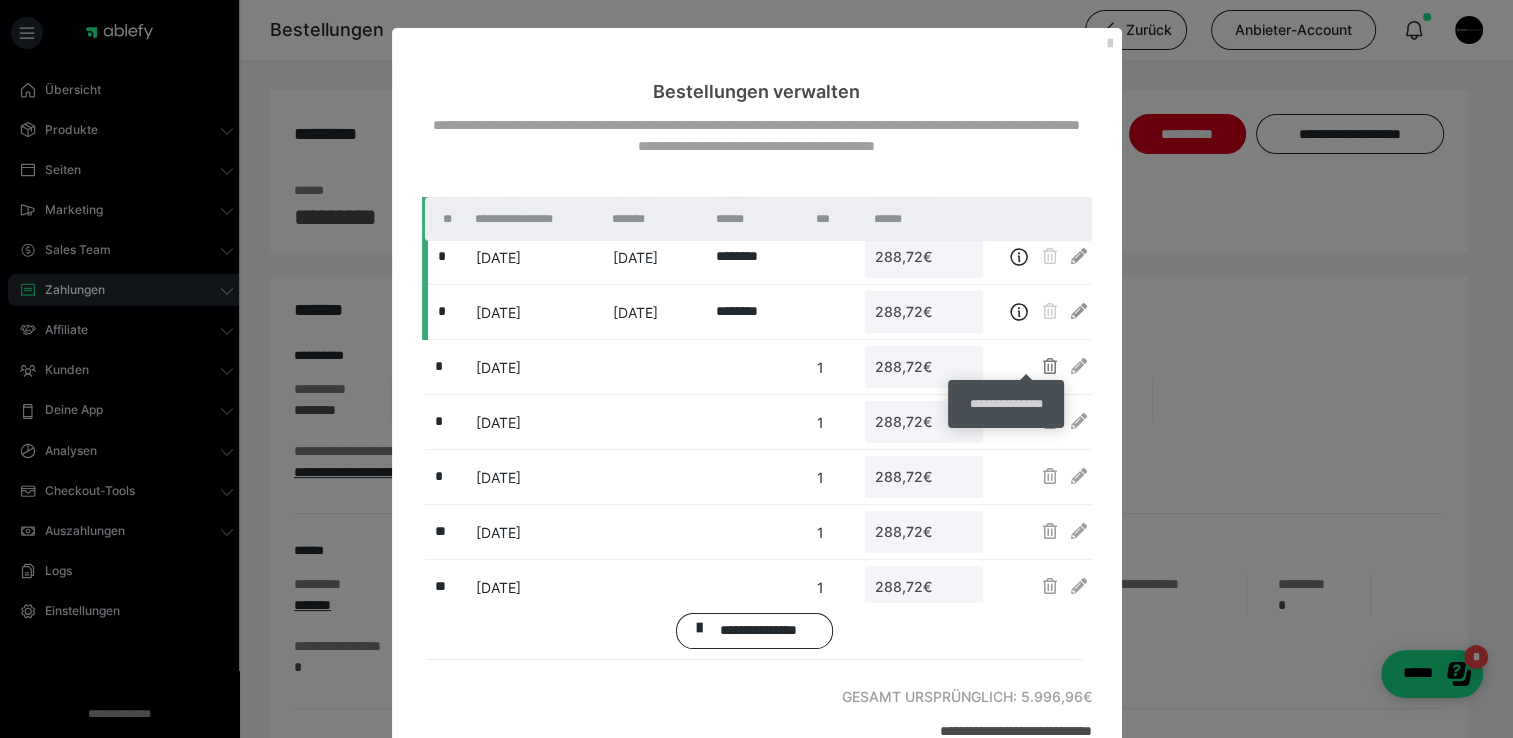 click at bounding box center (1050, 366) 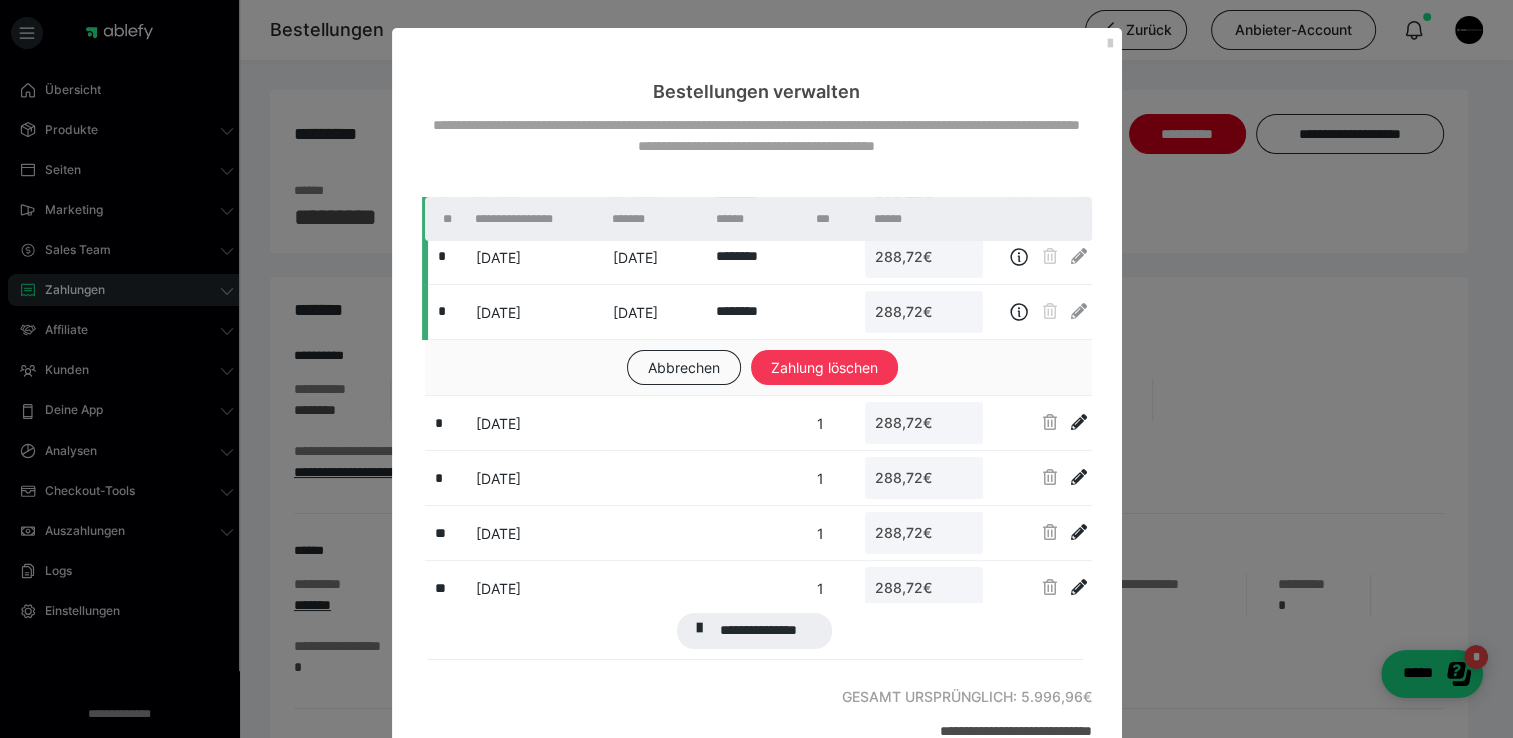 click on "Zahlung löschen" at bounding box center (824, 368) 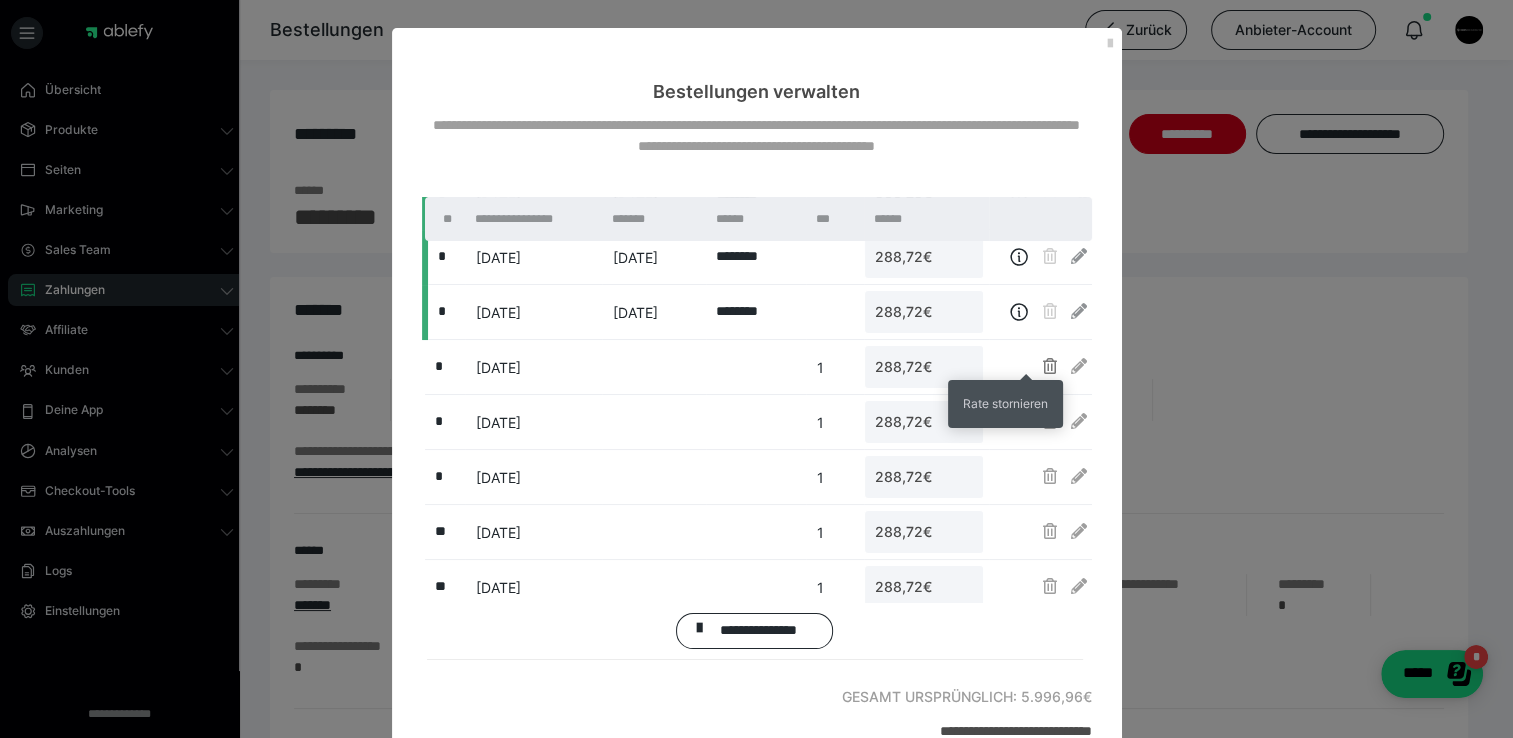 click at bounding box center (1050, 366) 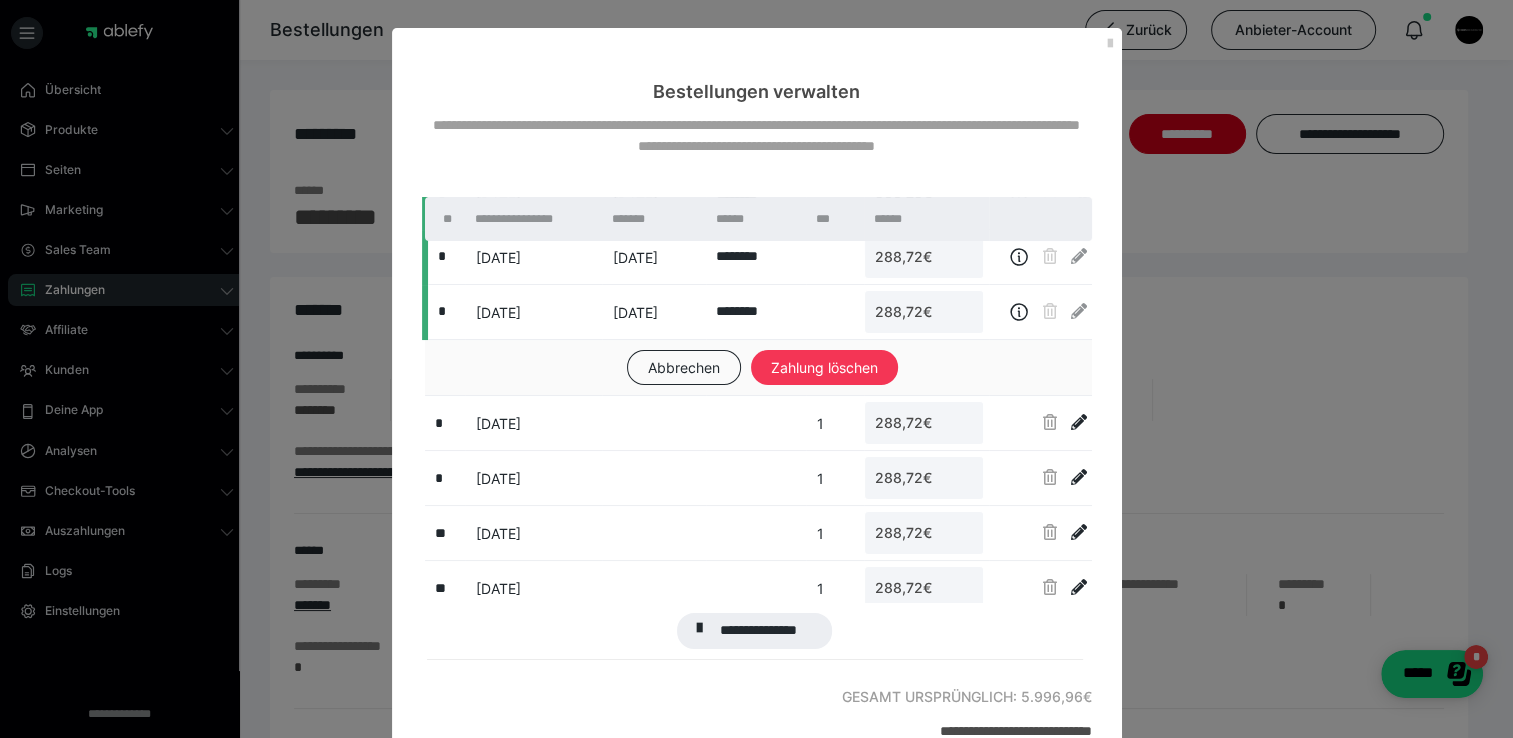 click on "Zahlung löschen" at bounding box center [824, 368] 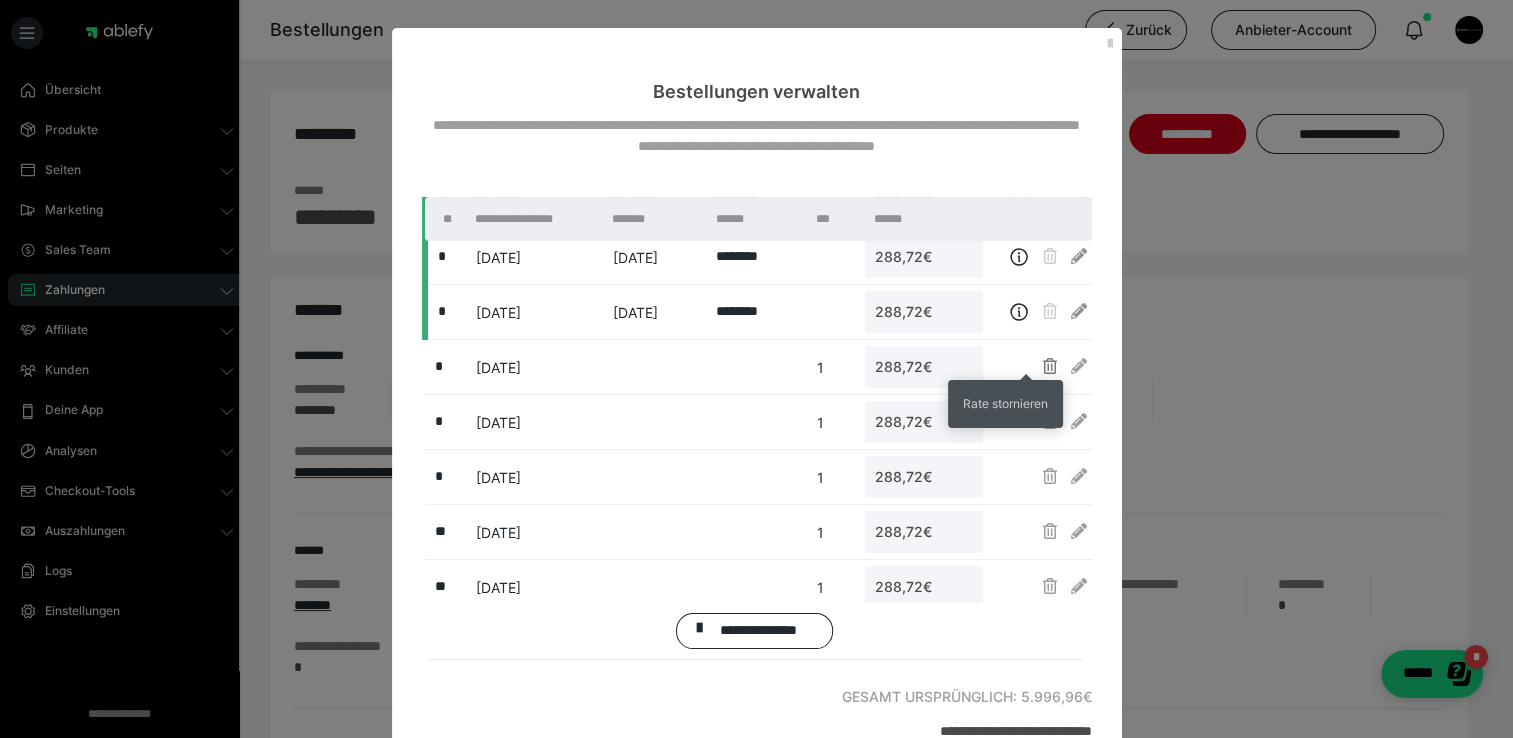 click at bounding box center (1050, 366) 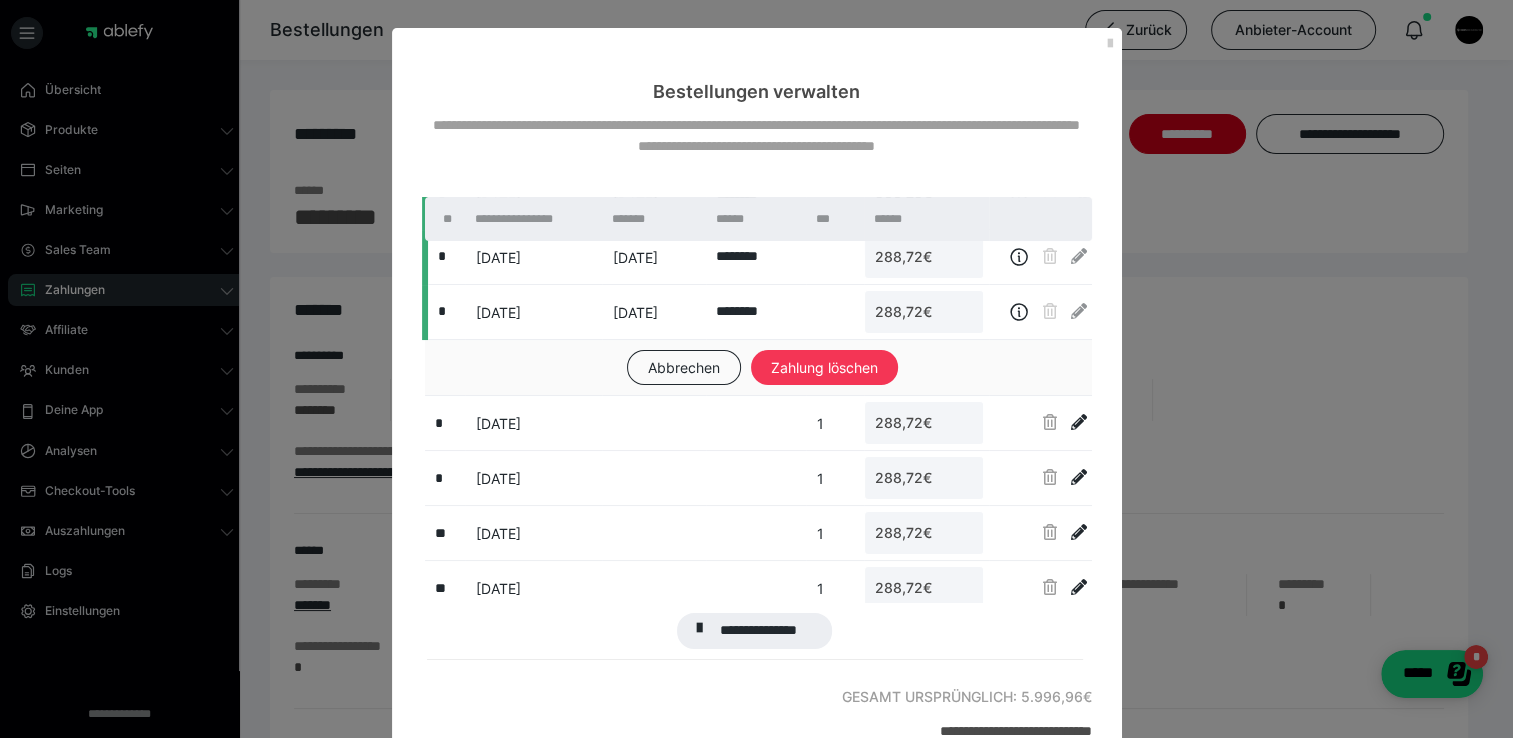 click on "Zahlung löschen" at bounding box center (824, 368) 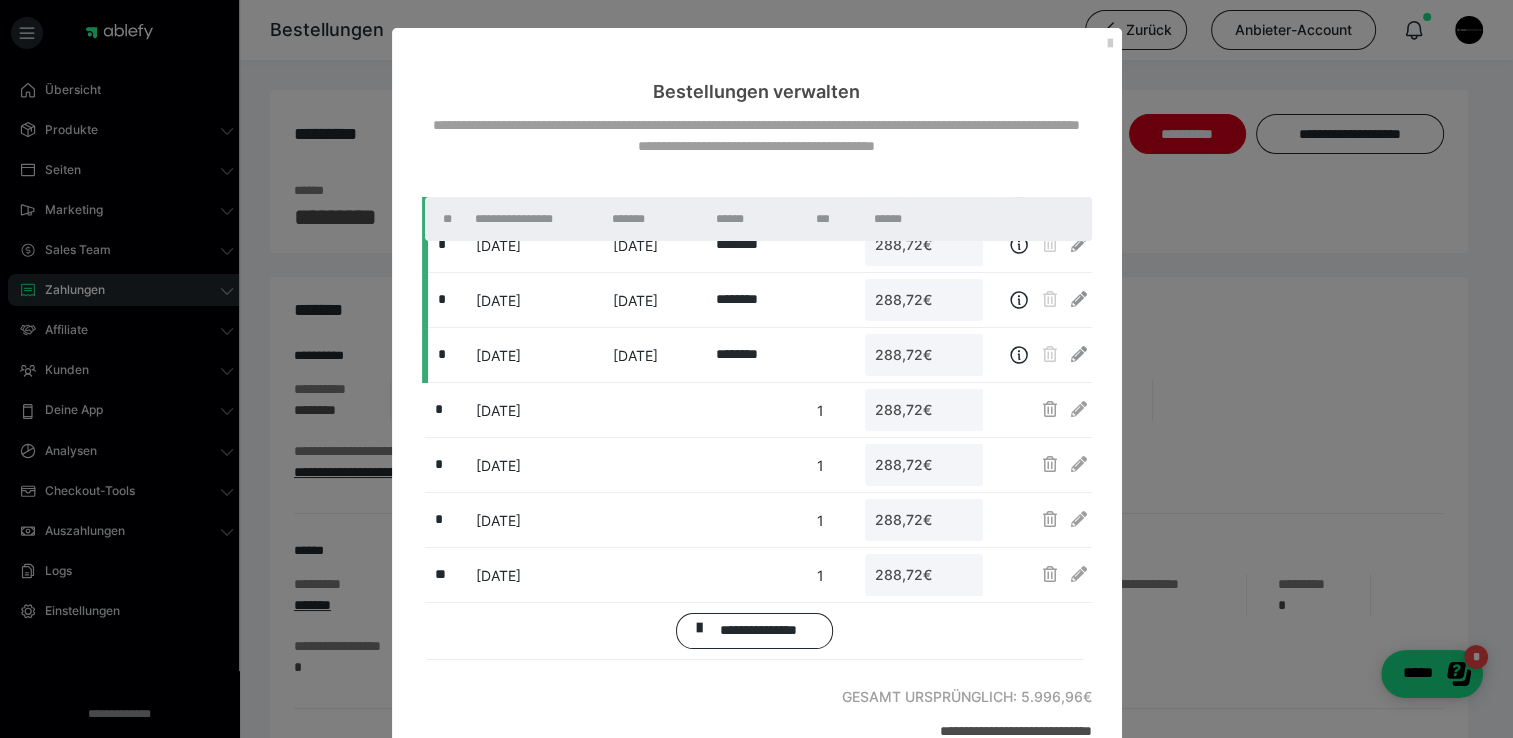 scroll, scrollTop: 188, scrollLeft: 0, axis: vertical 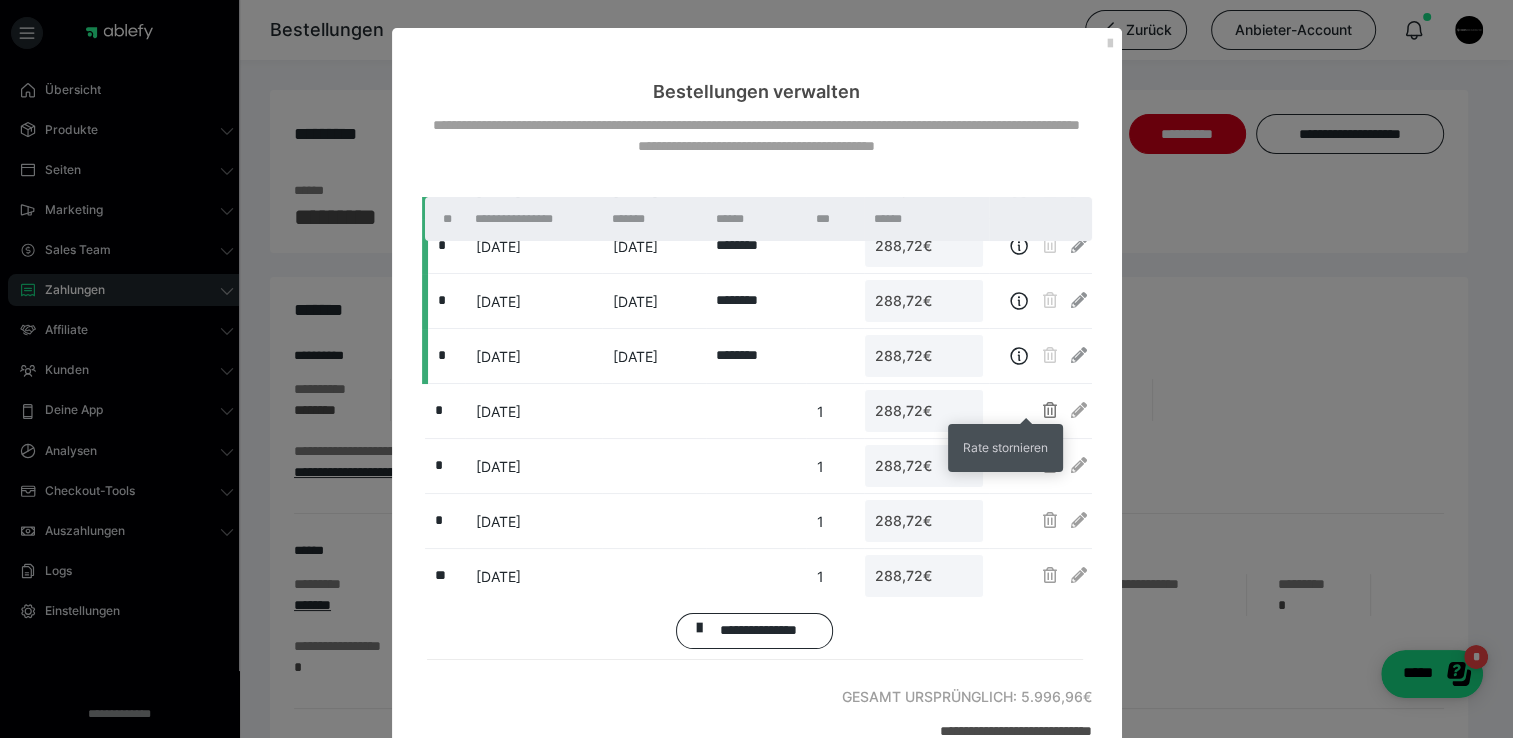 click at bounding box center [1050, 410] 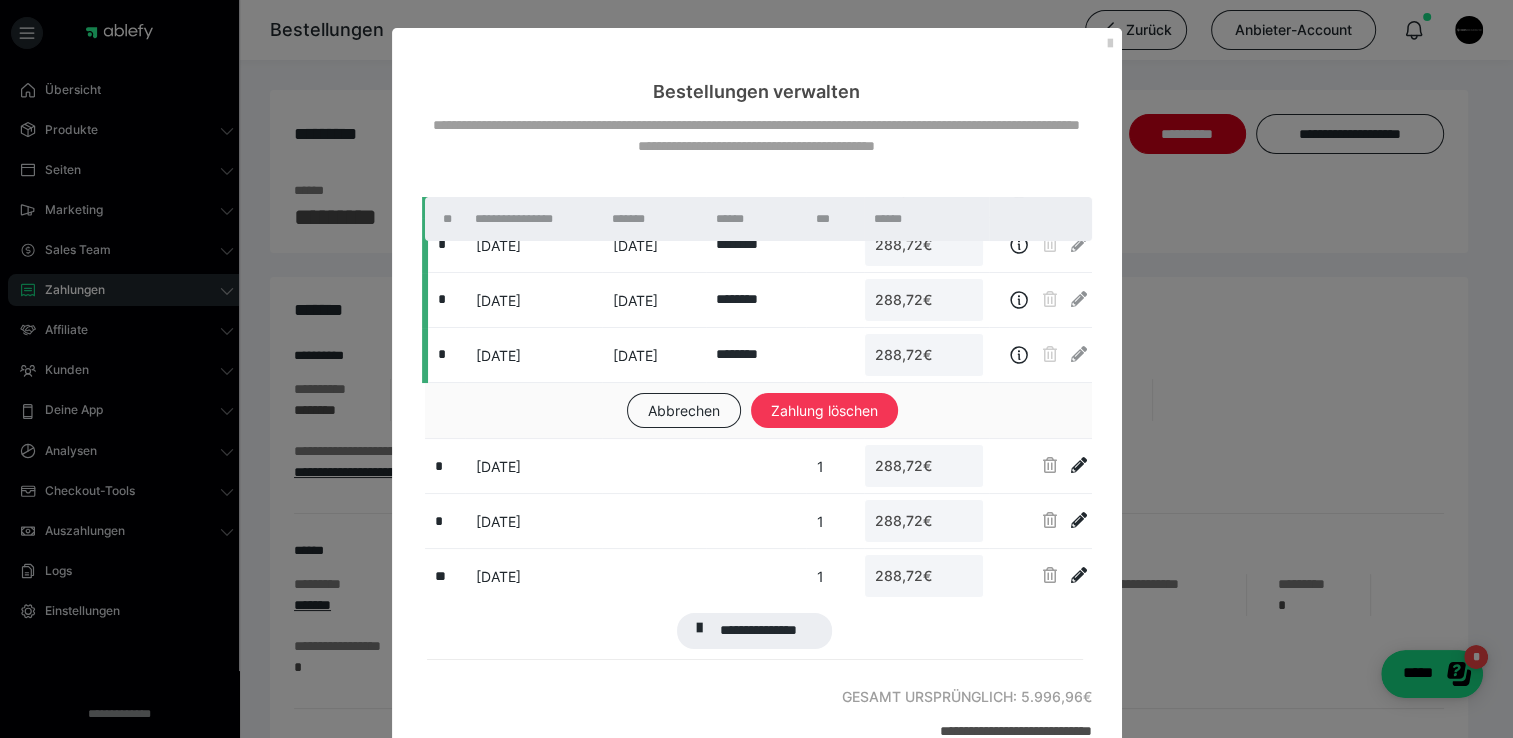 click on "Zahlung löschen" at bounding box center [824, 411] 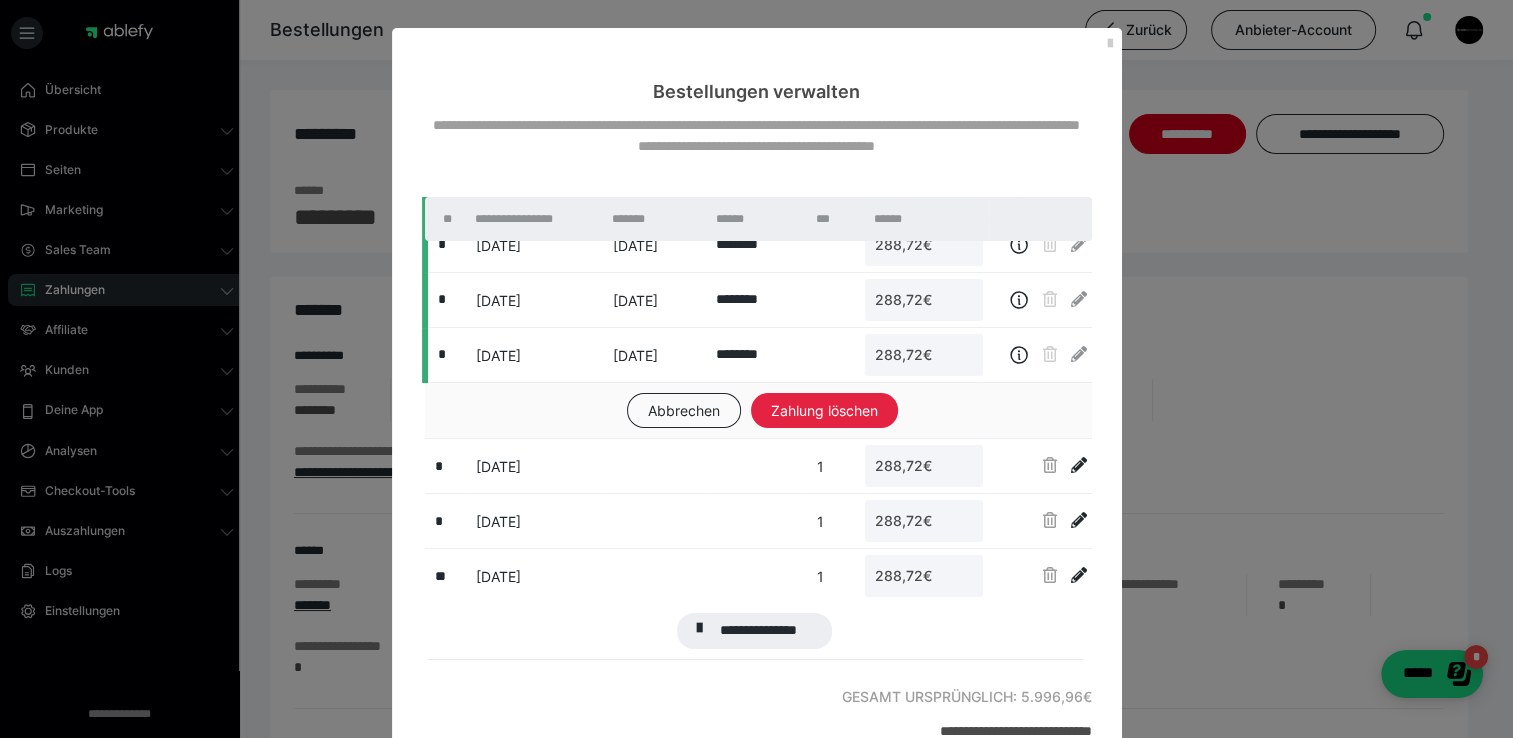 scroll, scrollTop: 132, scrollLeft: 0, axis: vertical 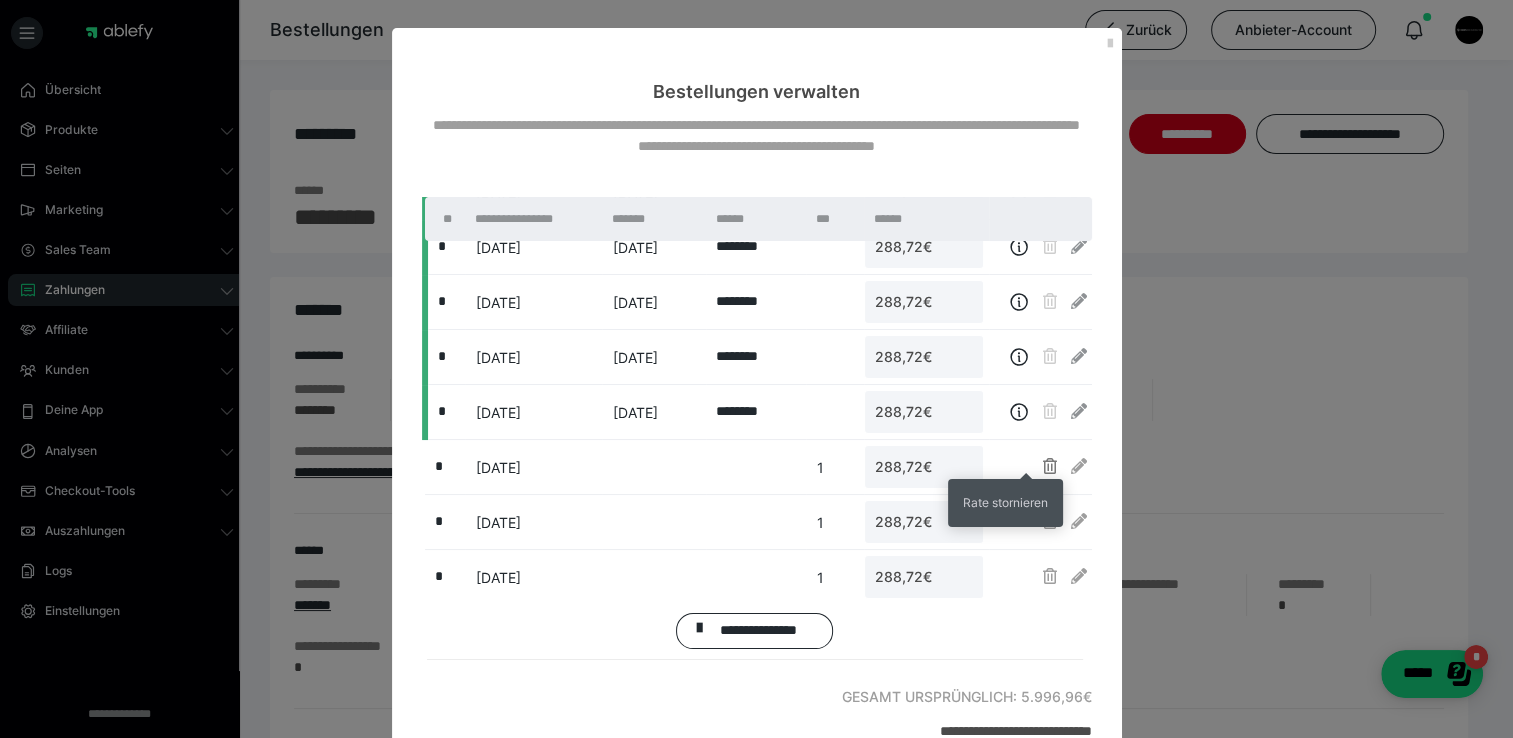 click at bounding box center [1050, 466] 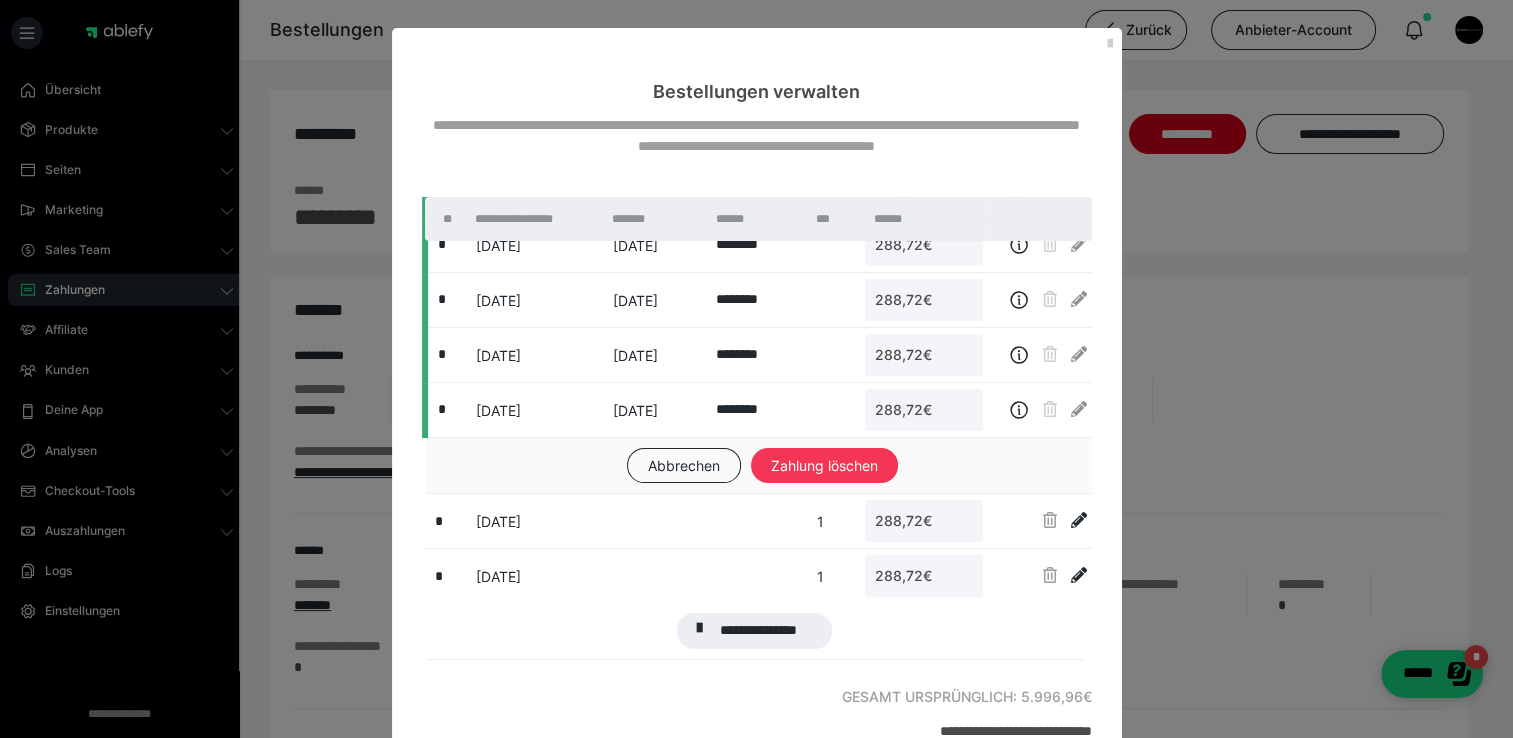 click on "Zahlung löschen" at bounding box center [824, 466] 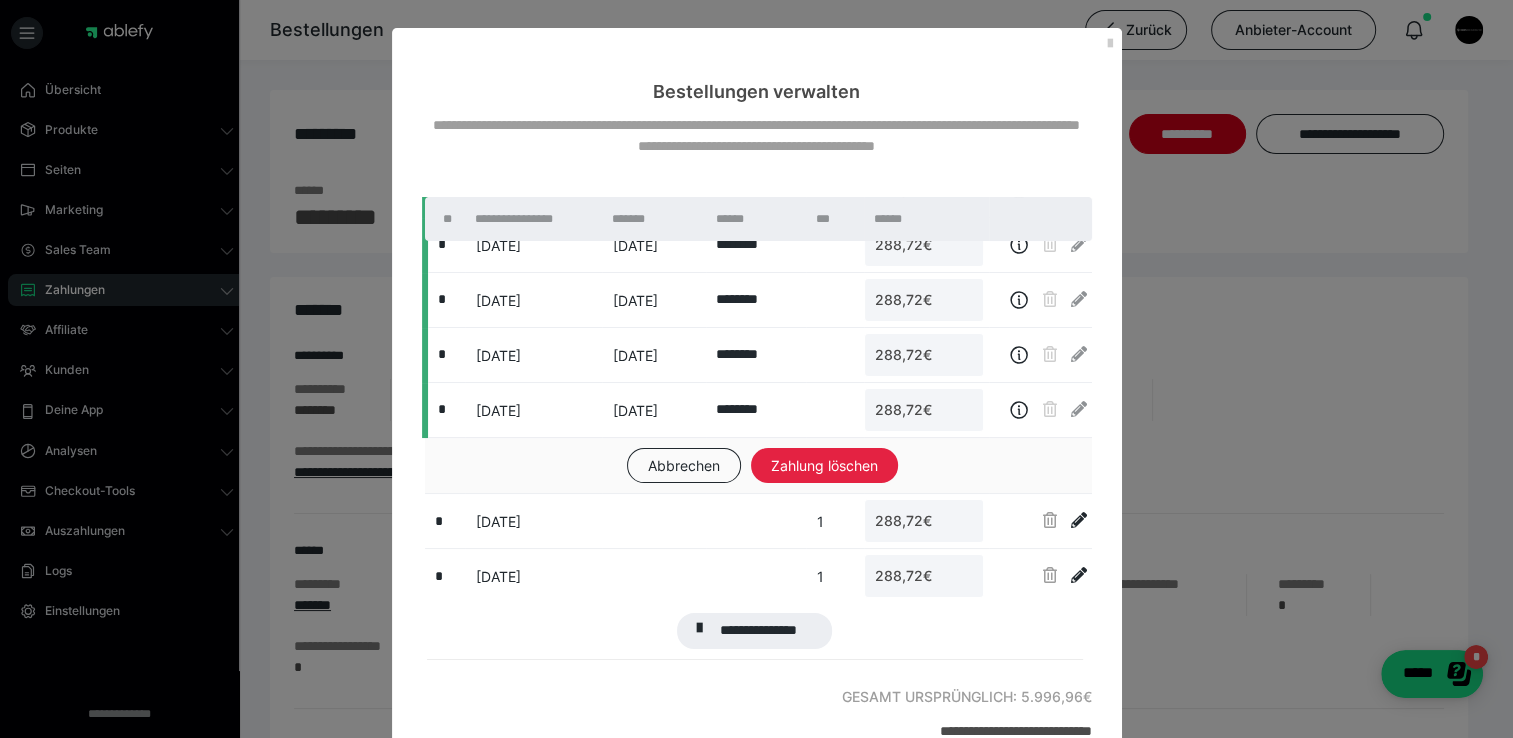 scroll, scrollTop: 78, scrollLeft: 0, axis: vertical 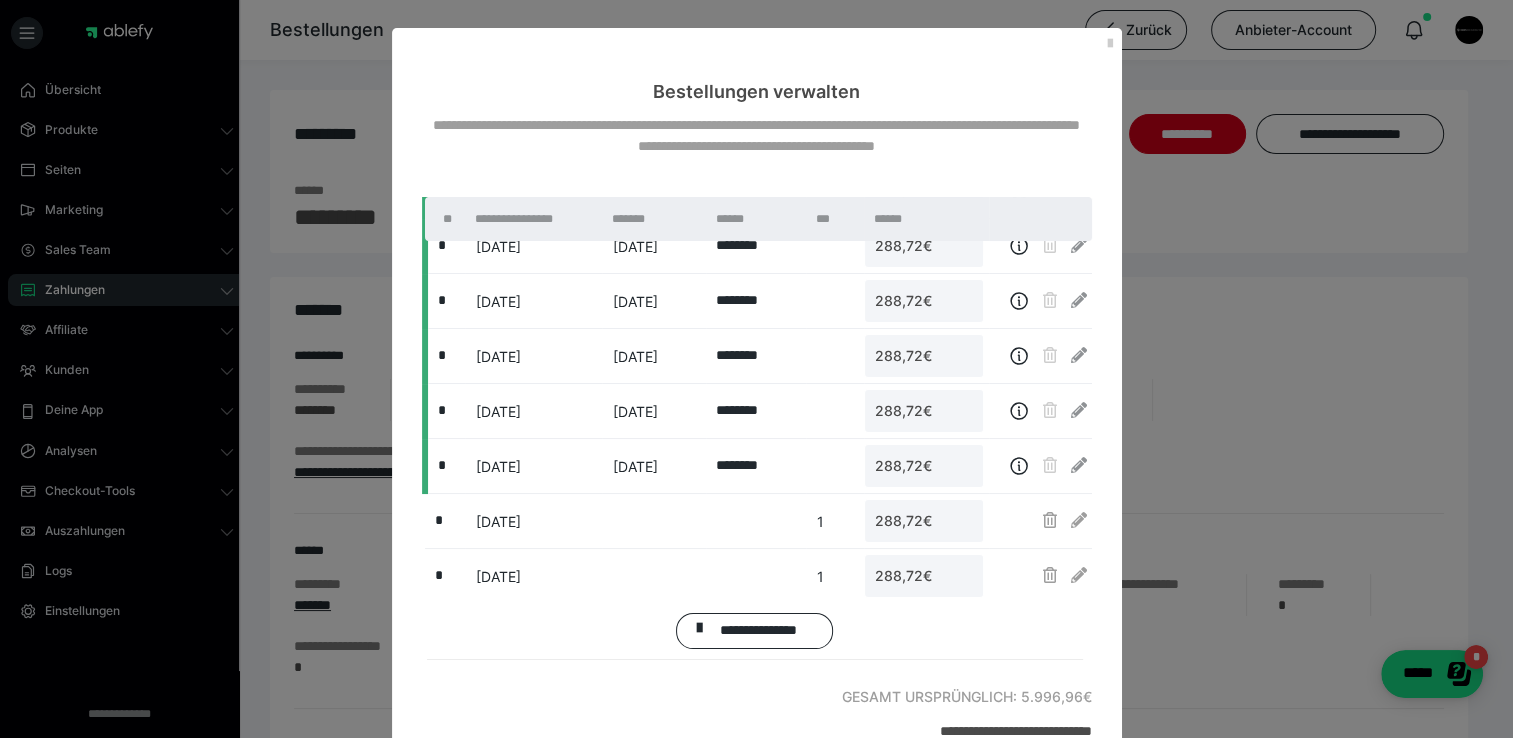 click at bounding box center [1040, 520] 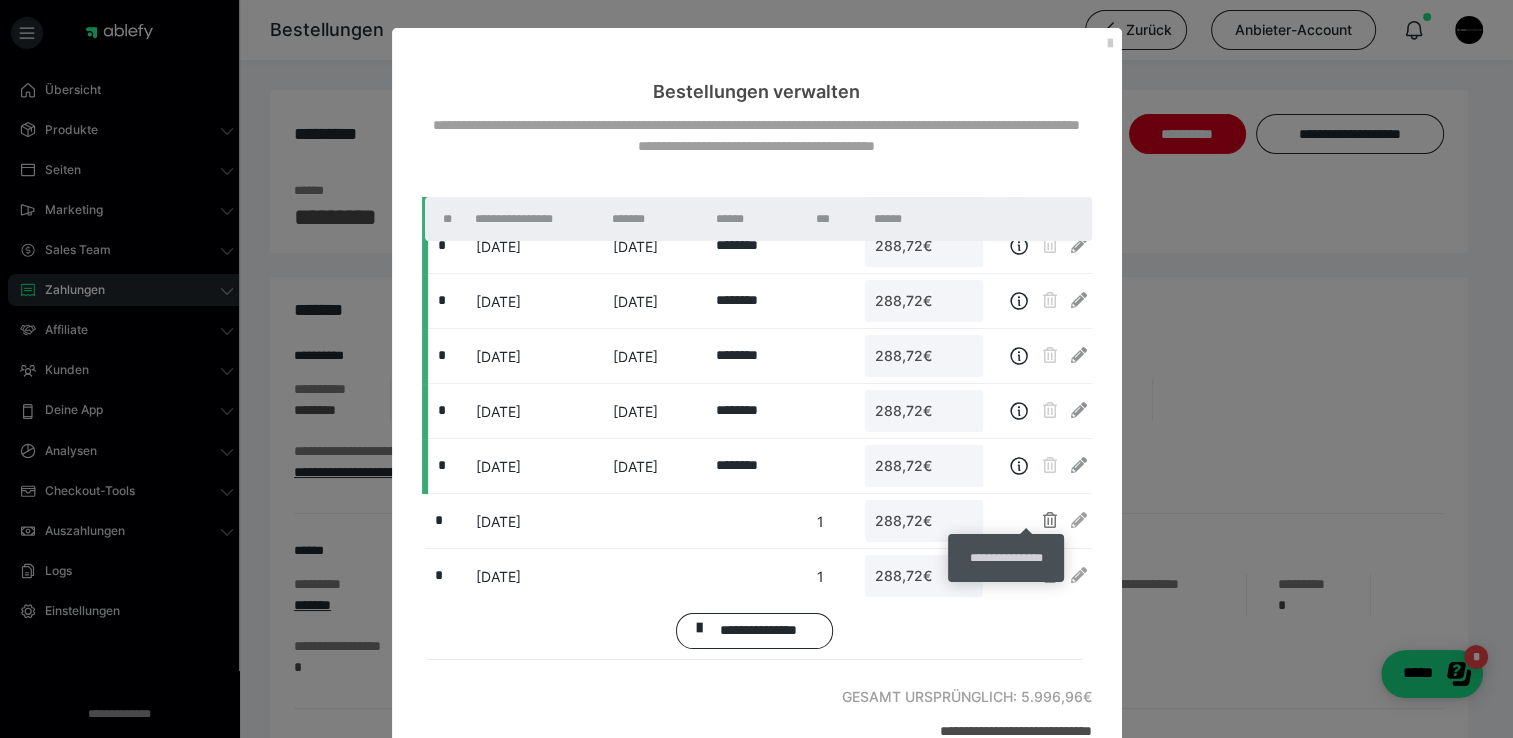 click at bounding box center [1050, 520] 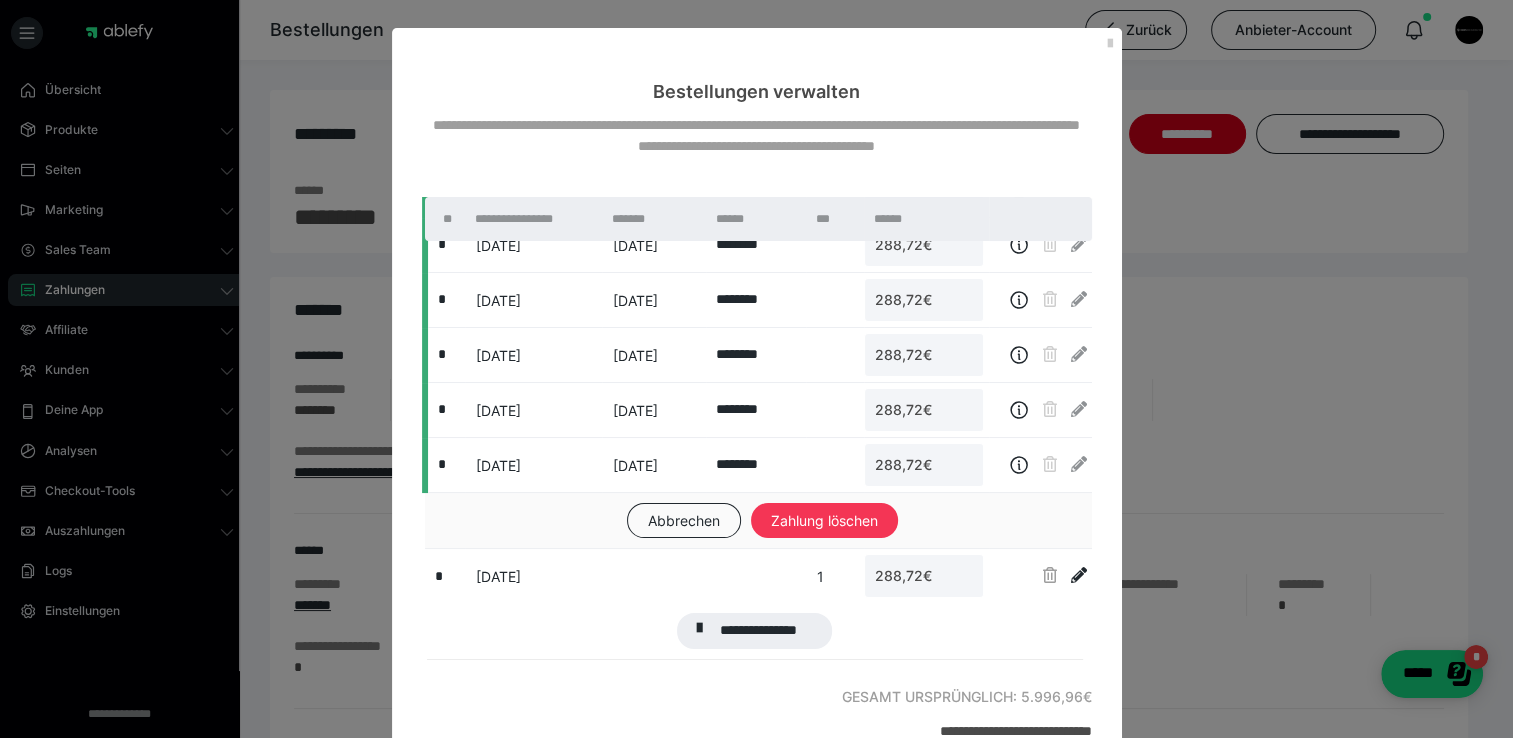 click on "Zahlung löschen" at bounding box center [824, 521] 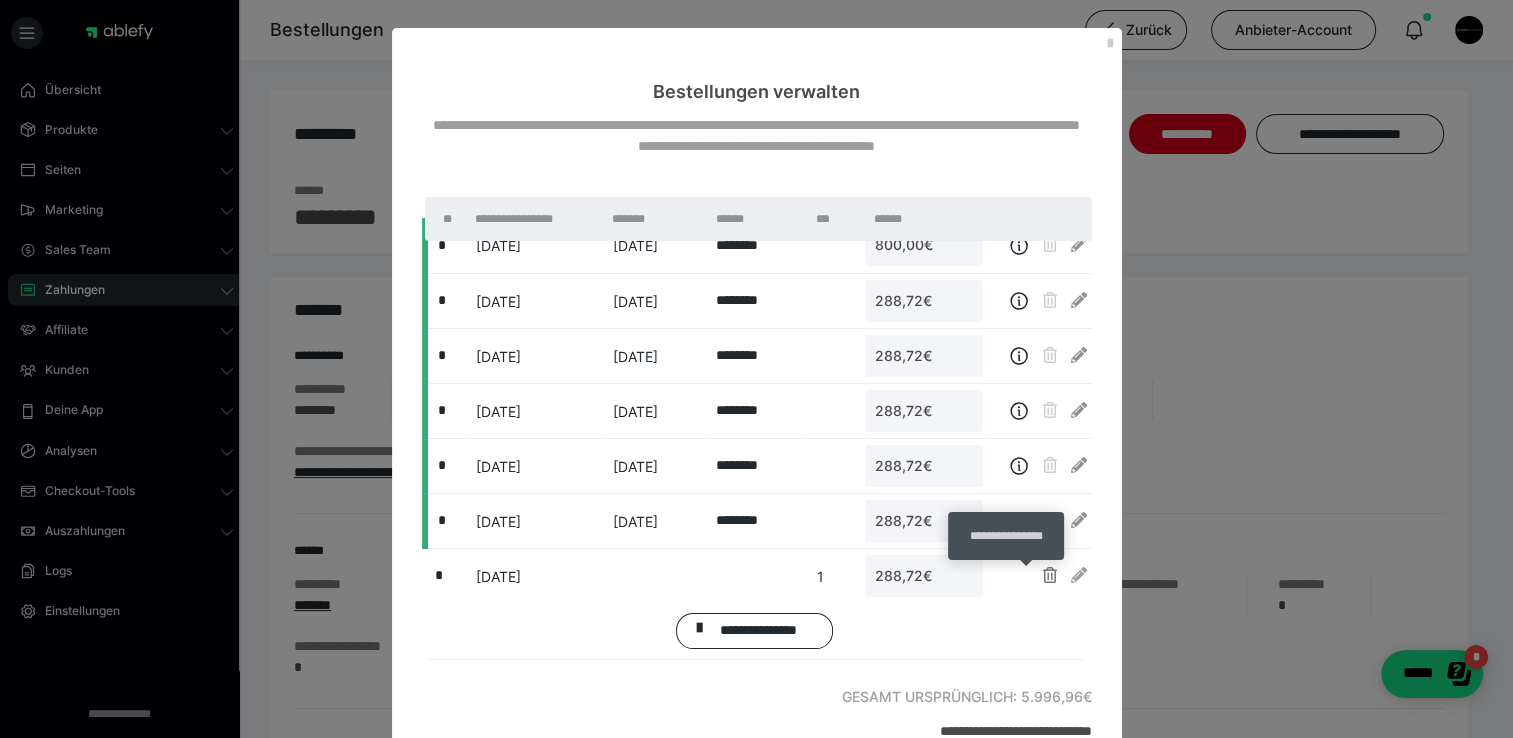 click at bounding box center (1050, 575) 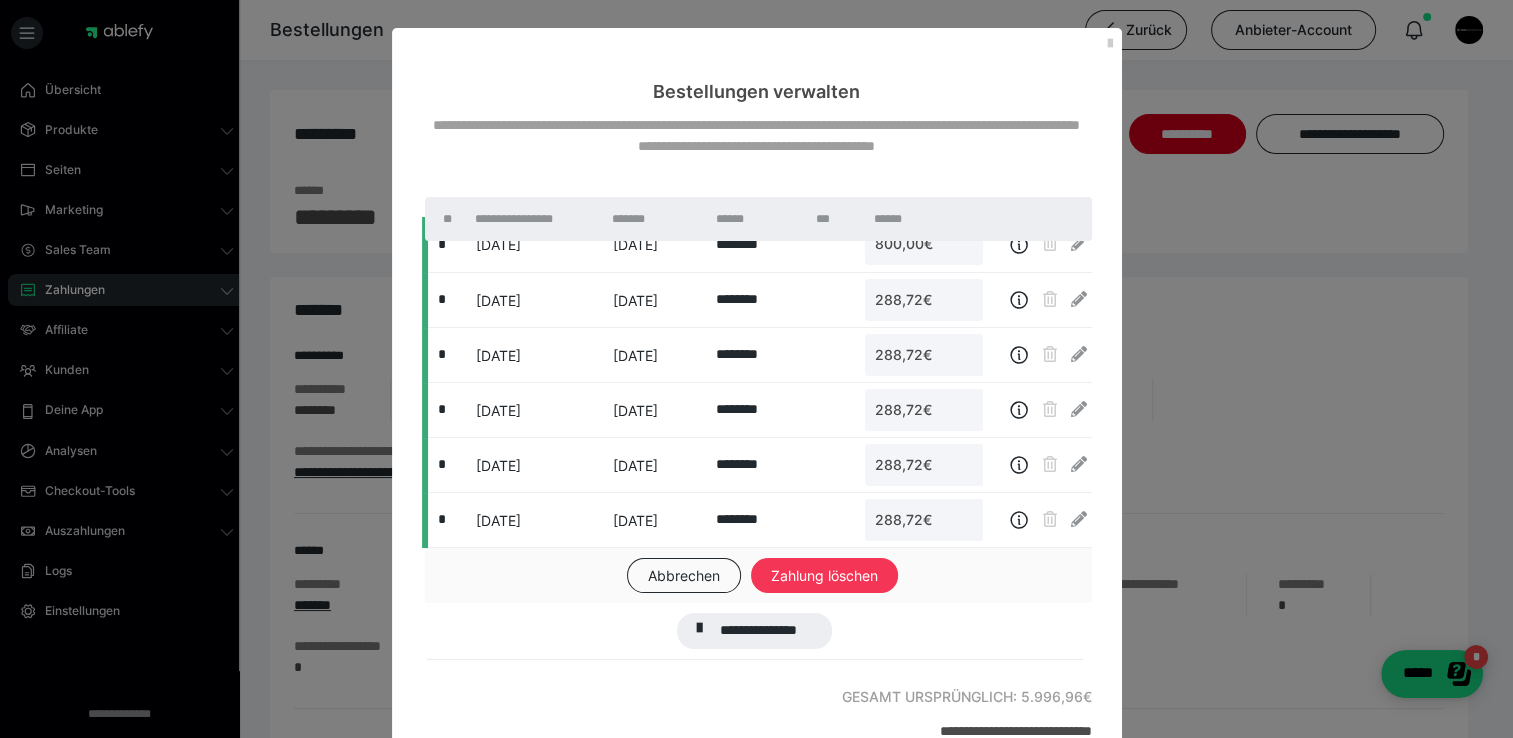 click on "Zahlung löschen" at bounding box center [824, 576] 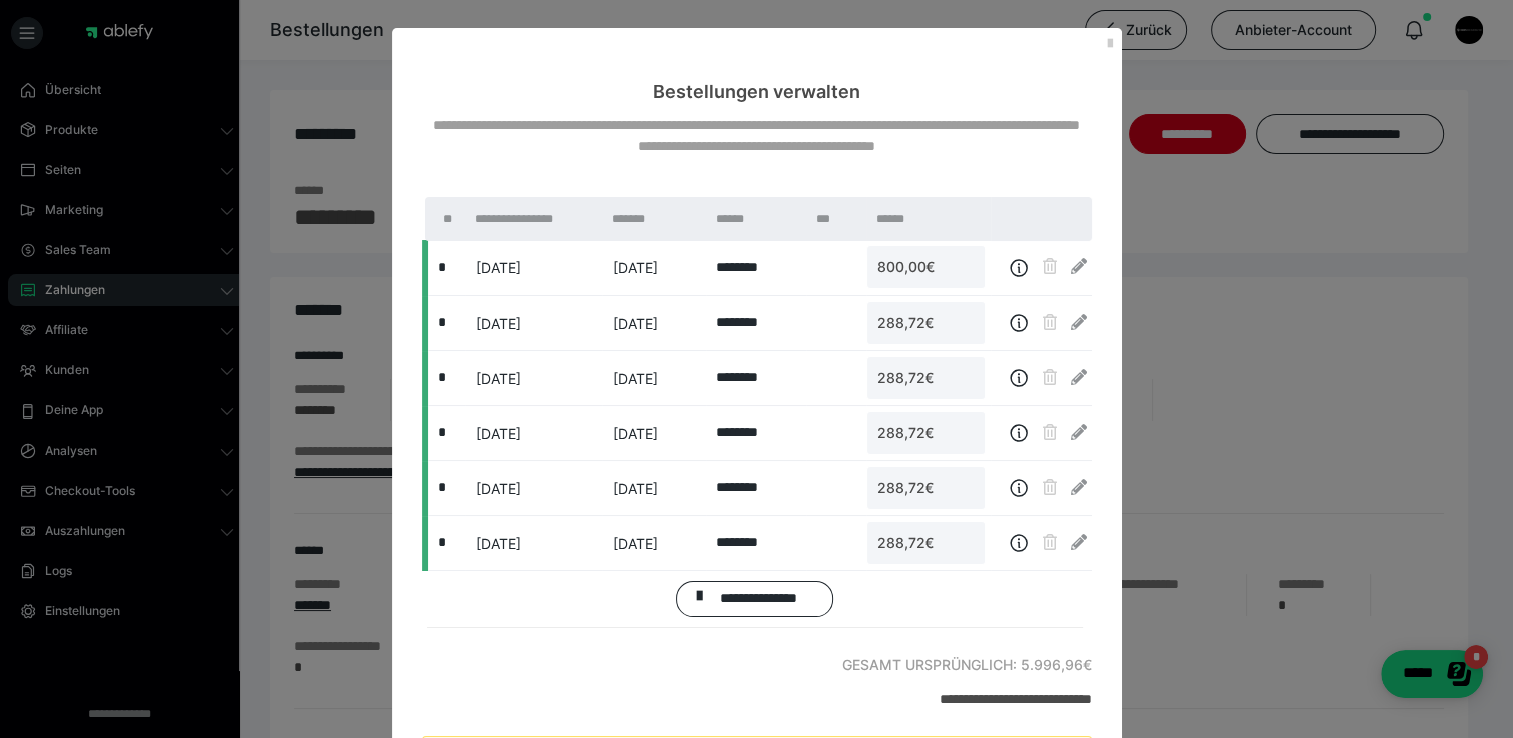 scroll, scrollTop: 0, scrollLeft: 0, axis: both 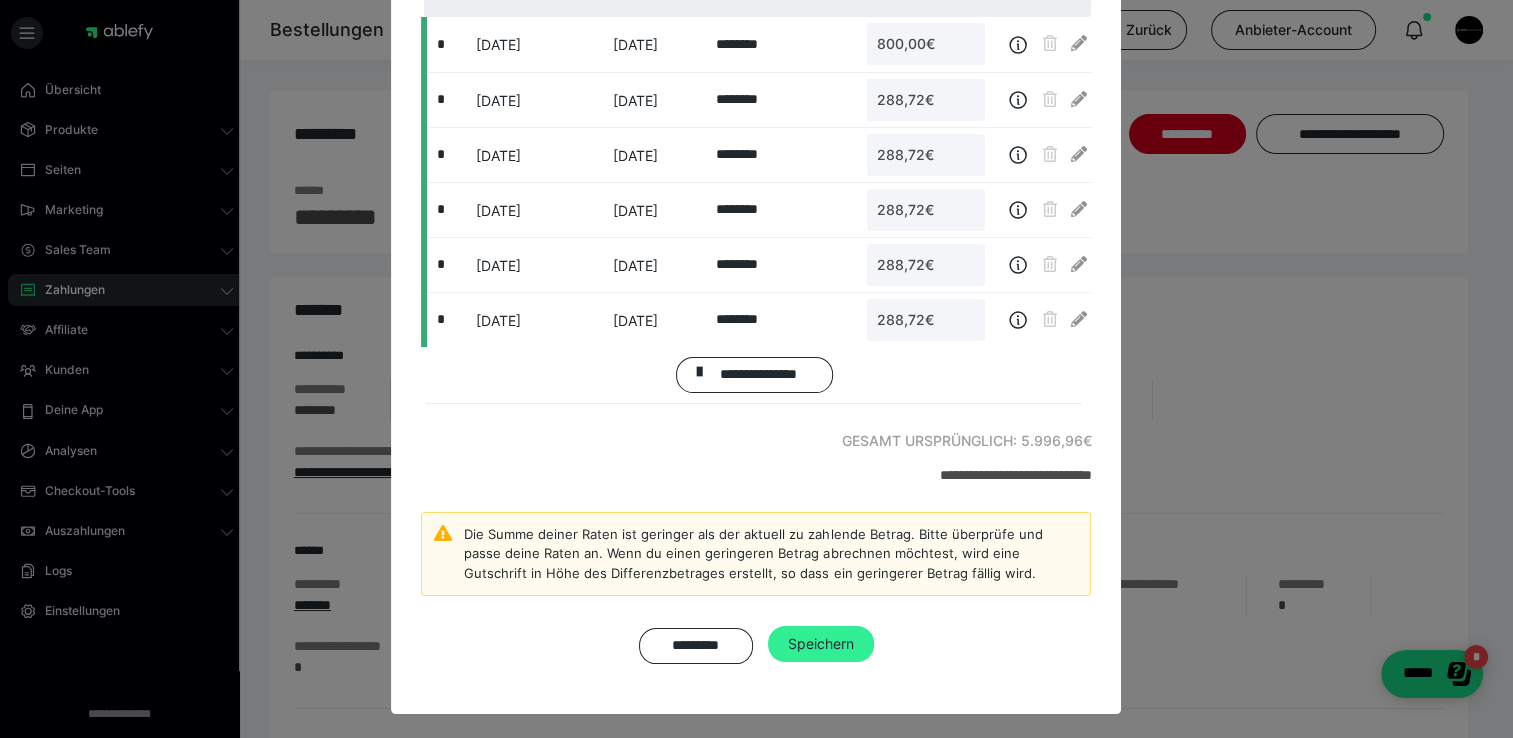 click on "Speichern" at bounding box center [821, 644] 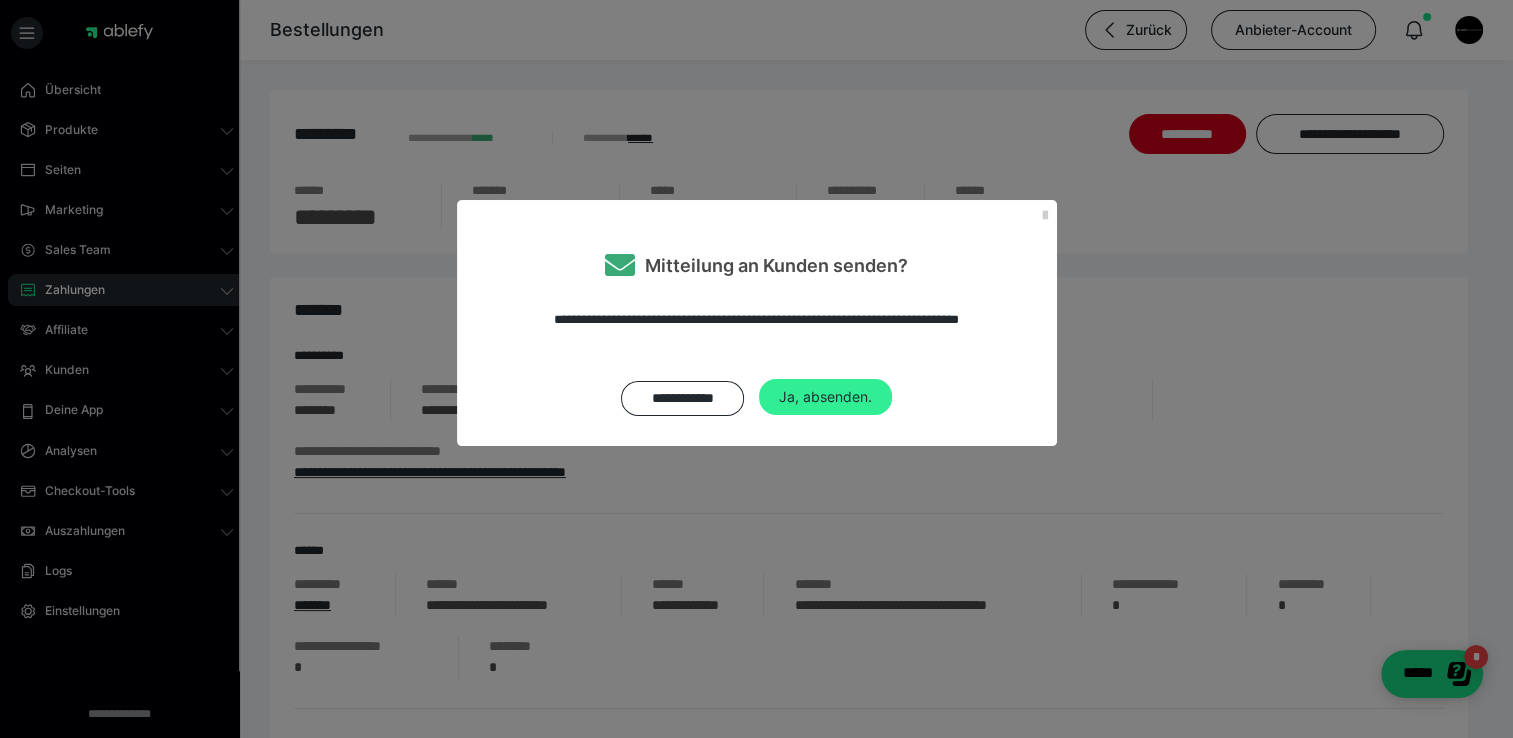 click on "Ja, absenden." at bounding box center (825, 397) 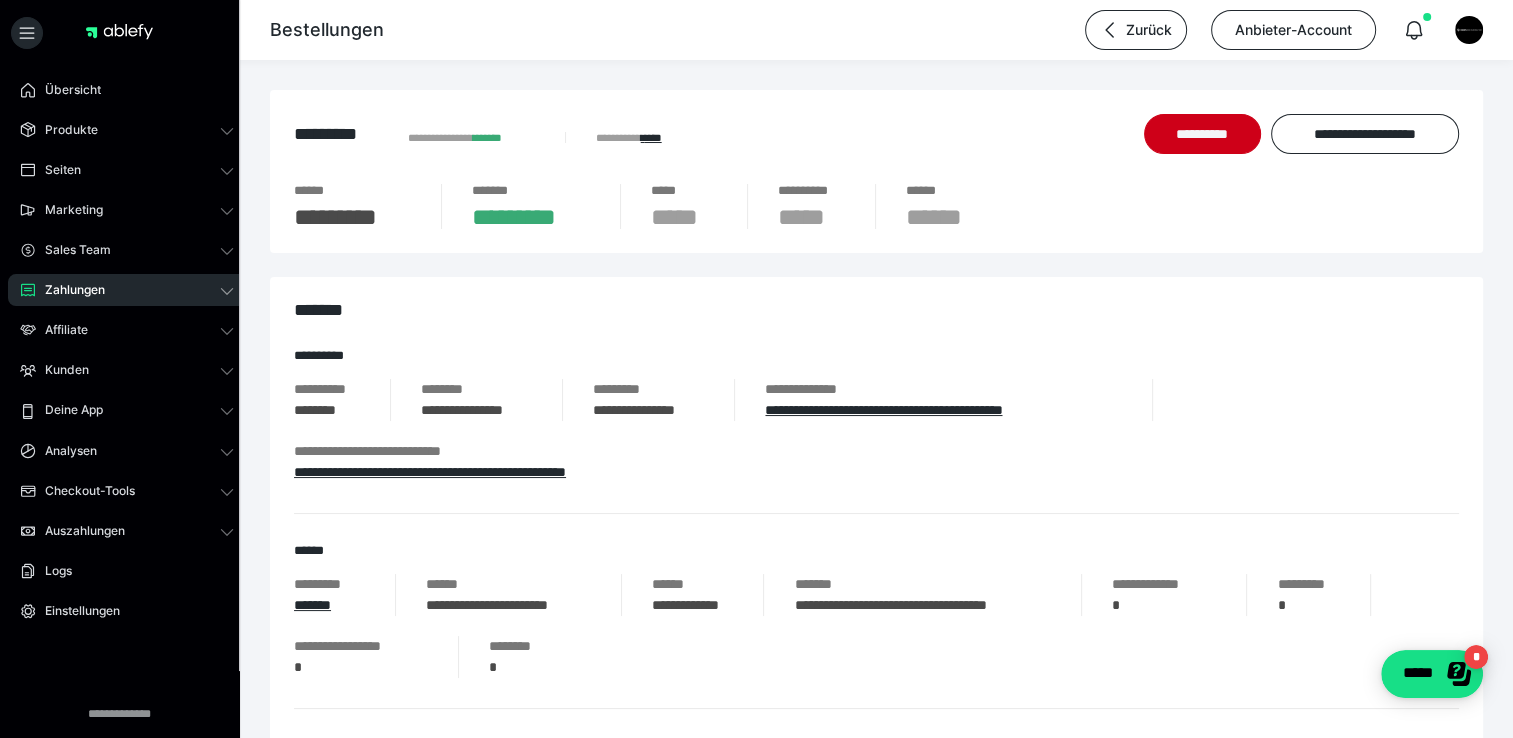 click on "Zahlungen" at bounding box center (127, 290) 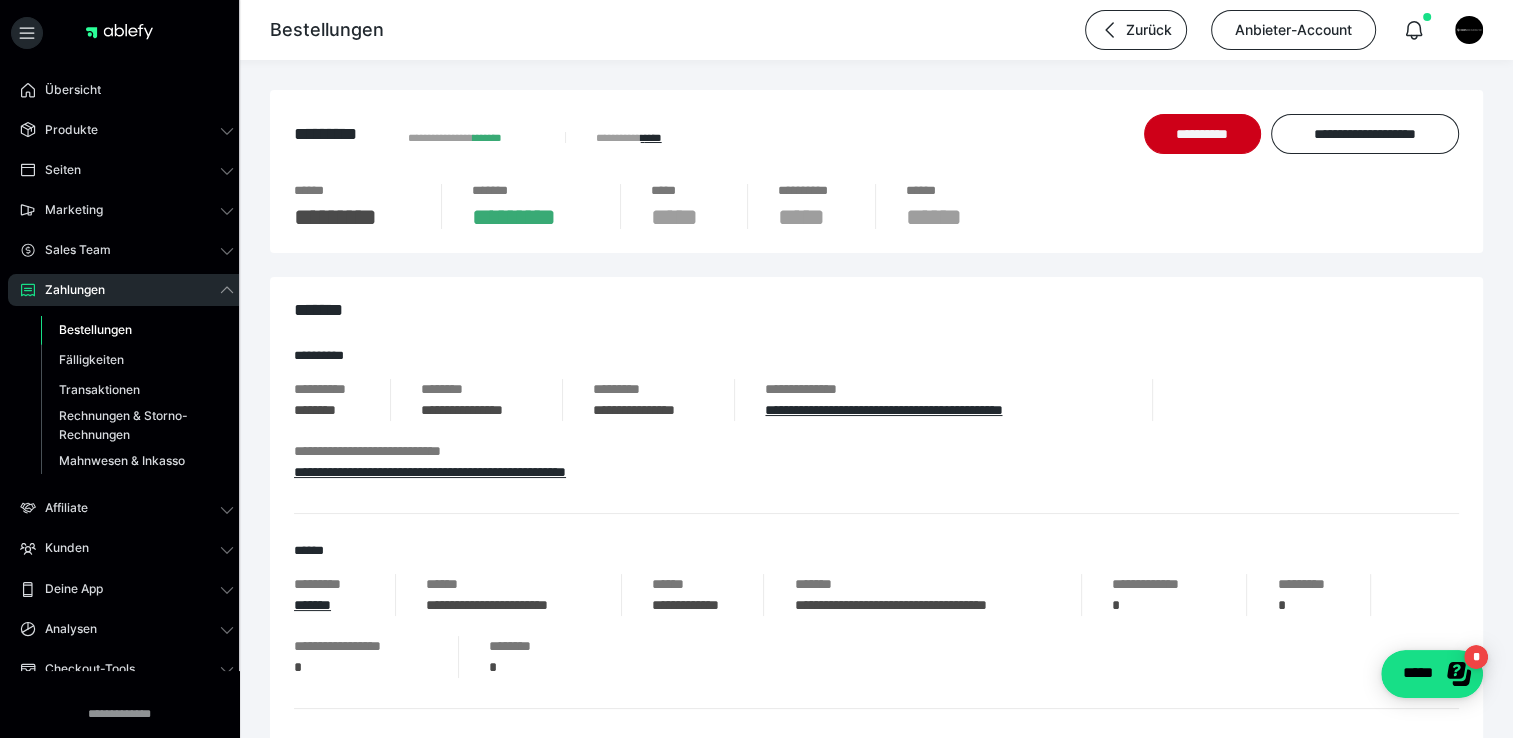 click on "Bestellungen" at bounding box center [95, 329] 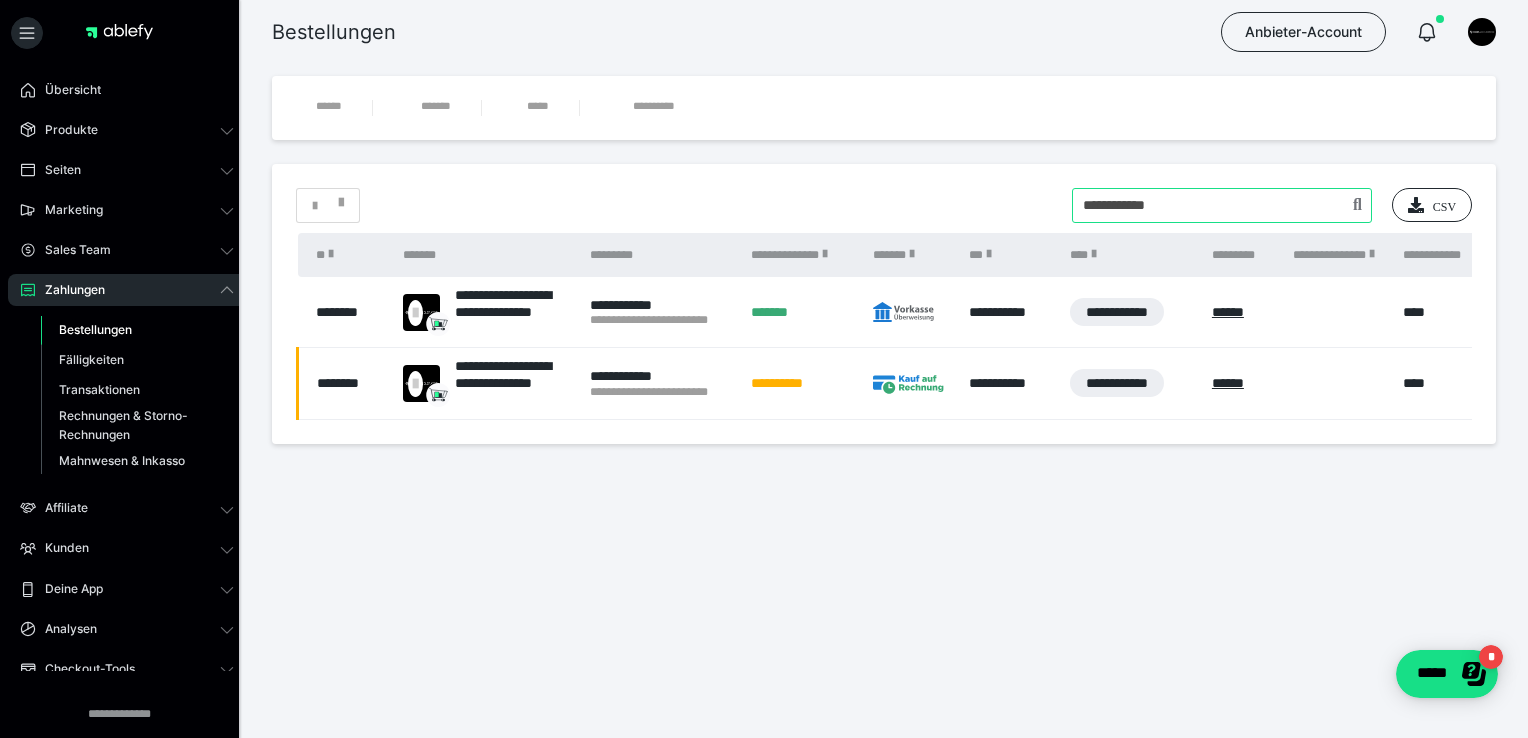 click at bounding box center [1222, 205] 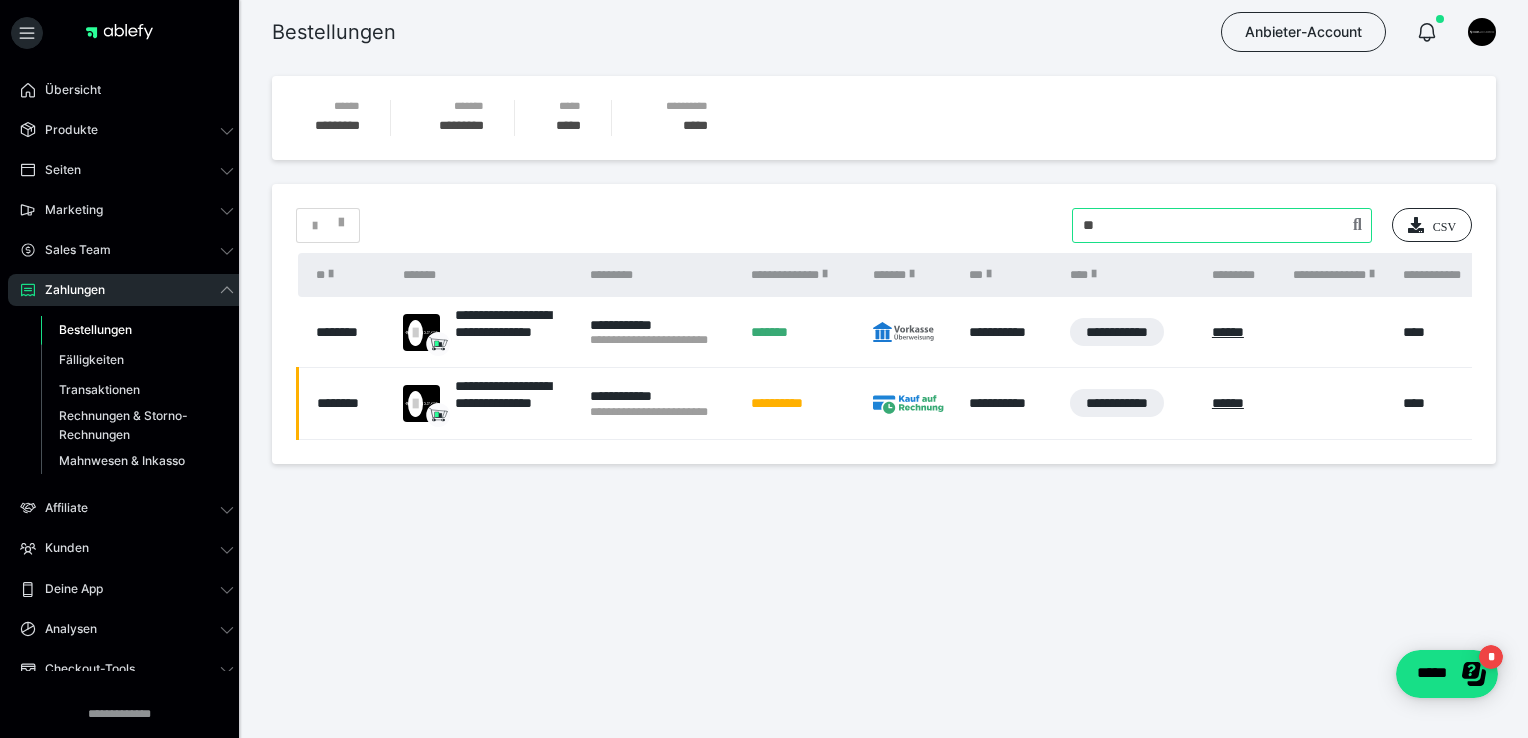 type on "*" 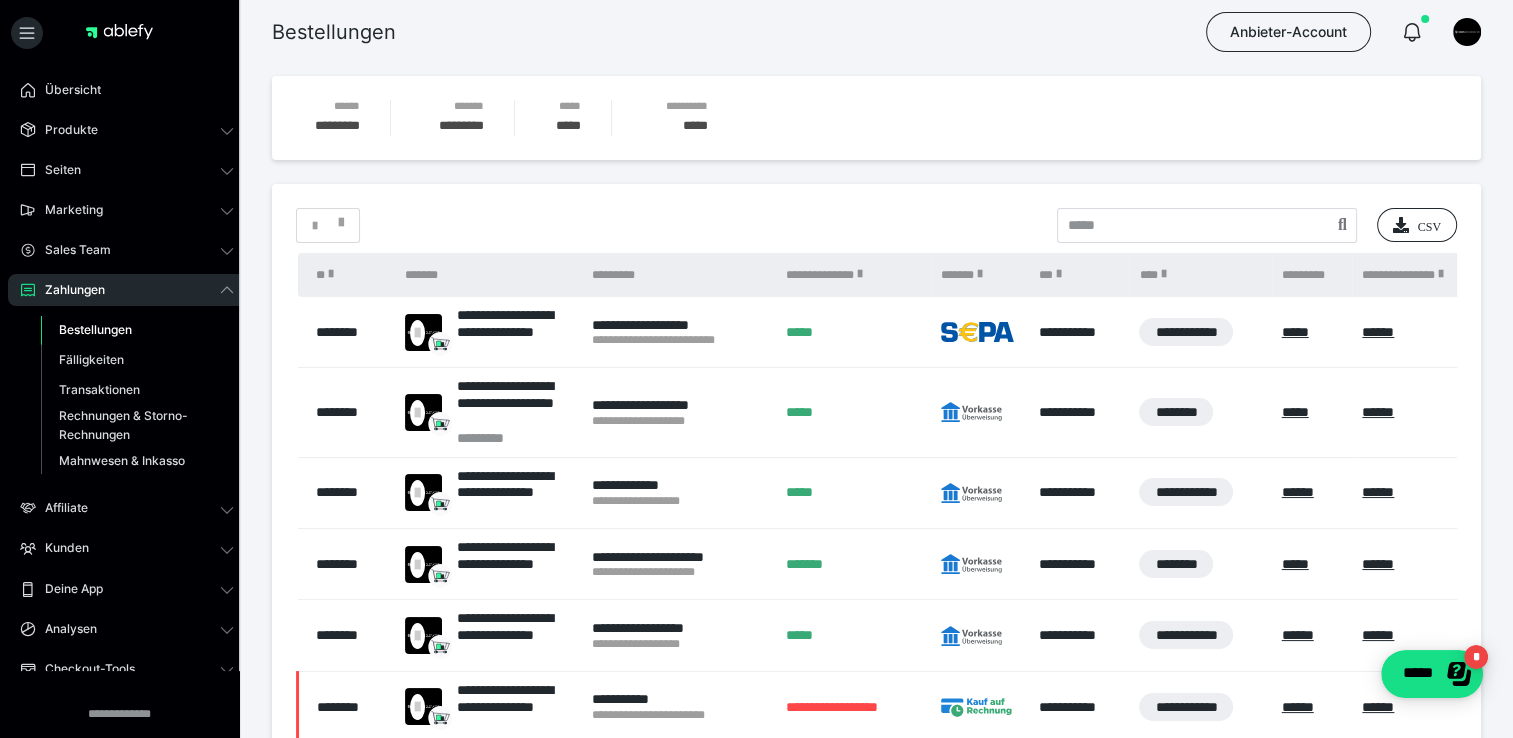drag, startPoint x: 1203, startPoint y: 198, endPoint x: 966, endPoint y: 175, distance: 238.11342 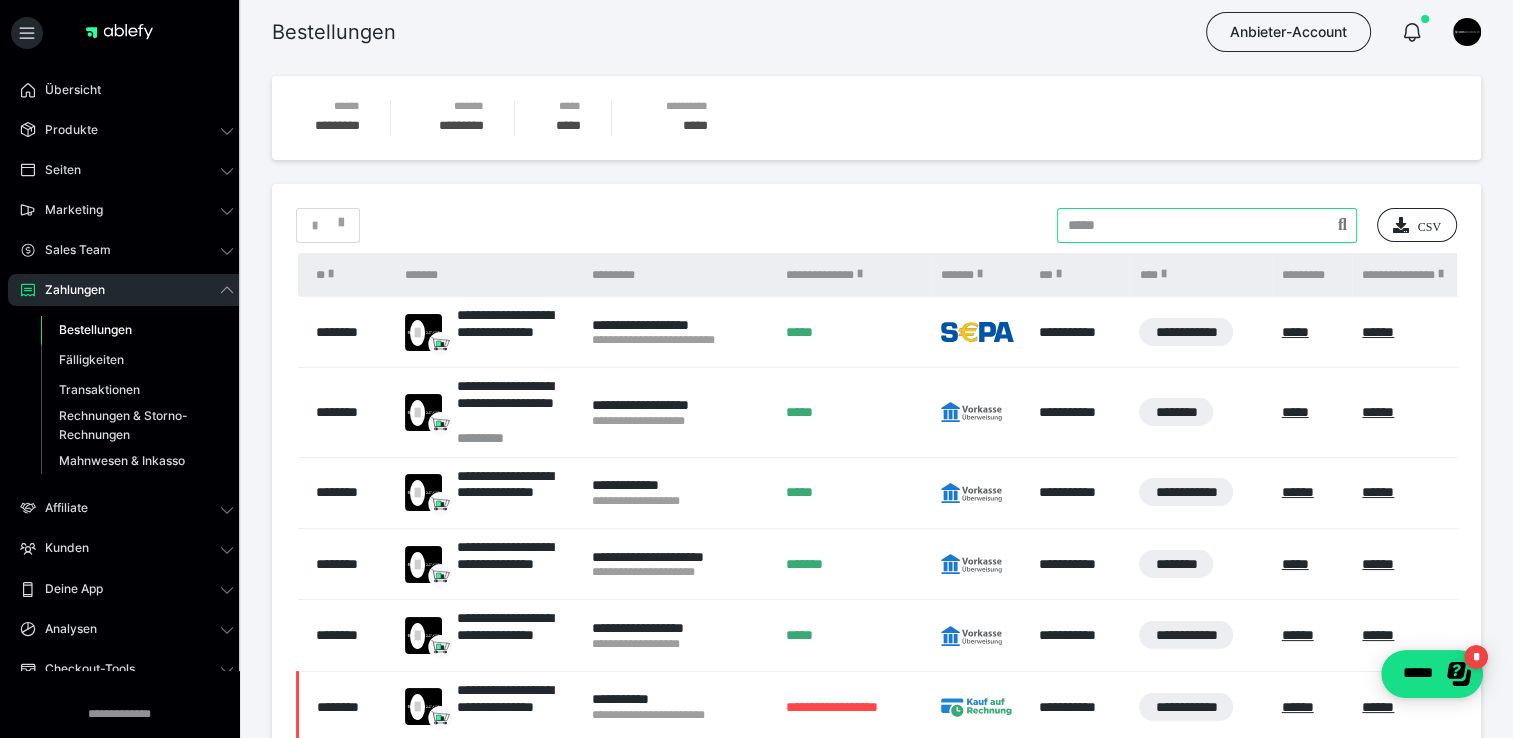 click at bounding box center [1207, 225] 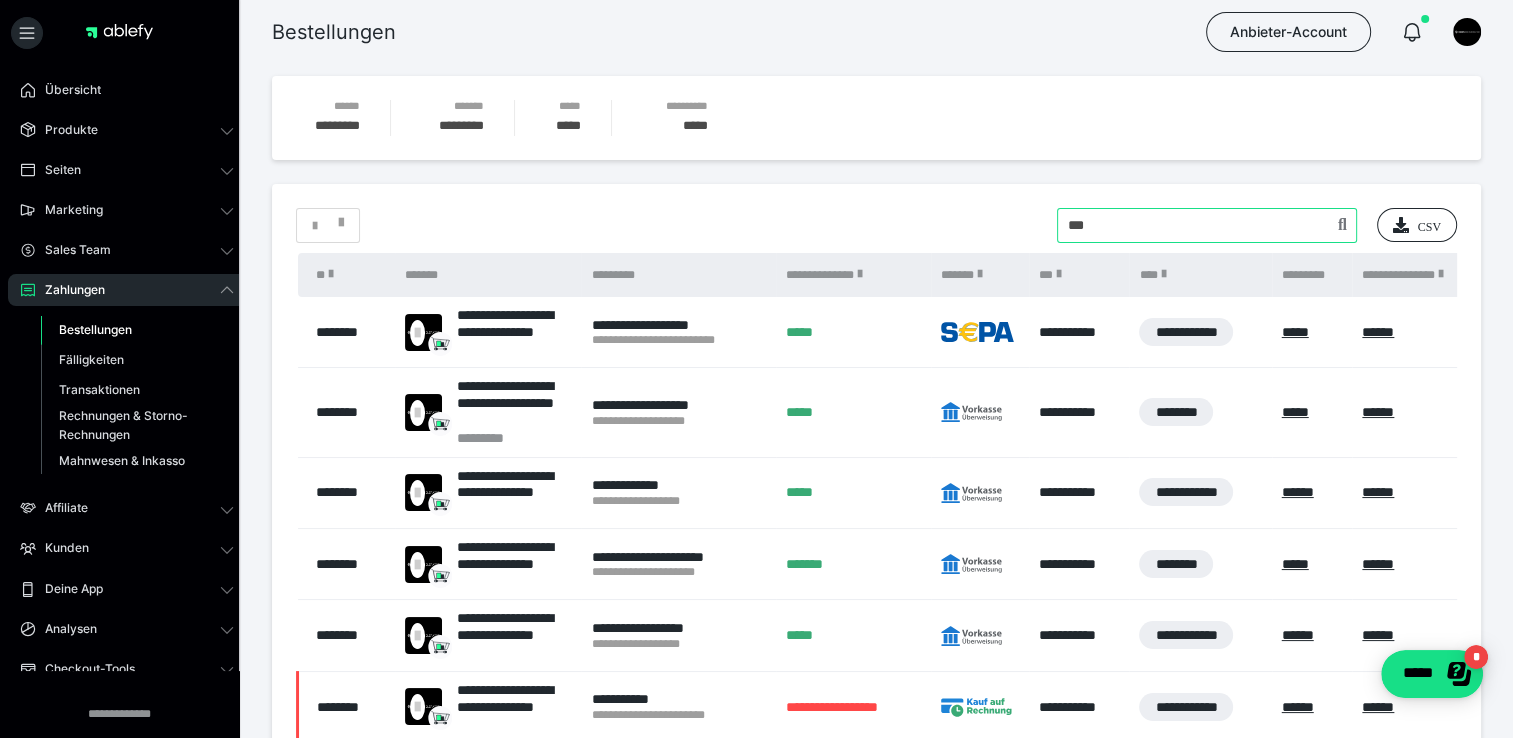 type on "***" 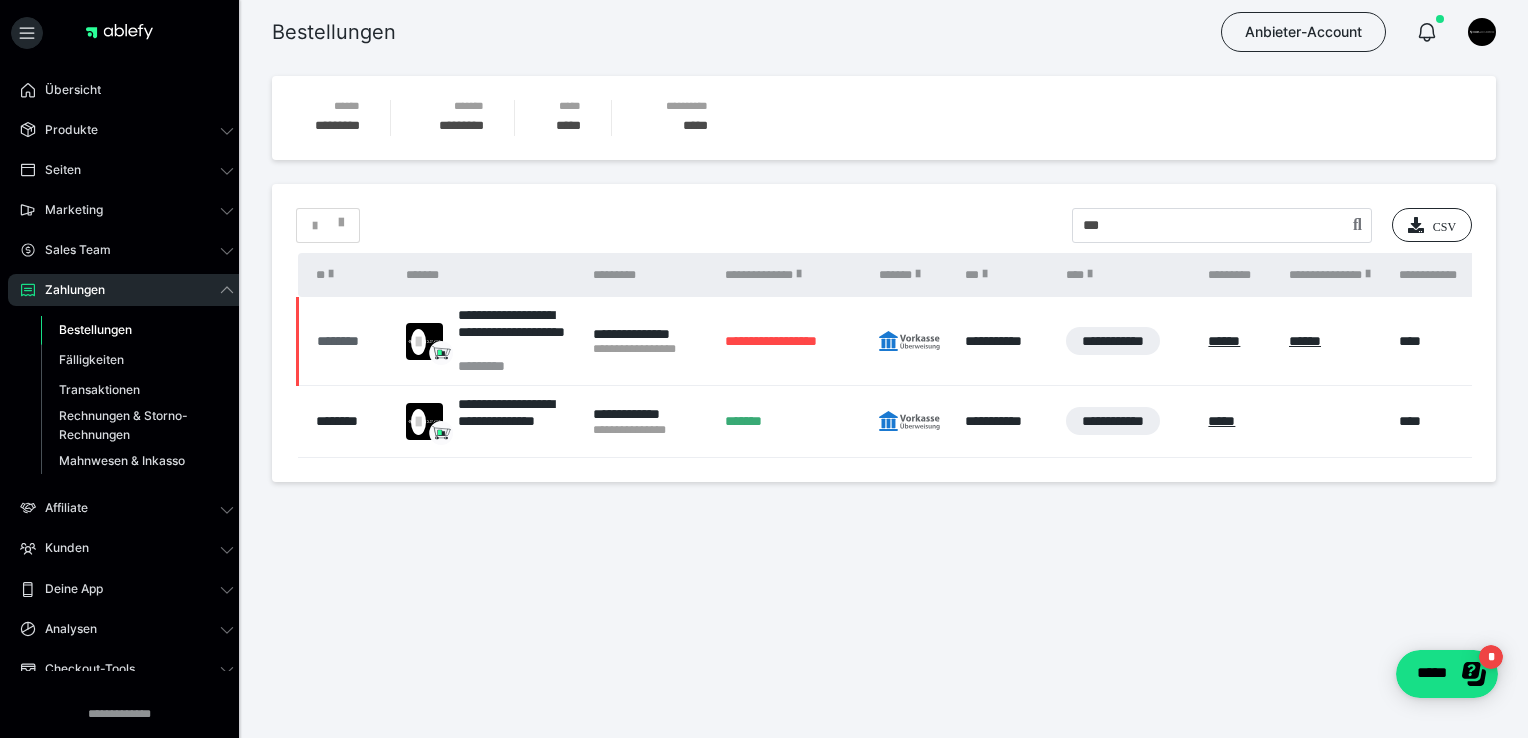 click on "********" at bounding box center [351, 341] 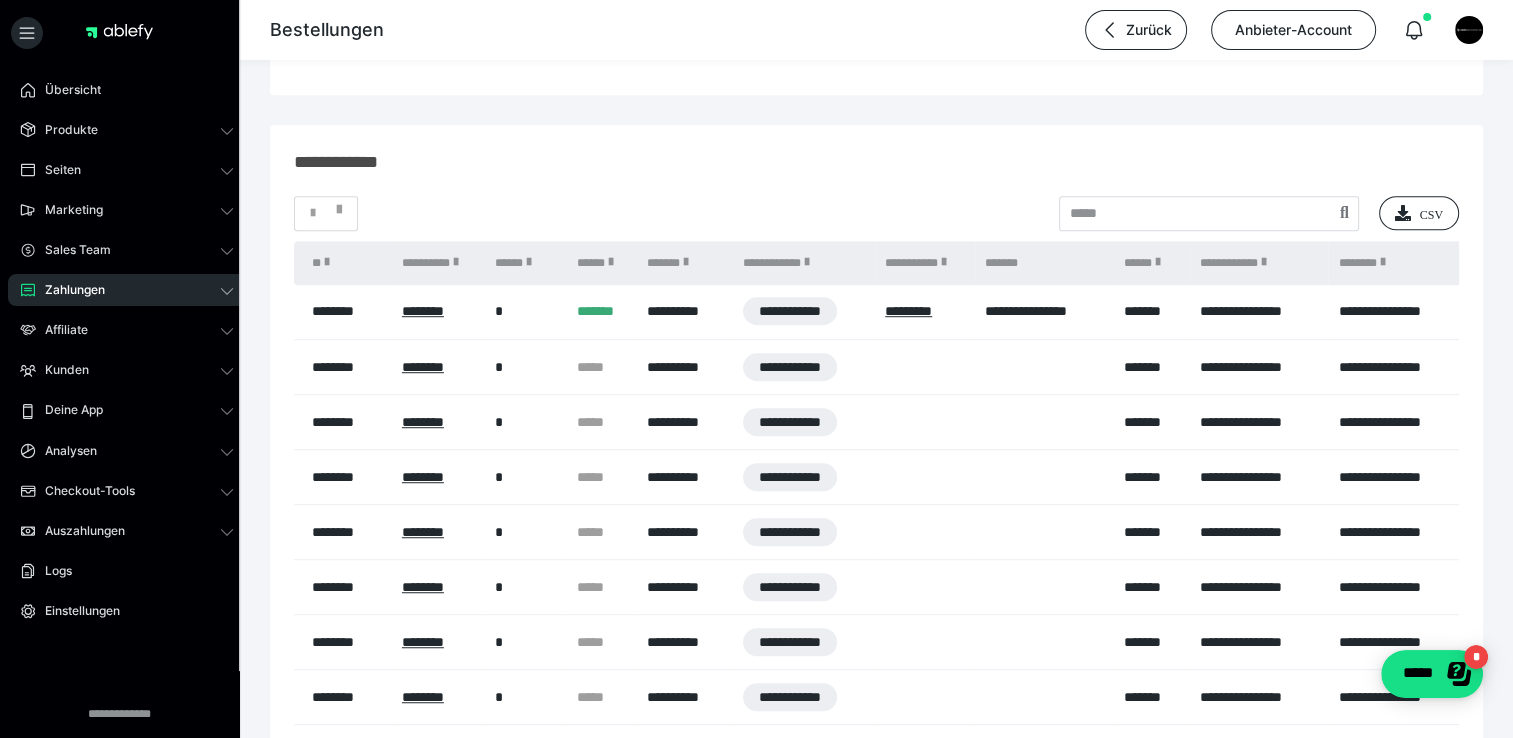 scroll, scrollTop: 1249, scrollLeft: 0, axis: vertical 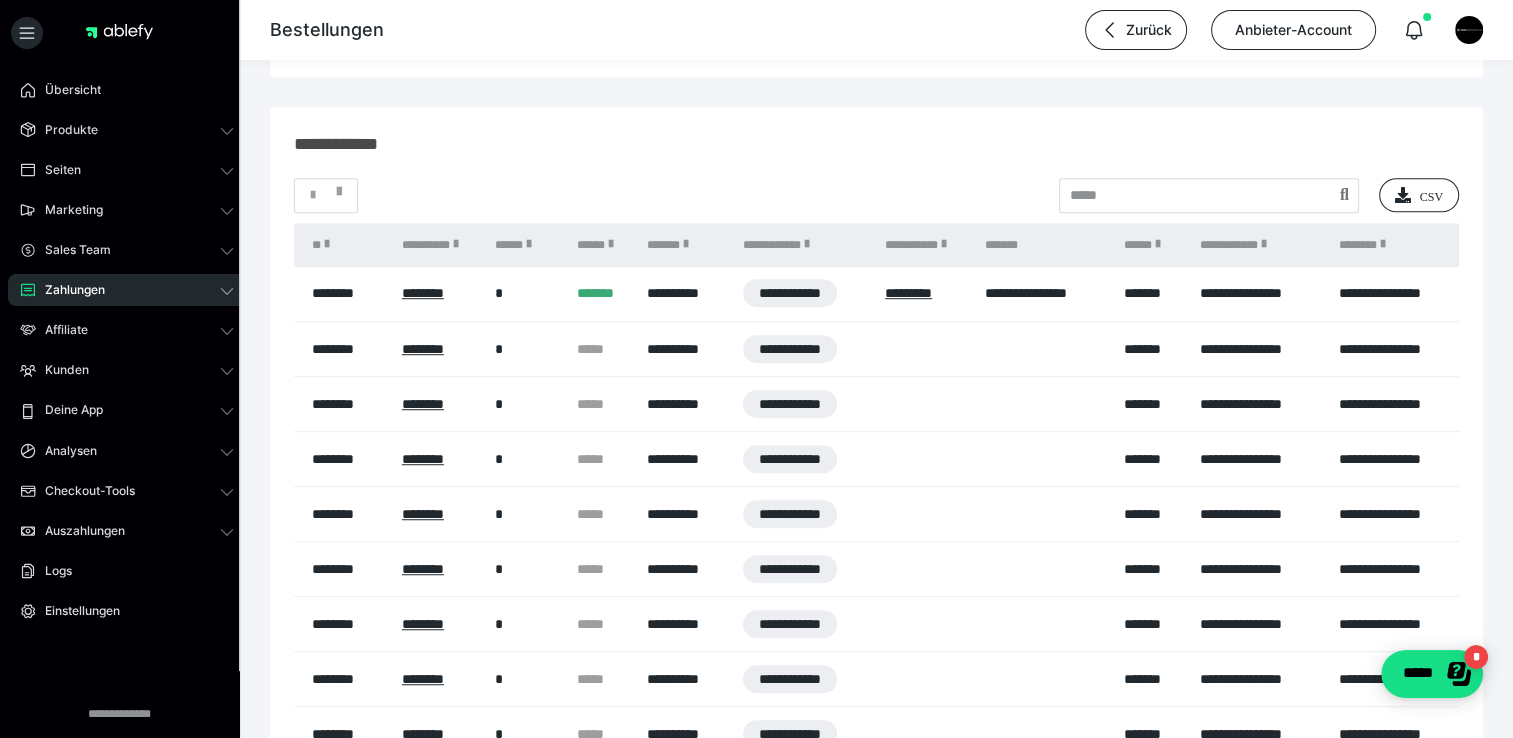 click on "Zahlungen" at bounding box center (68, 290) 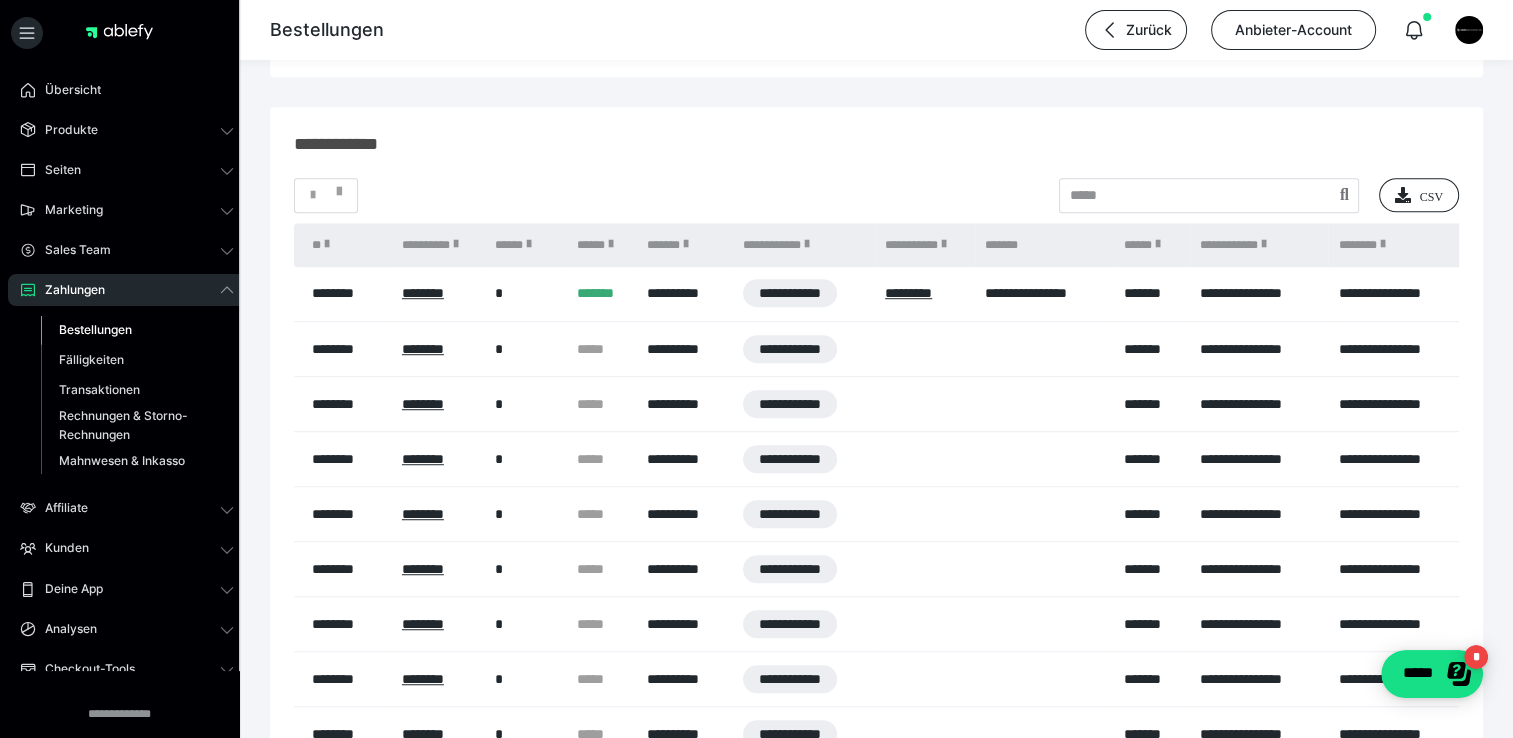click on "Bestellungen" at bounding box center [95, 329] 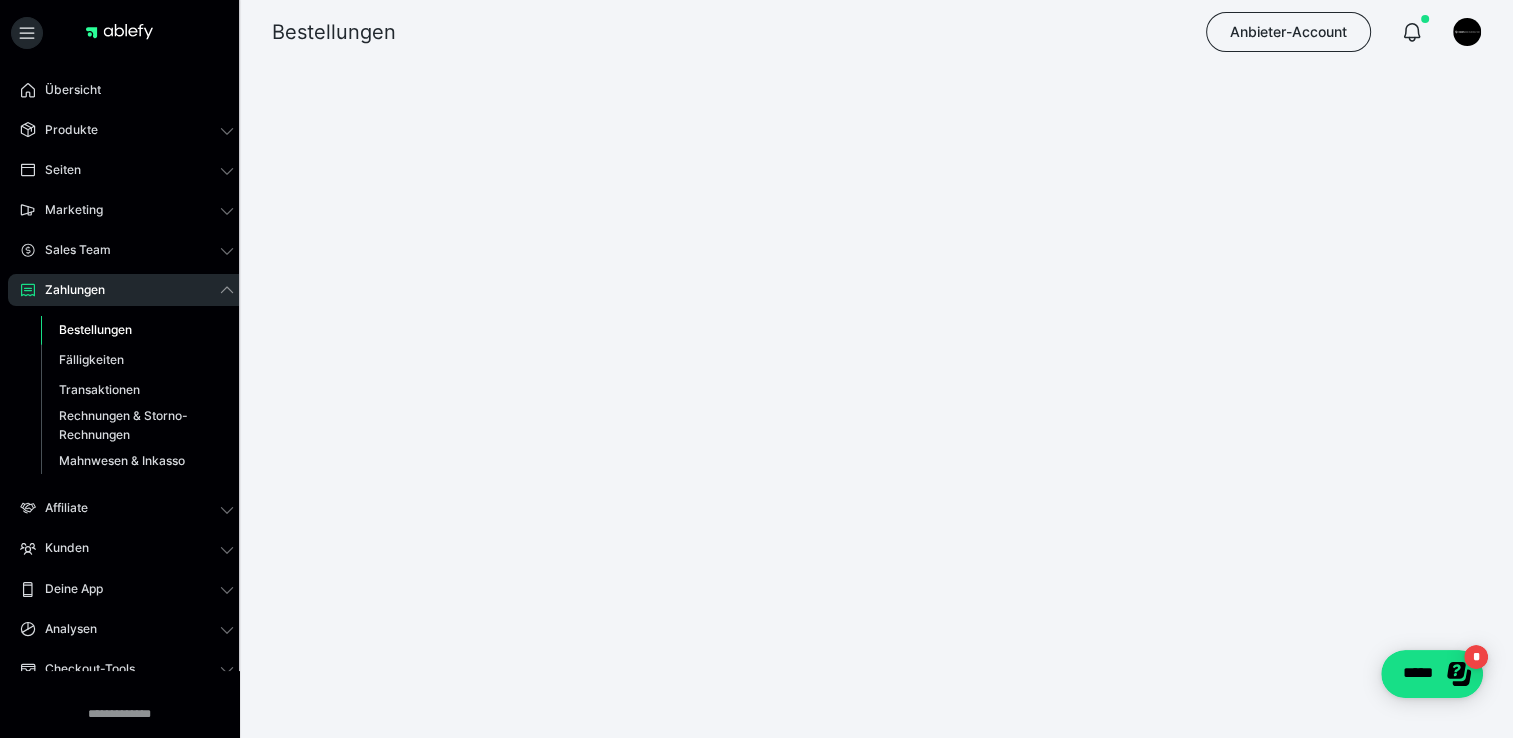 scroll, scrollTop: 0, scrollLeft: 0, axis: both 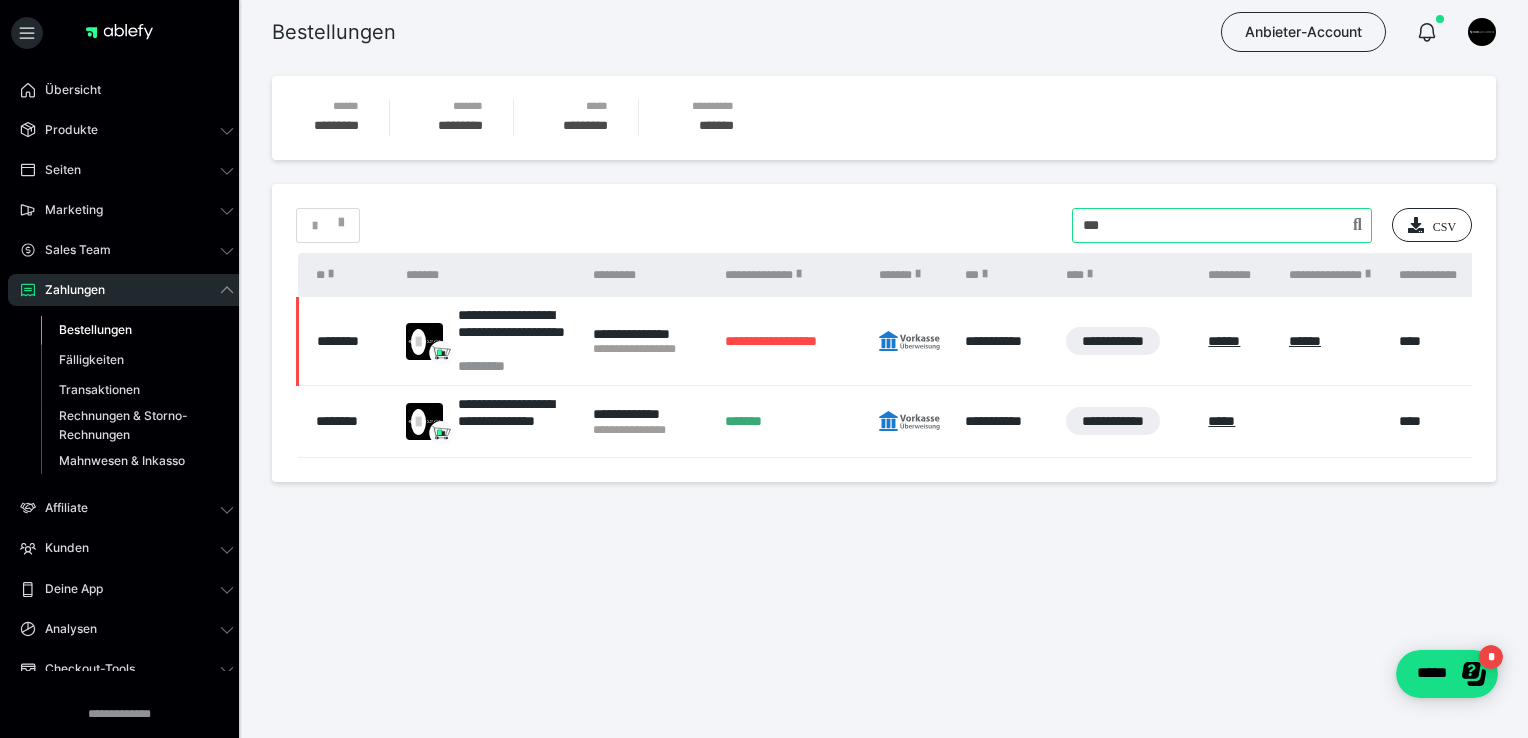 click at bounding box center [1222, 225] 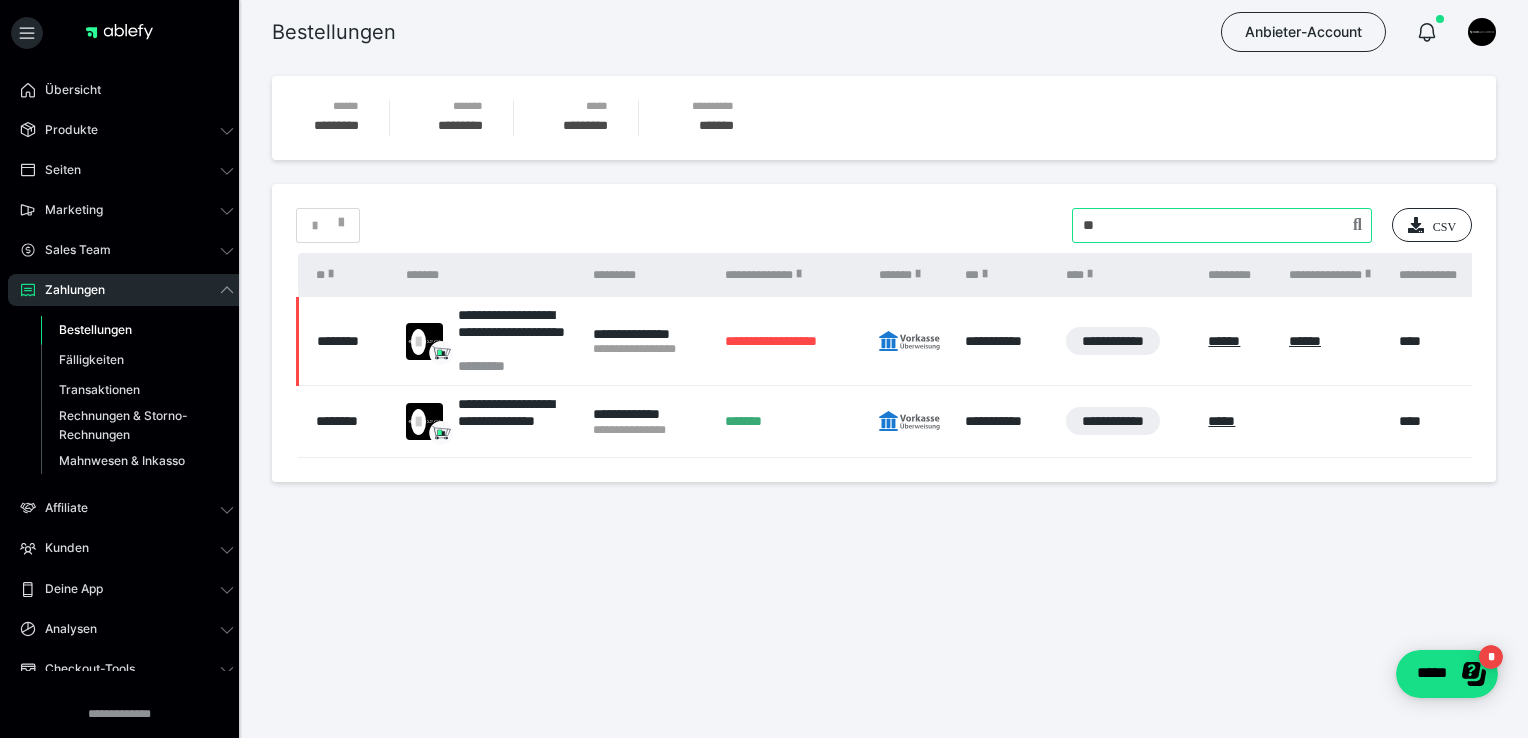 type on "*" 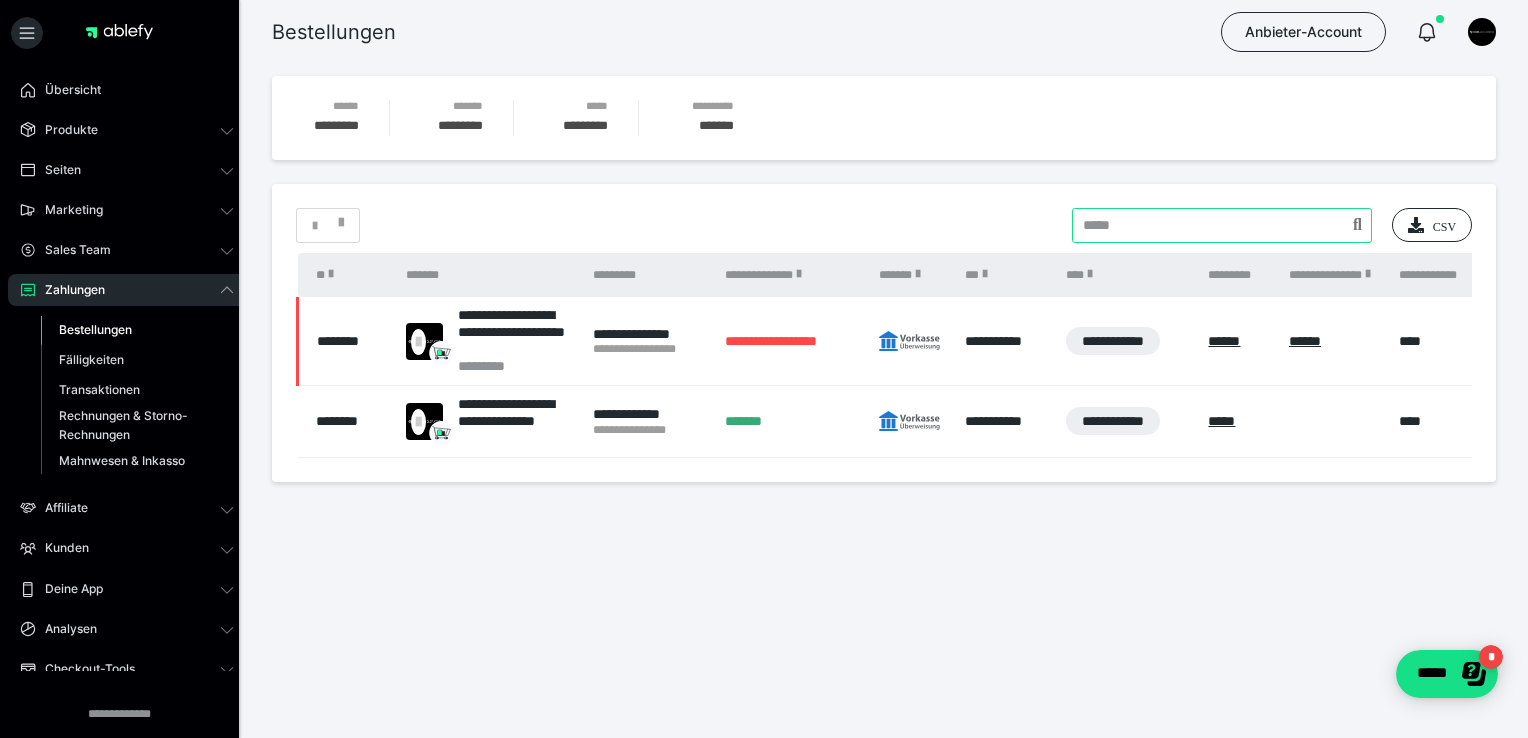 paste on "*****" 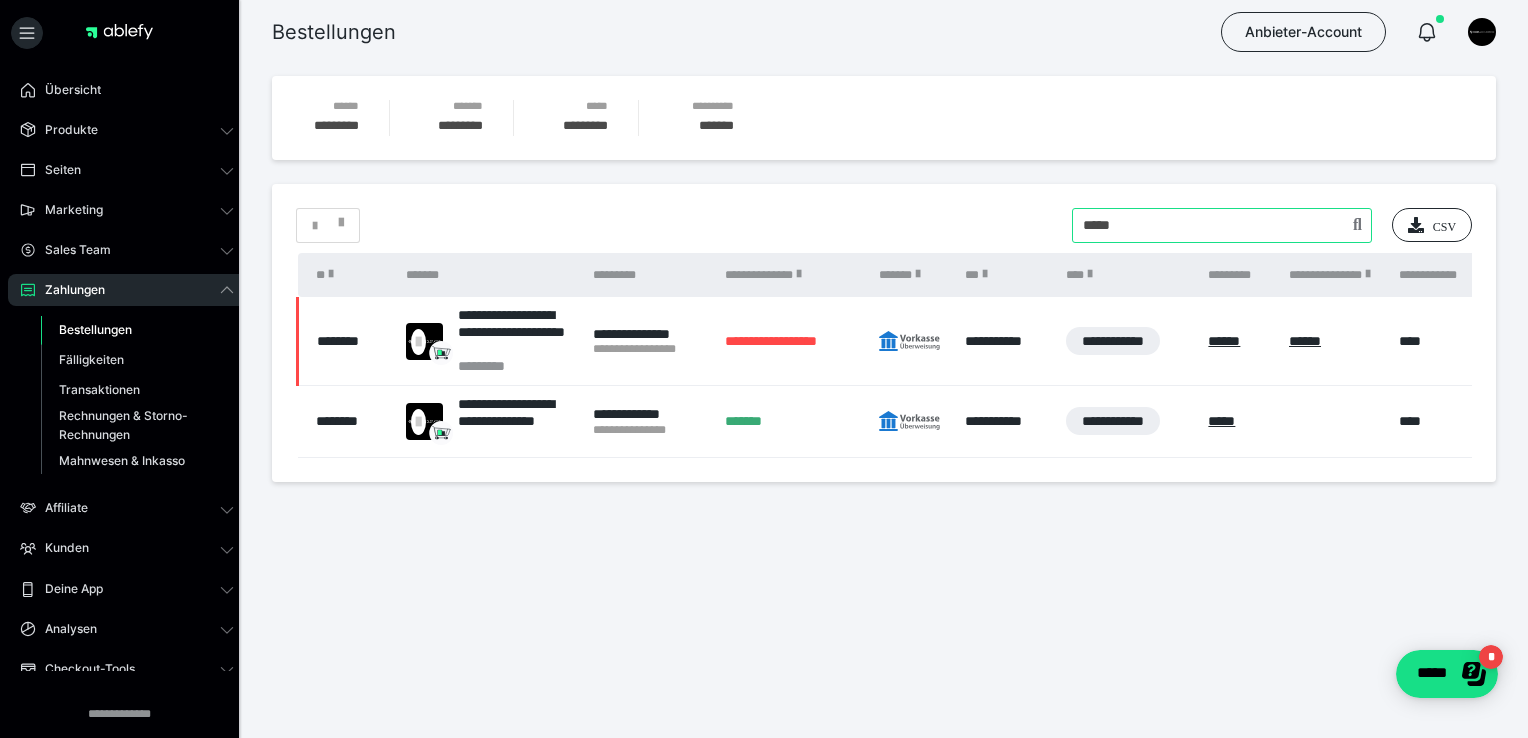 type on "*****" 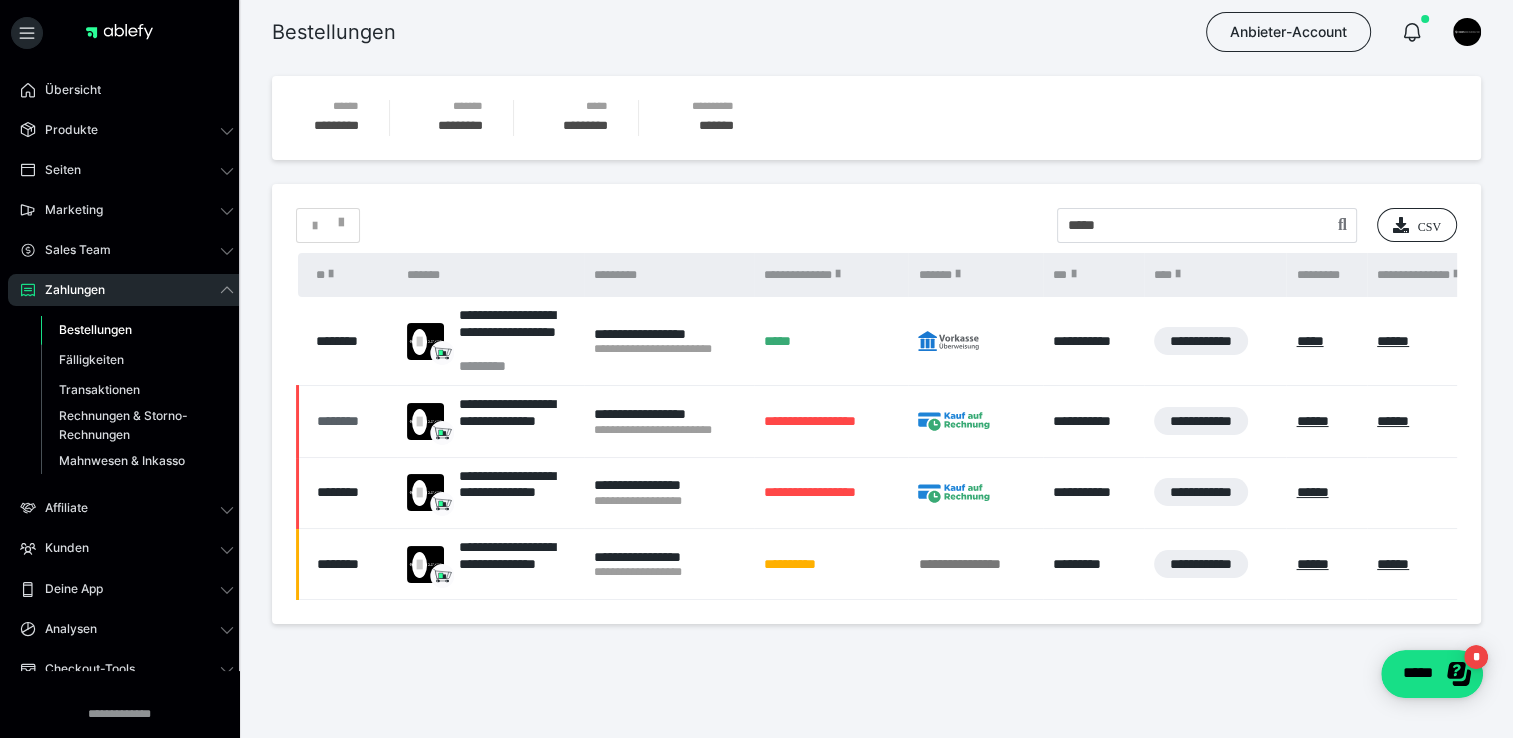 click on "********" at bounding box center (352, 421) 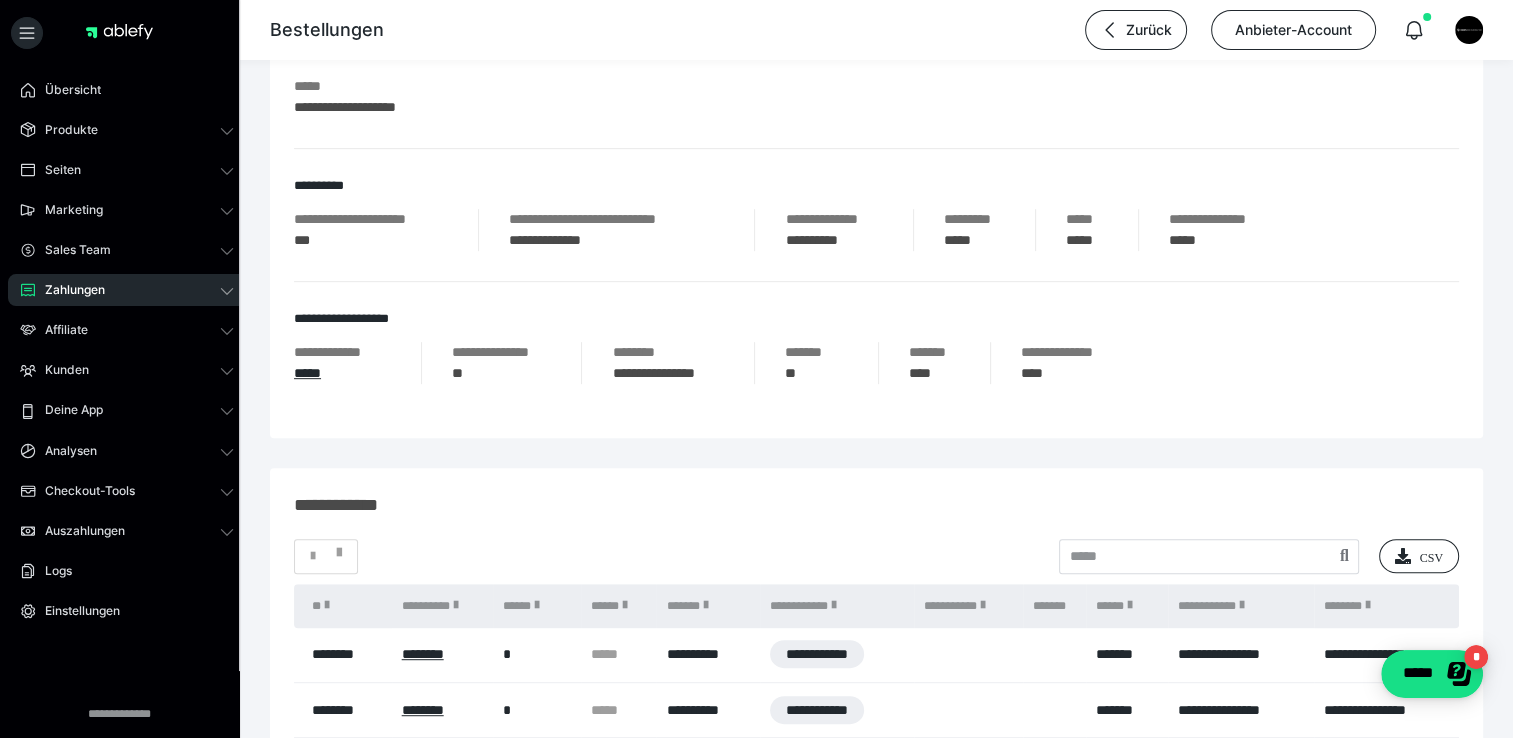 scroll, scrollTop: 894, scrollLeft: 0, axis: vertical 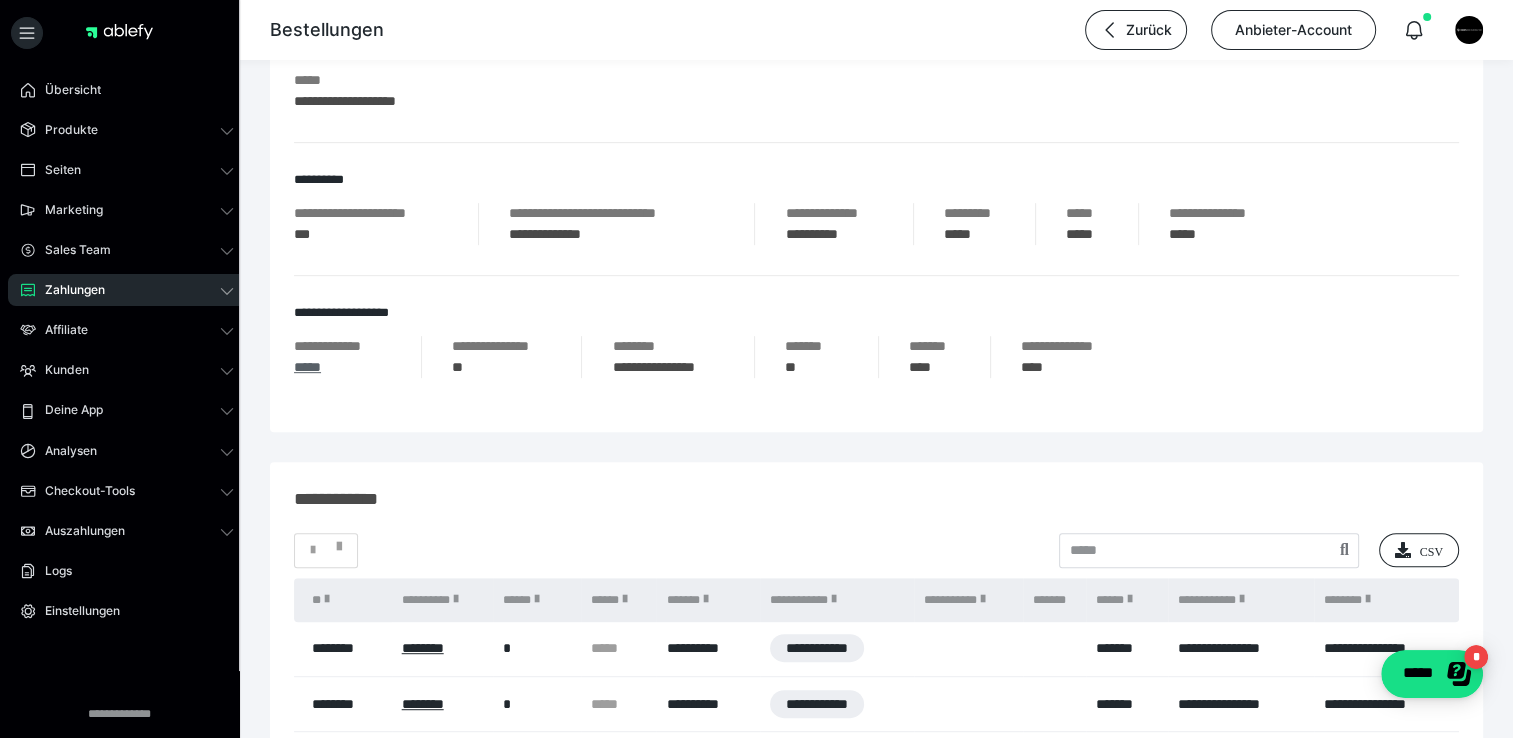 click on "*****" at bounding box center [307, 367] 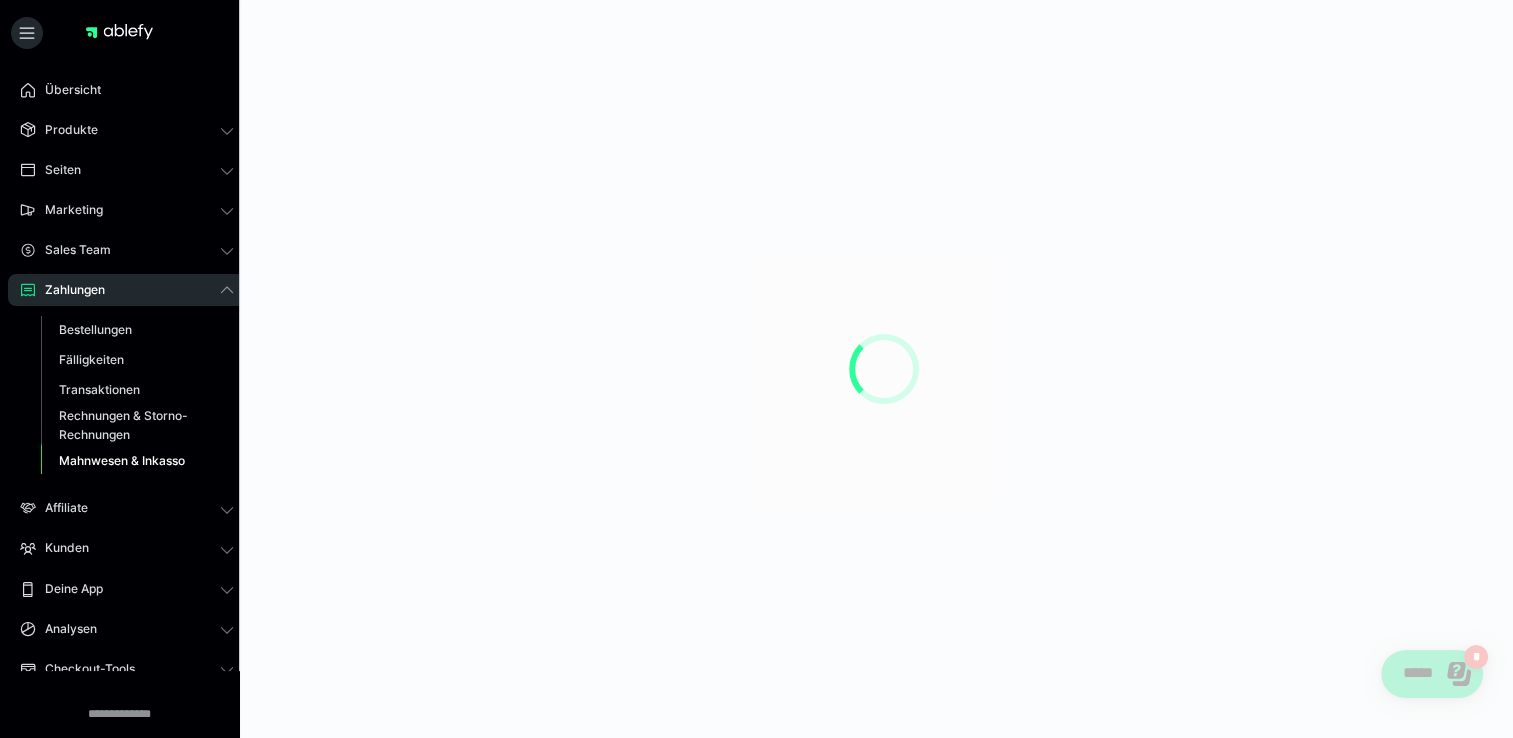 scroll, scrollTop: 0, scrollLeft: 0, axis: both 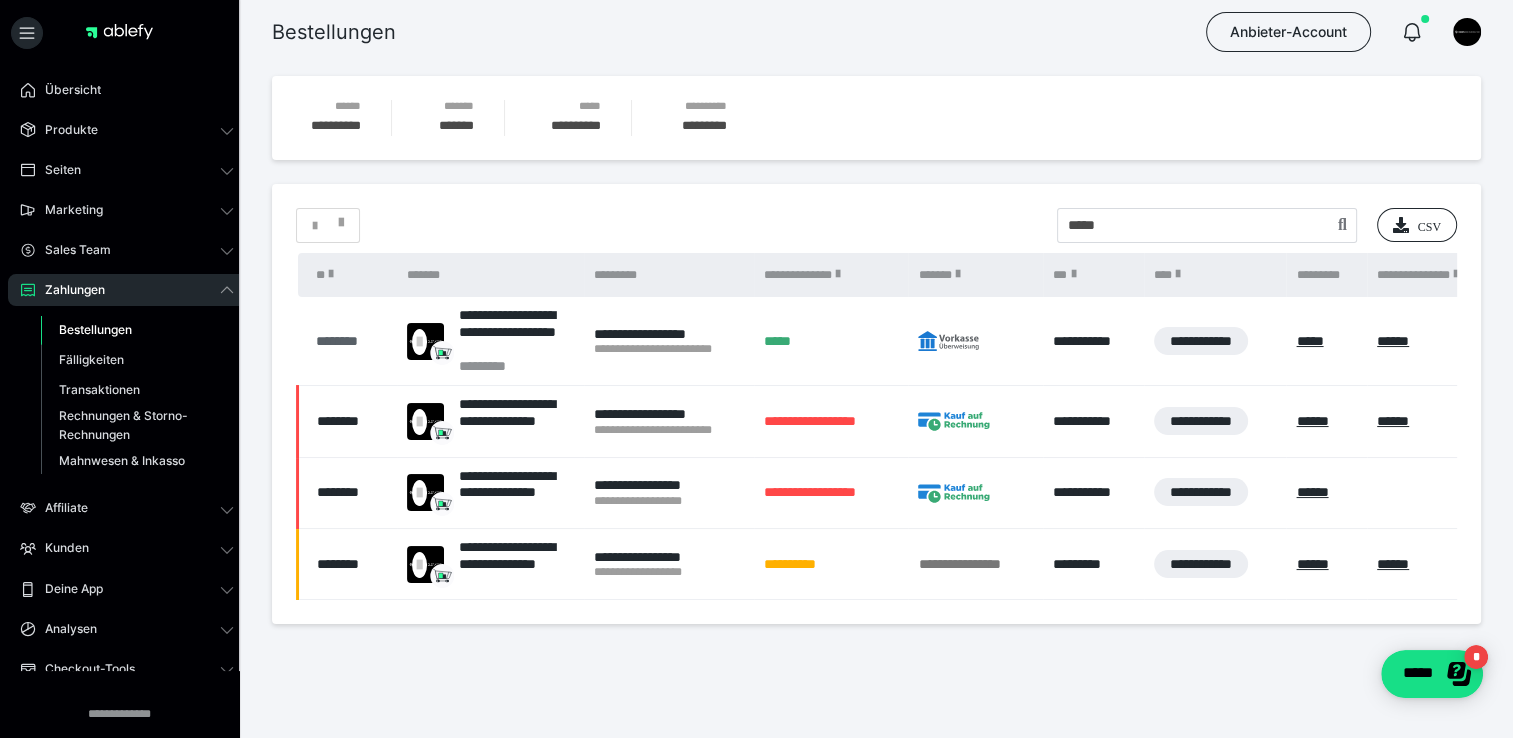 click on "********" at bounding box center [351, 341] 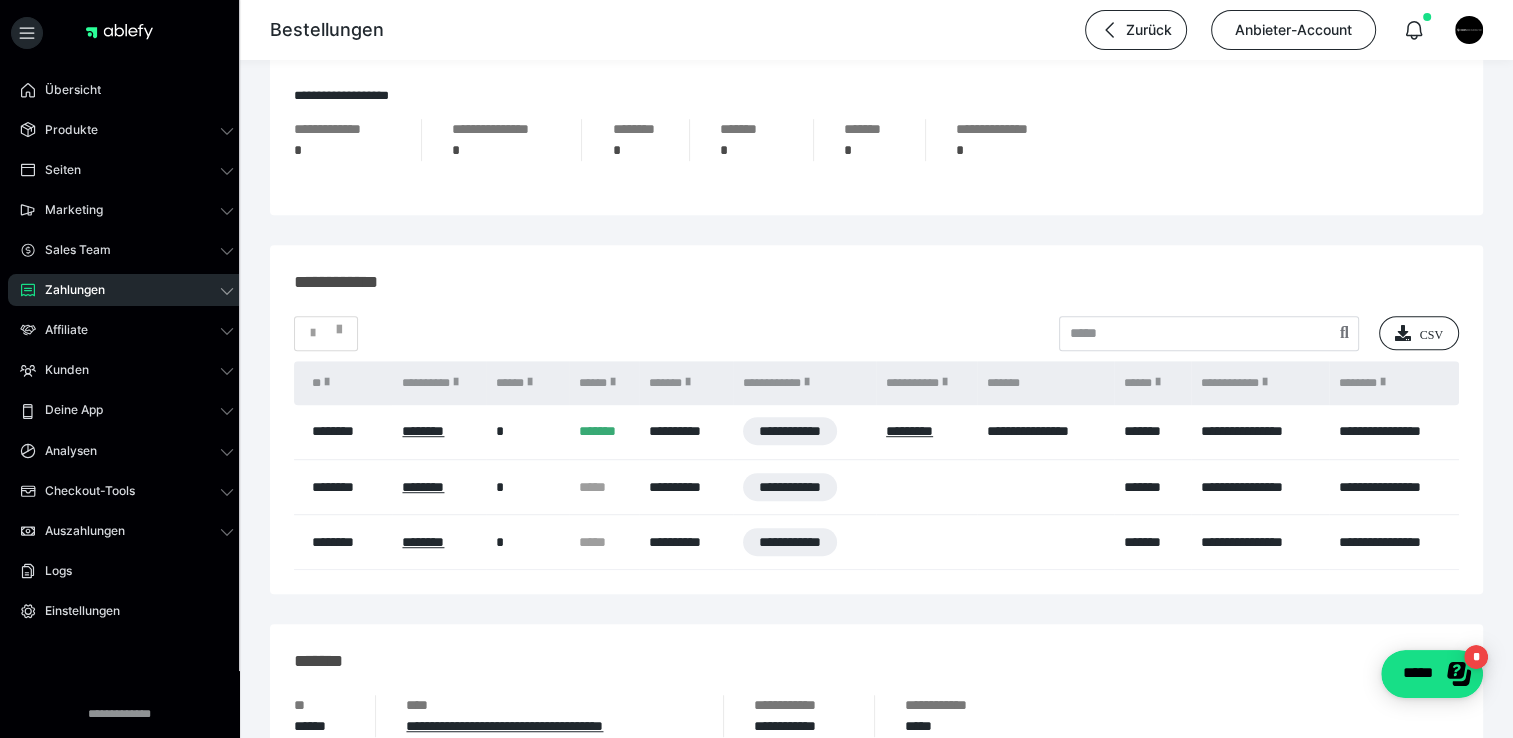 scroll, scrollTop: 1068, scrollLeft: 0, axis: vertical 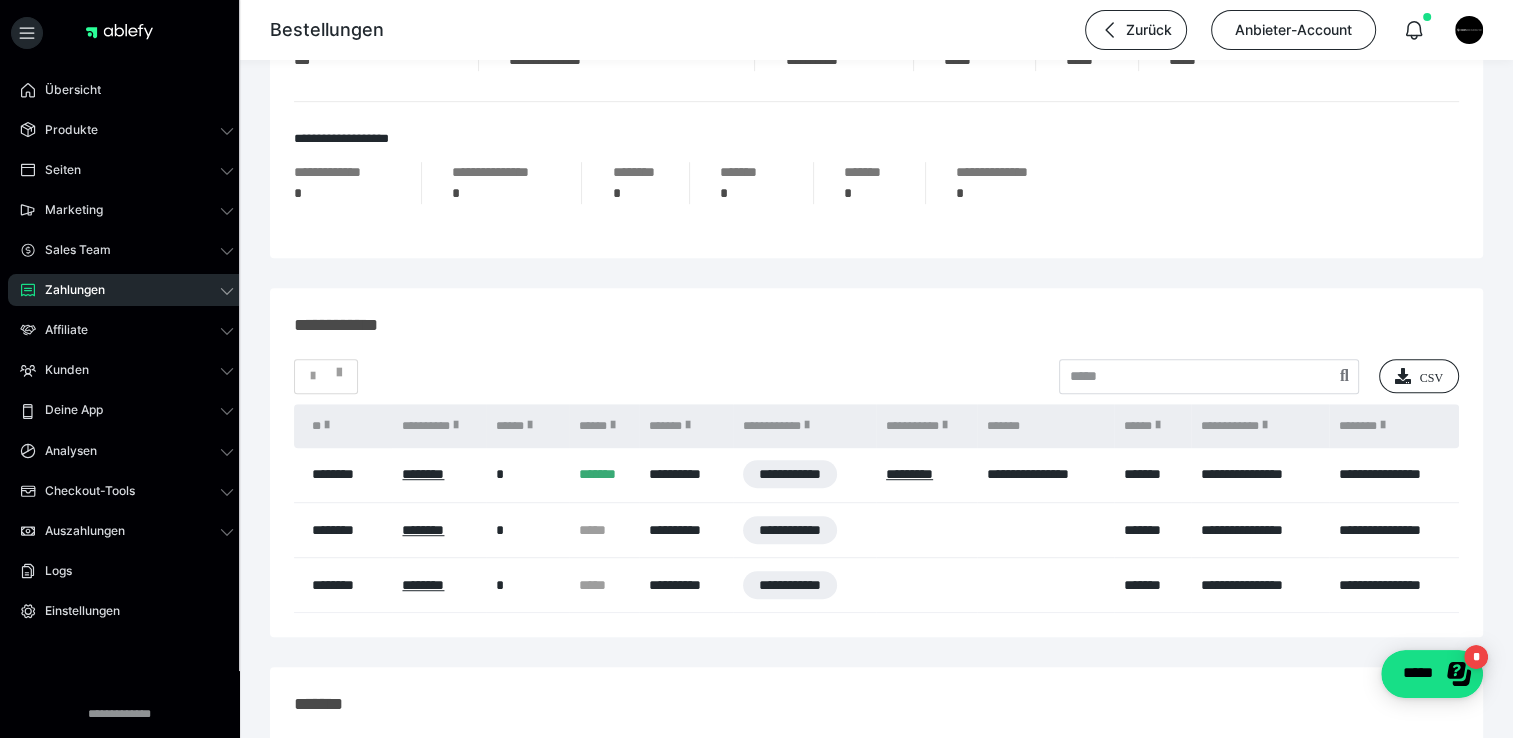 click on "Zahlungen" at bounding box center (68, 290) 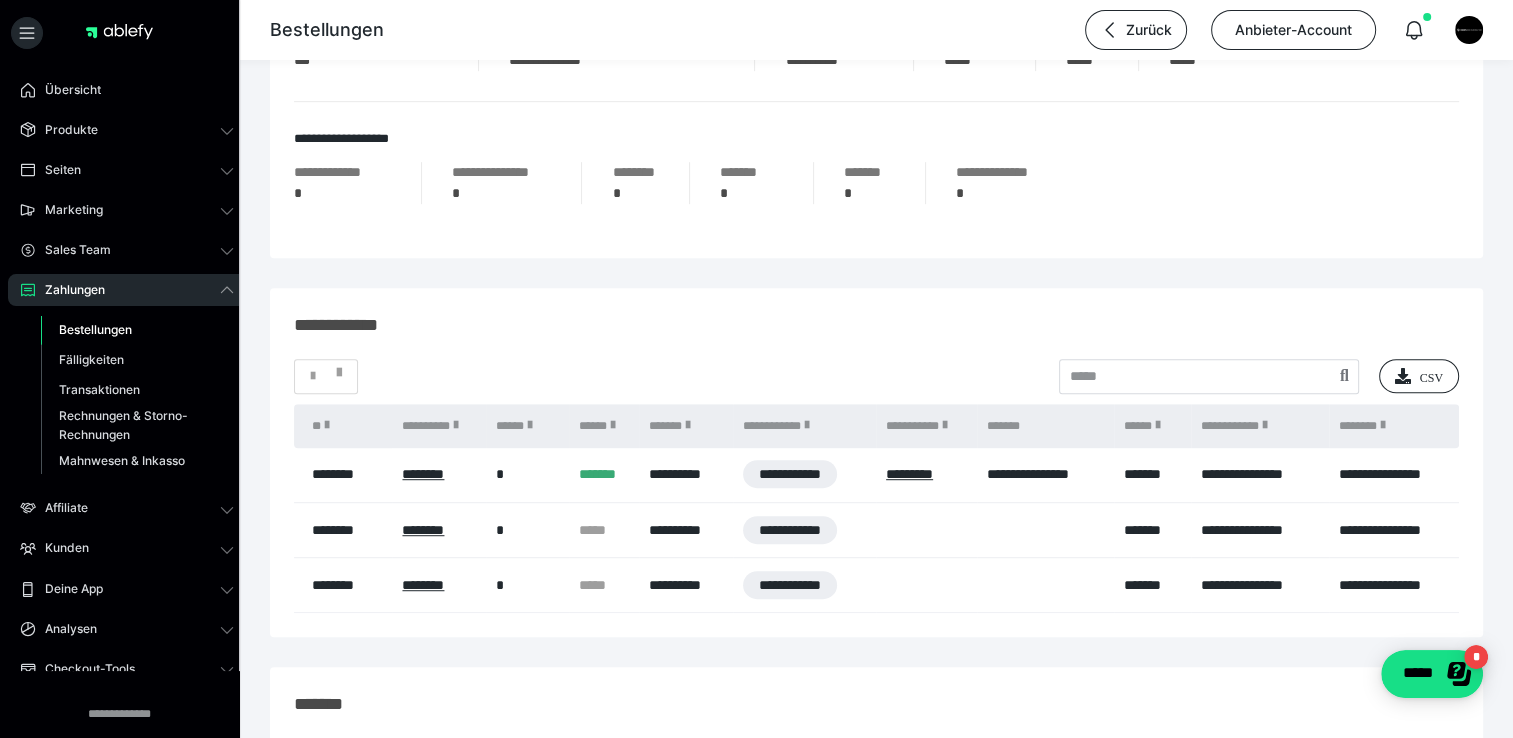 click on "Bestellungen" at bounding box center [95, 329] 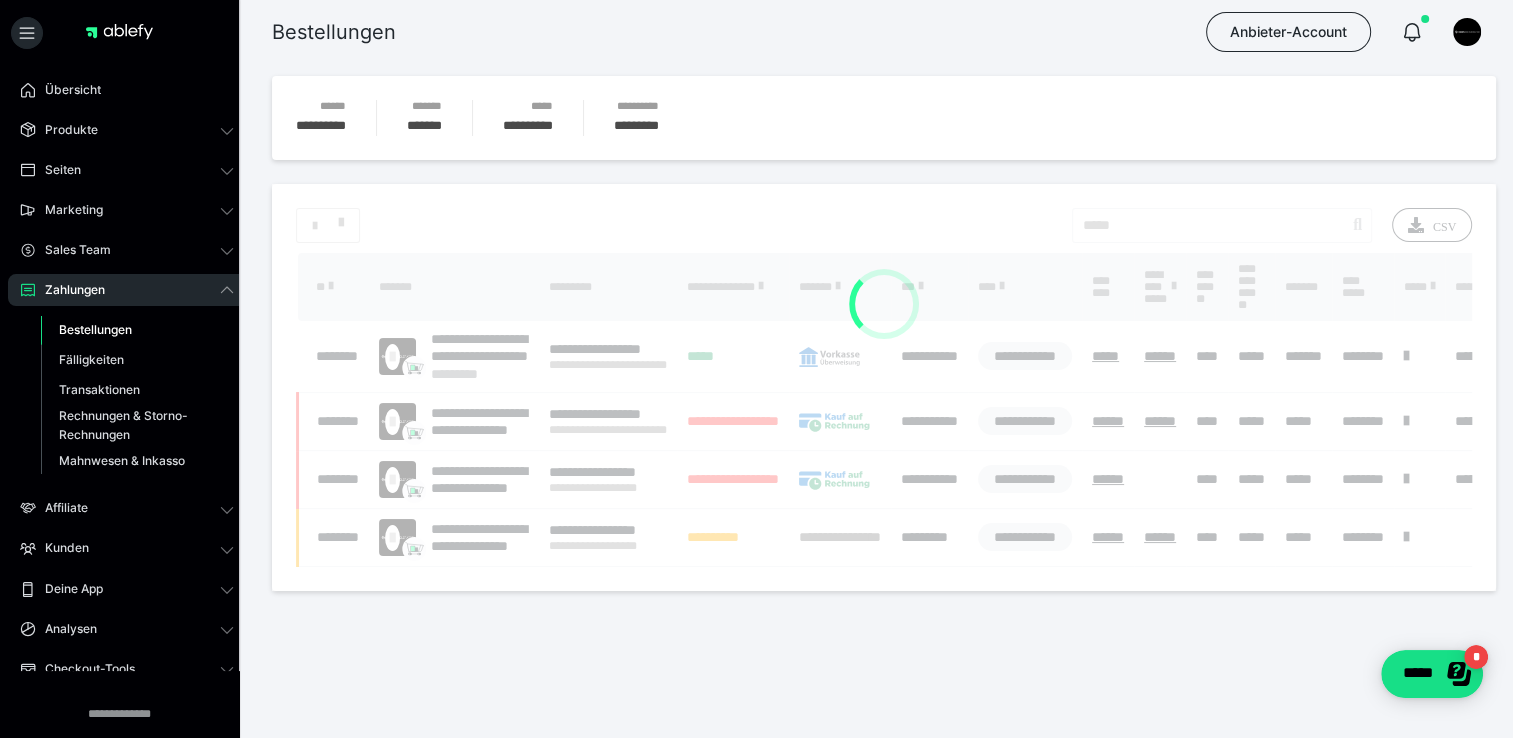 scroll, scrollTop: 0, scrollLeft: 0, axis: both 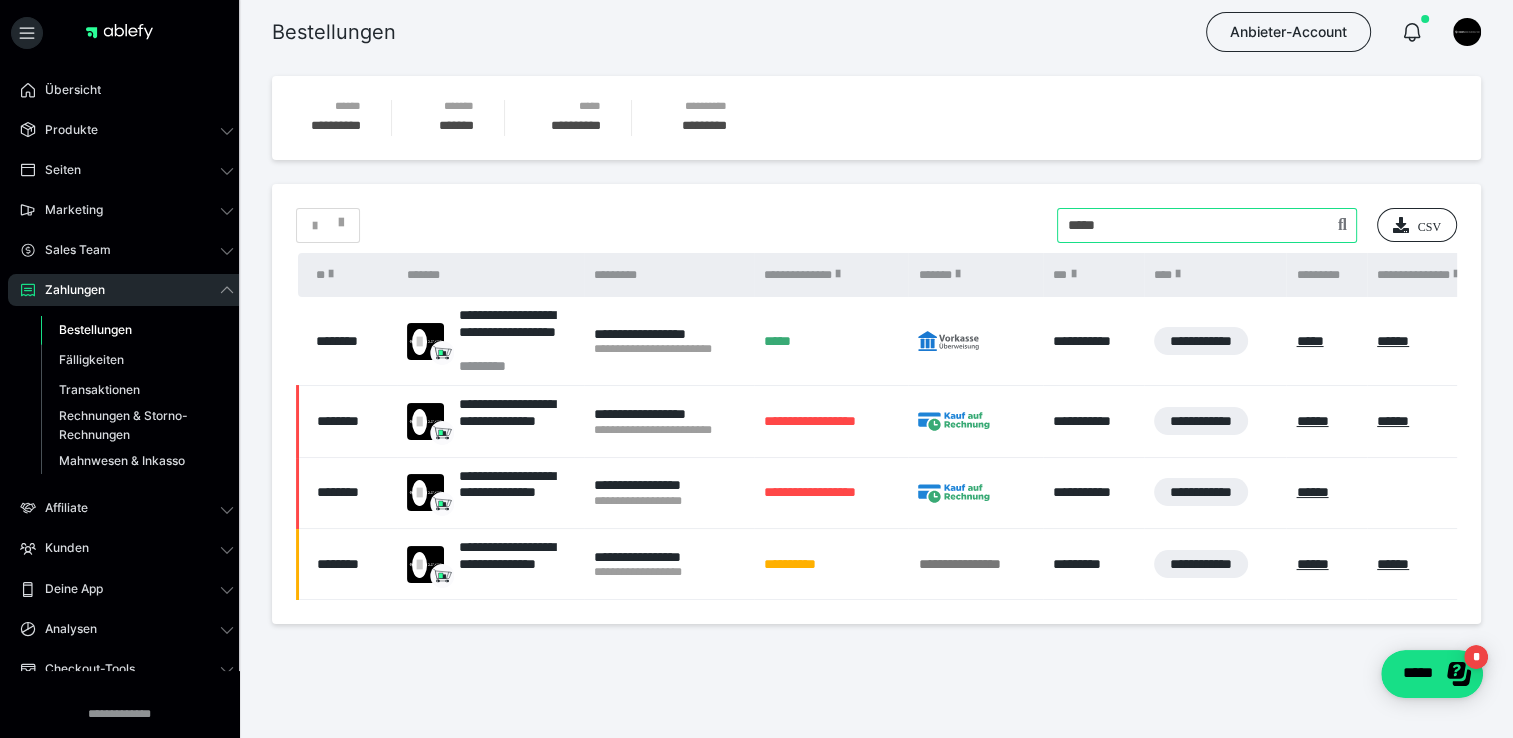 click at bounding box center (1207, 225) 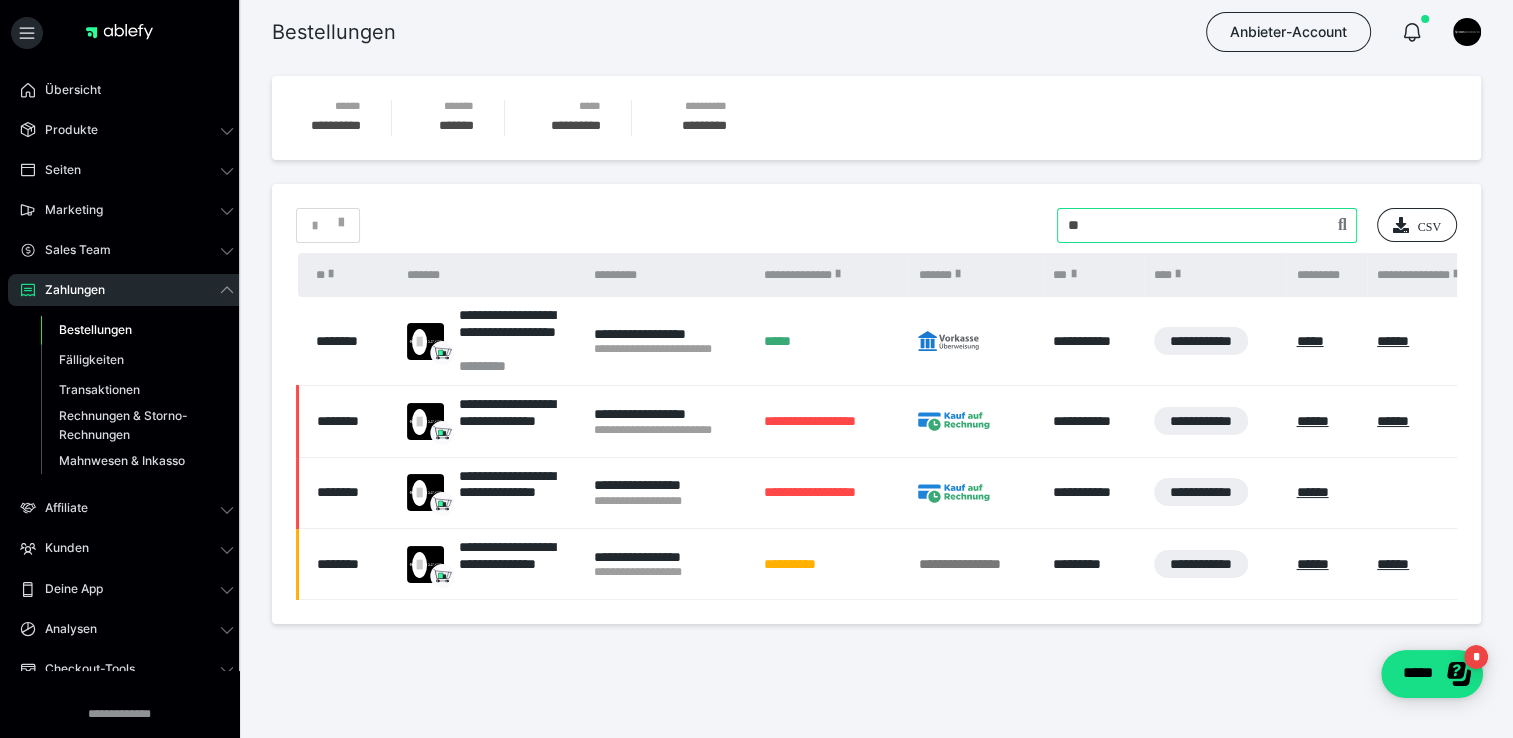 type on "*" 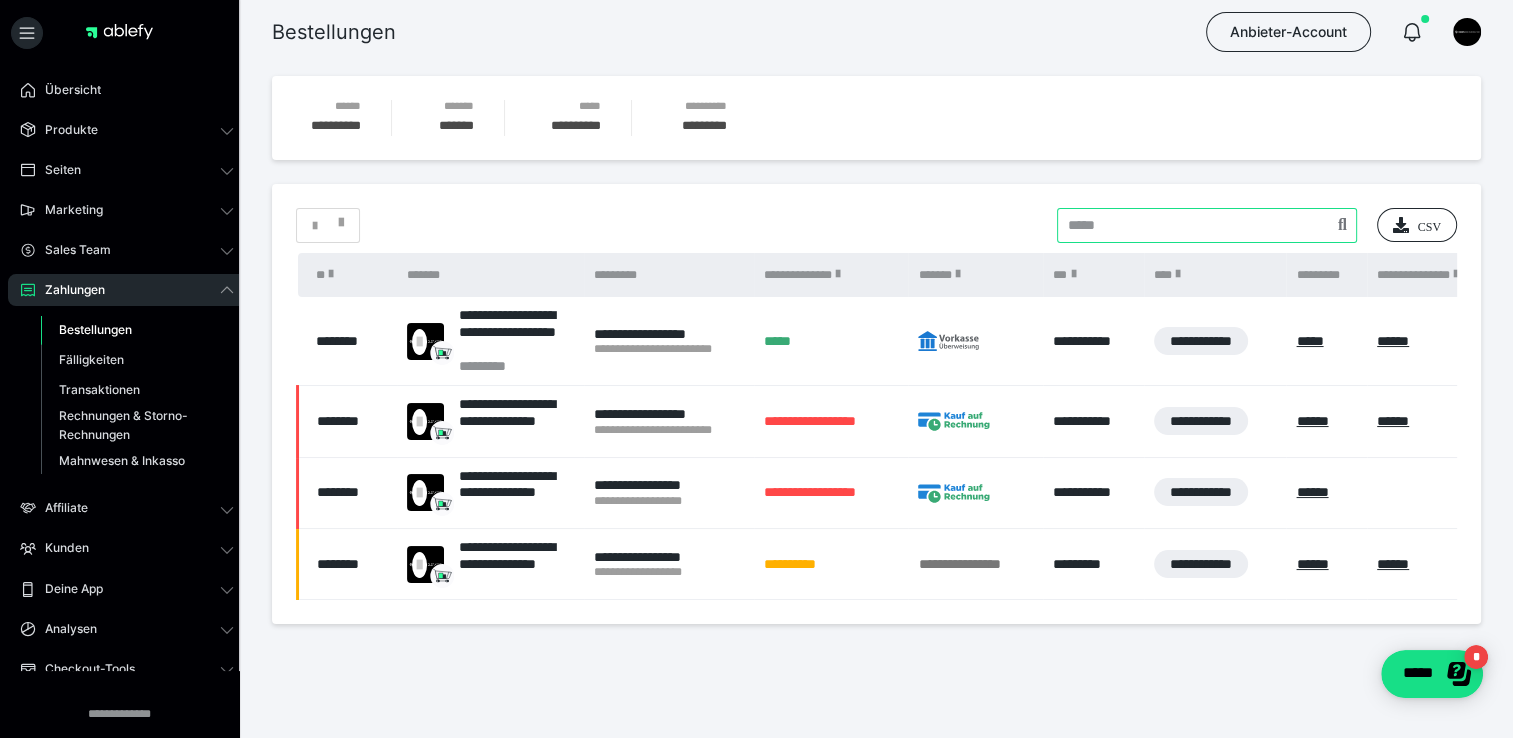 paste on "**********" 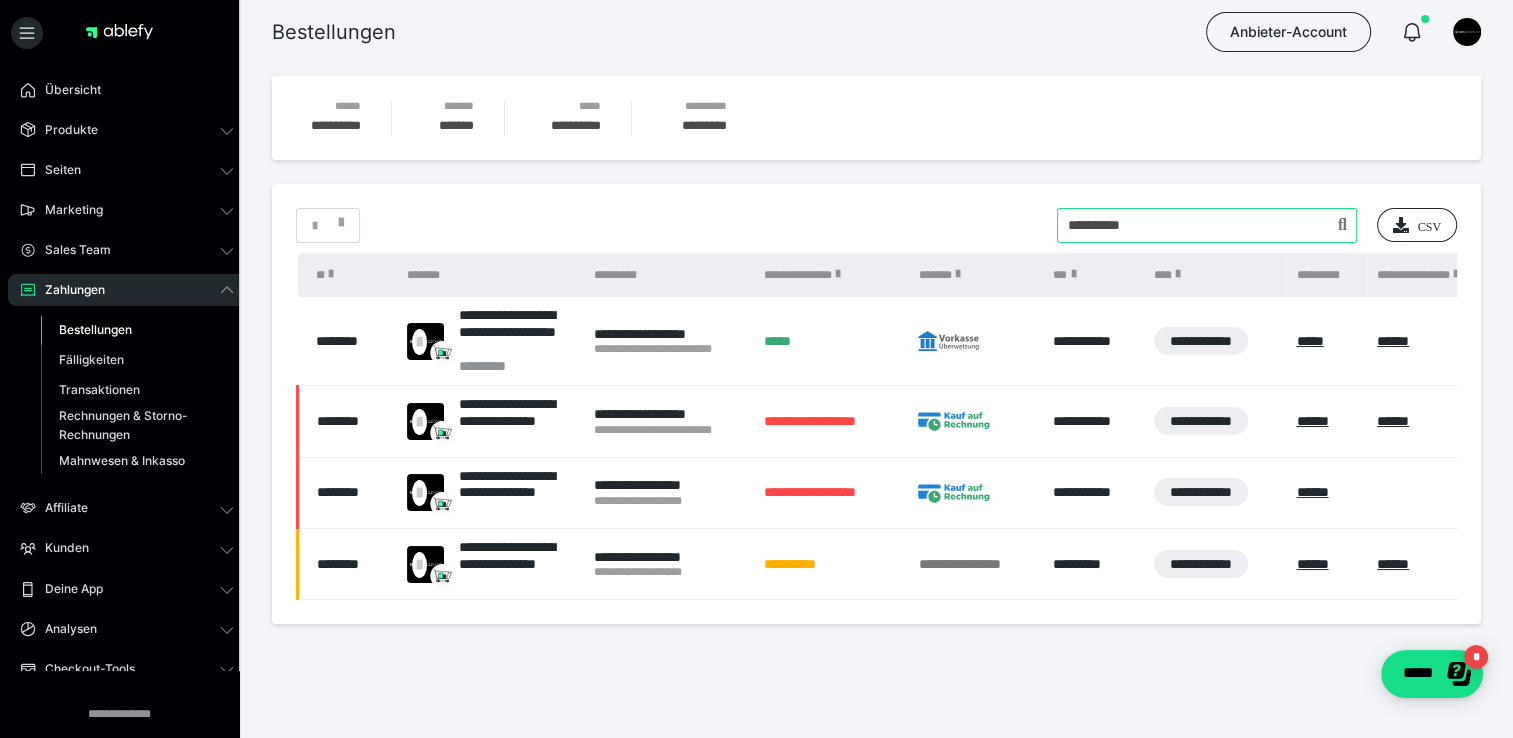 type on "**********" 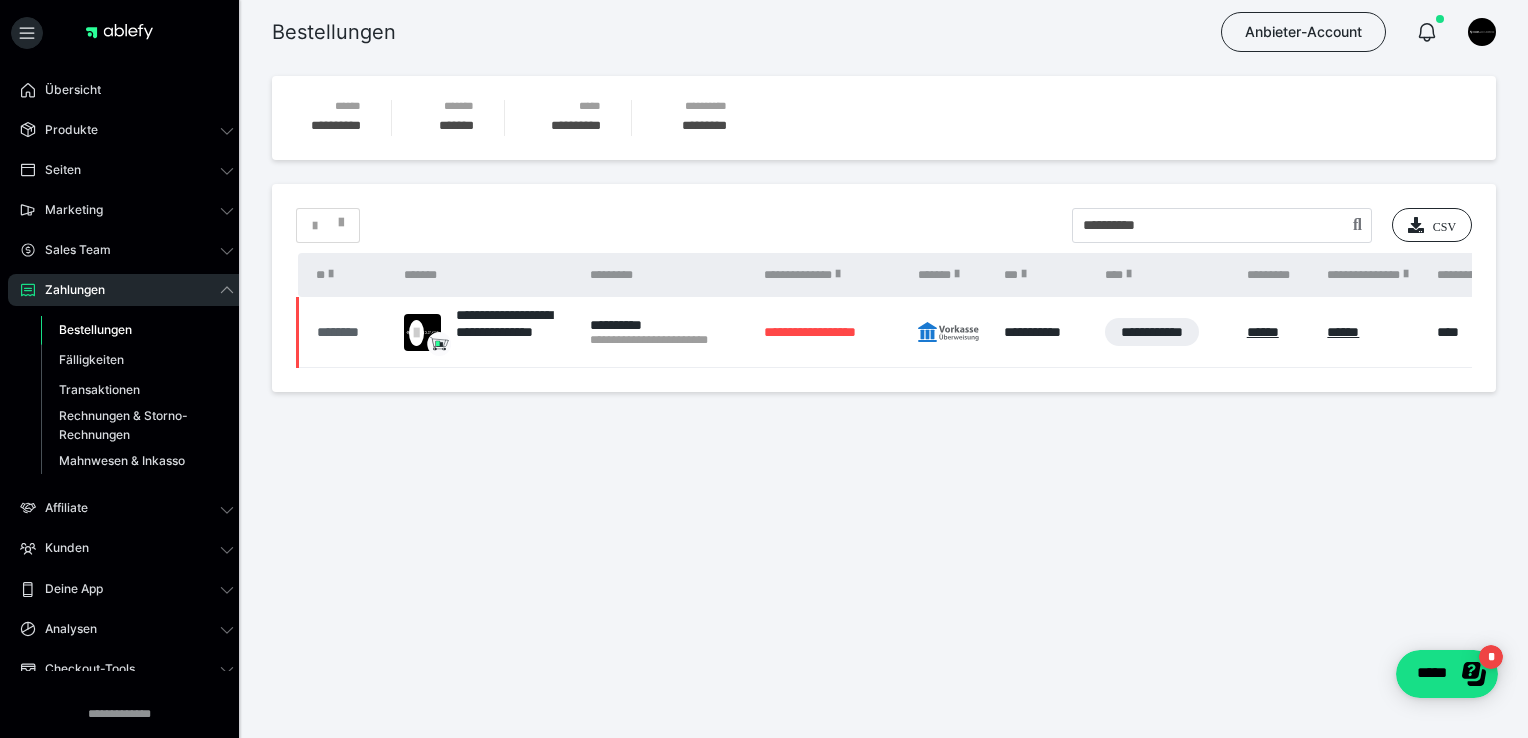 click on "********" at bounding box center [350, 332] 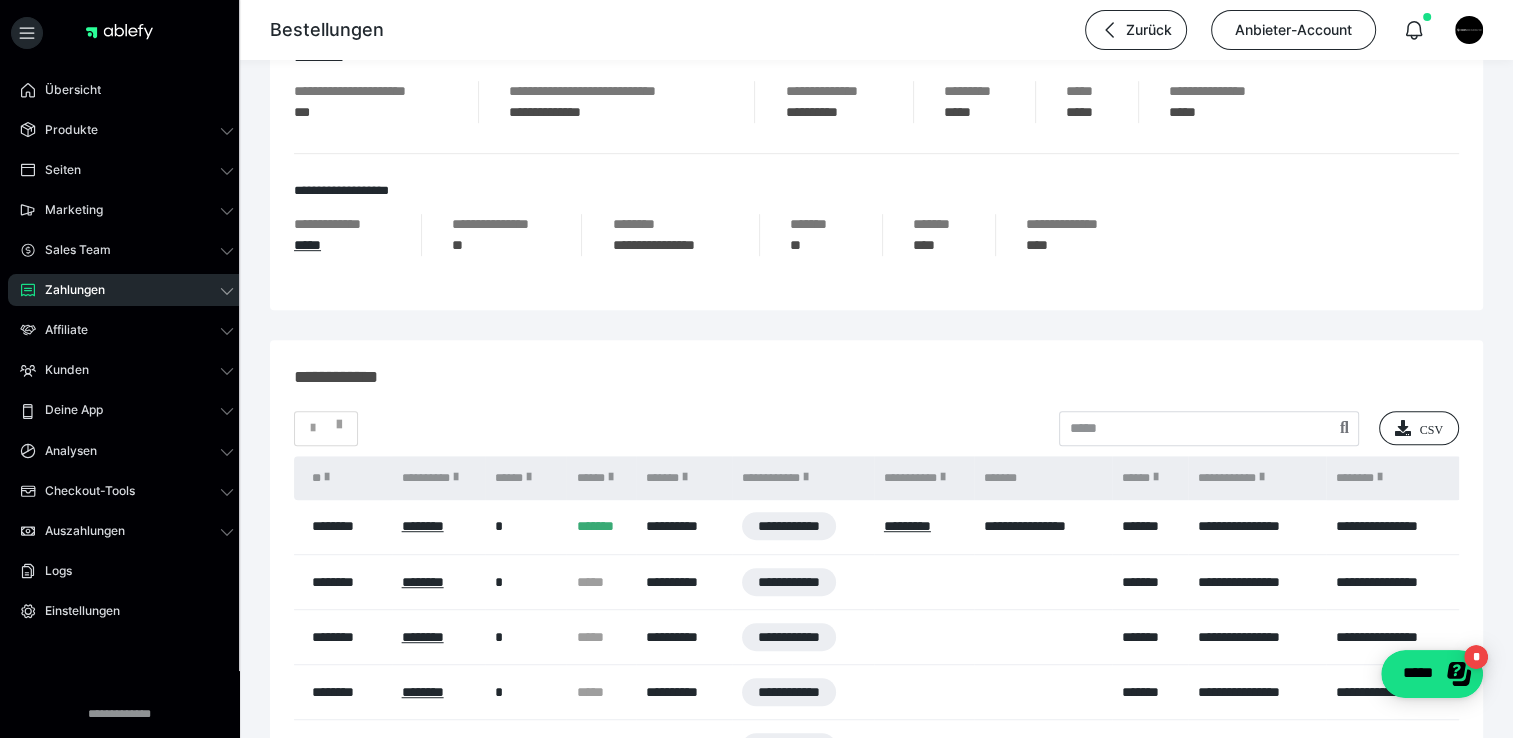 scroll, scrollTop: 1010, scrollLeft: 0, axis: vertical 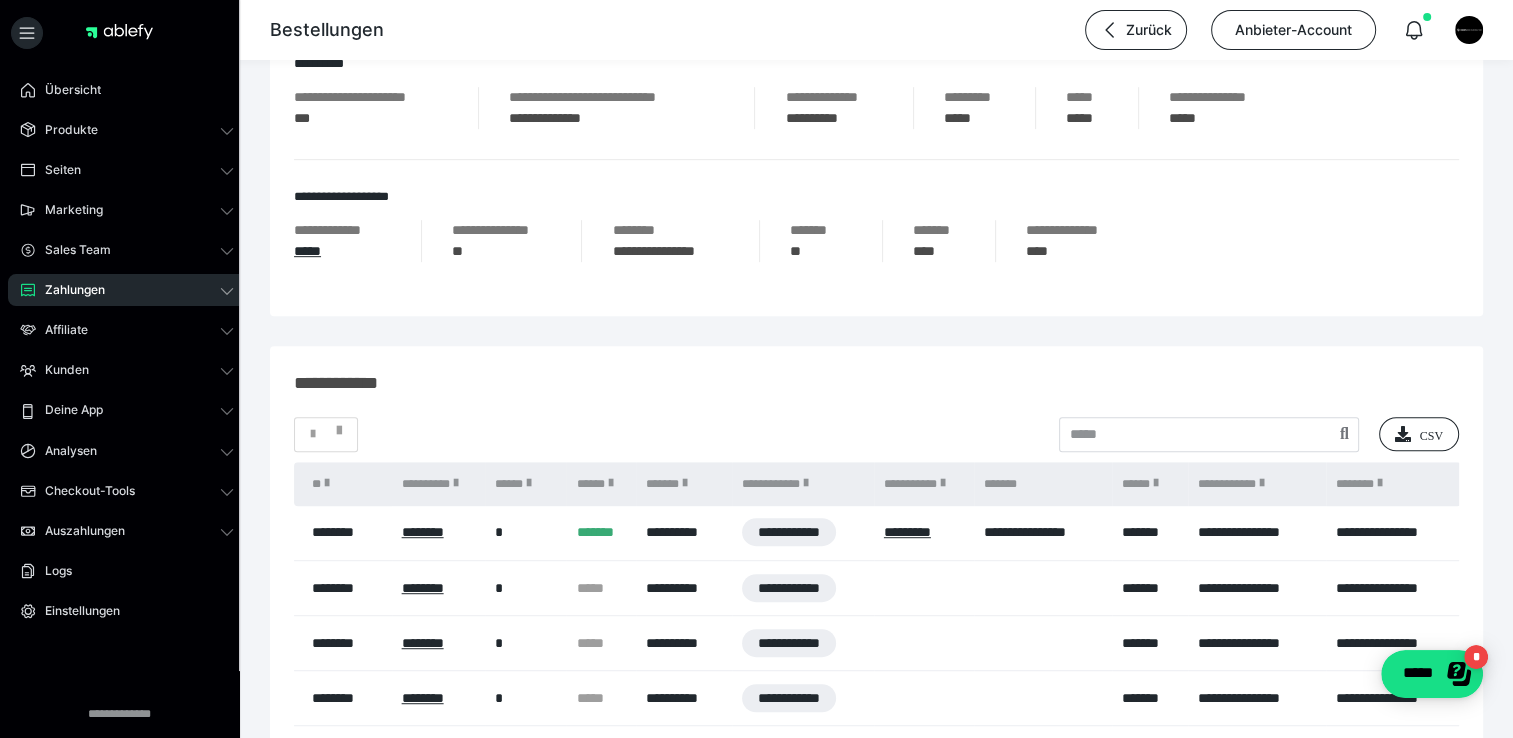 click on "Zahlungen" at bounding box center [127, 290] 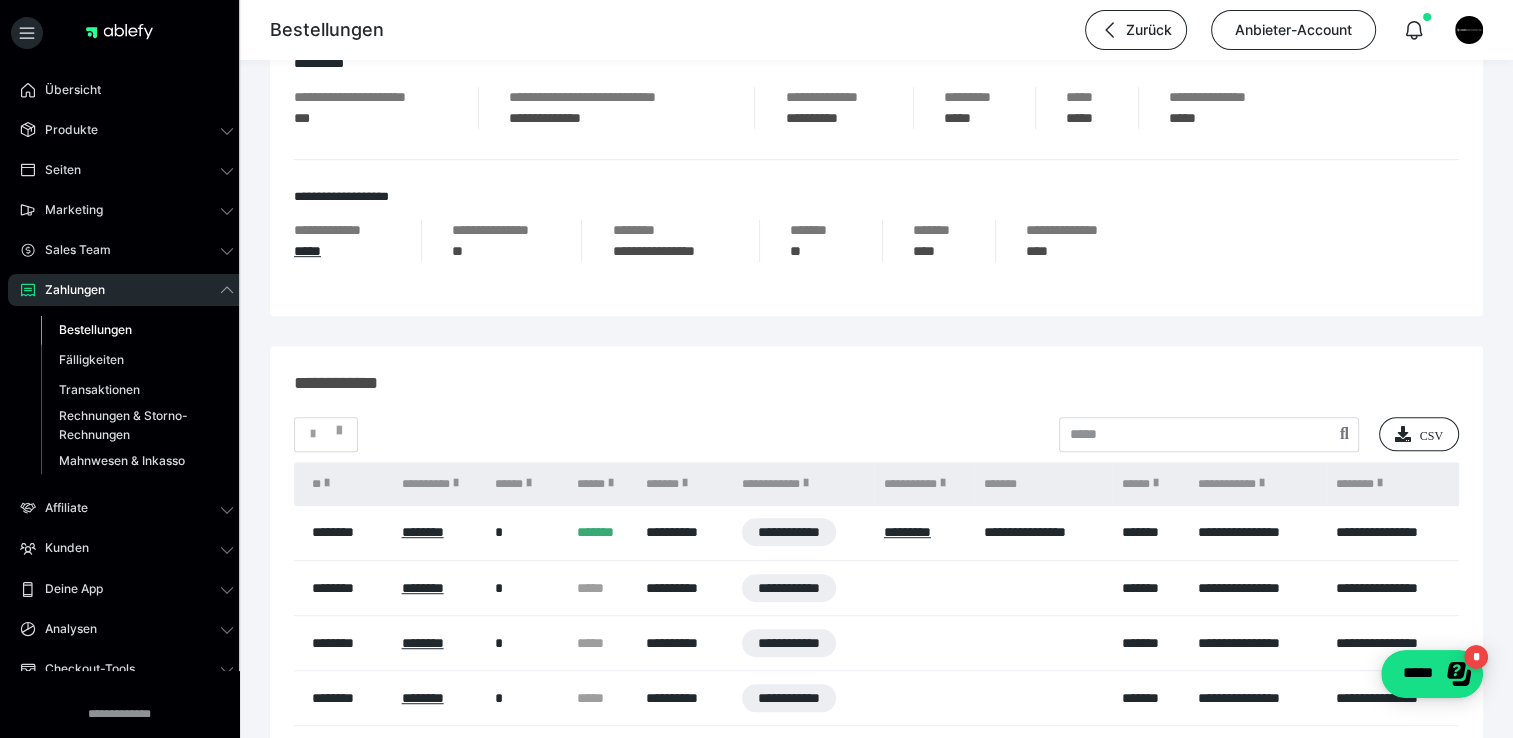 click on "Bestellungen" at bounding box center (95, 329) 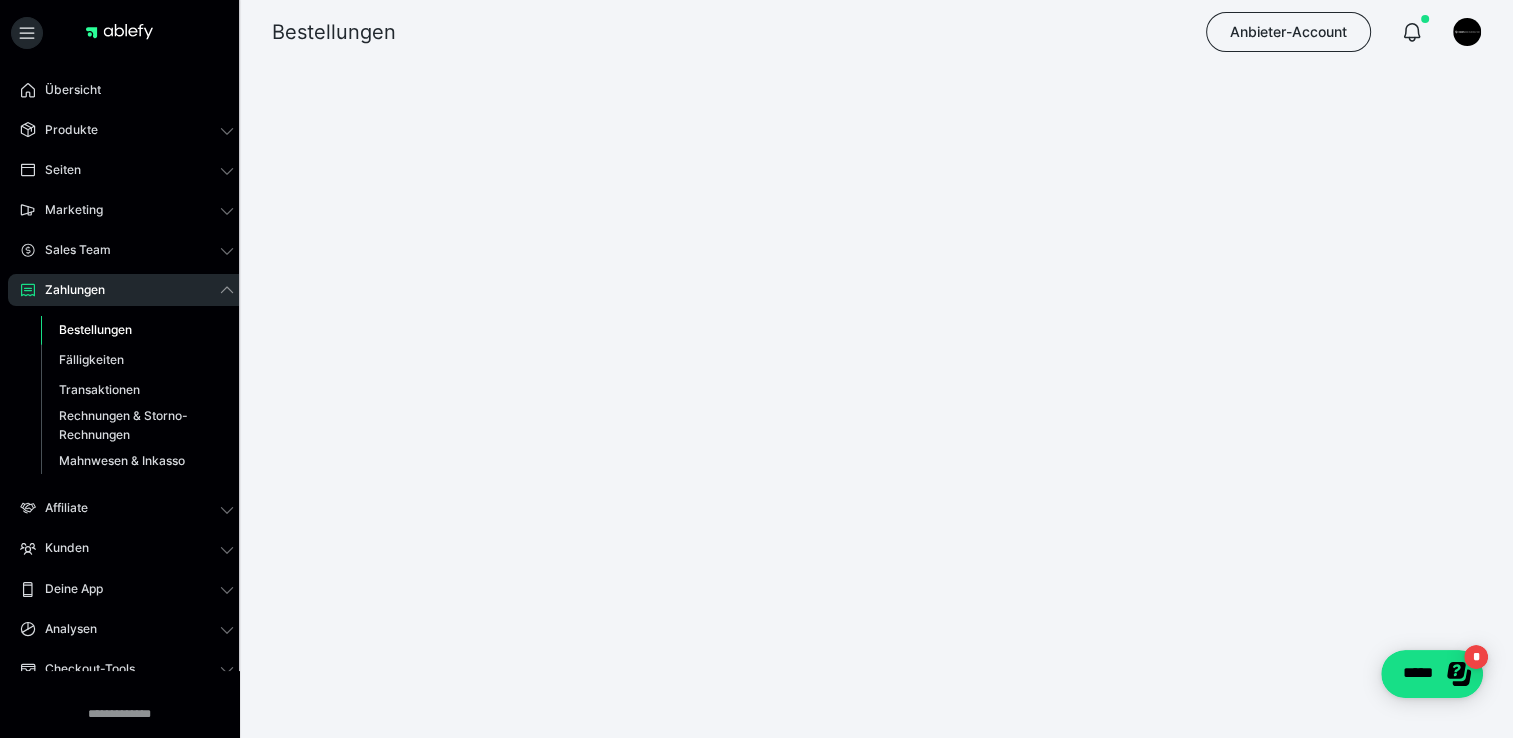 scroll, scrollTop: 0, scrollLeft: 0, axis: both 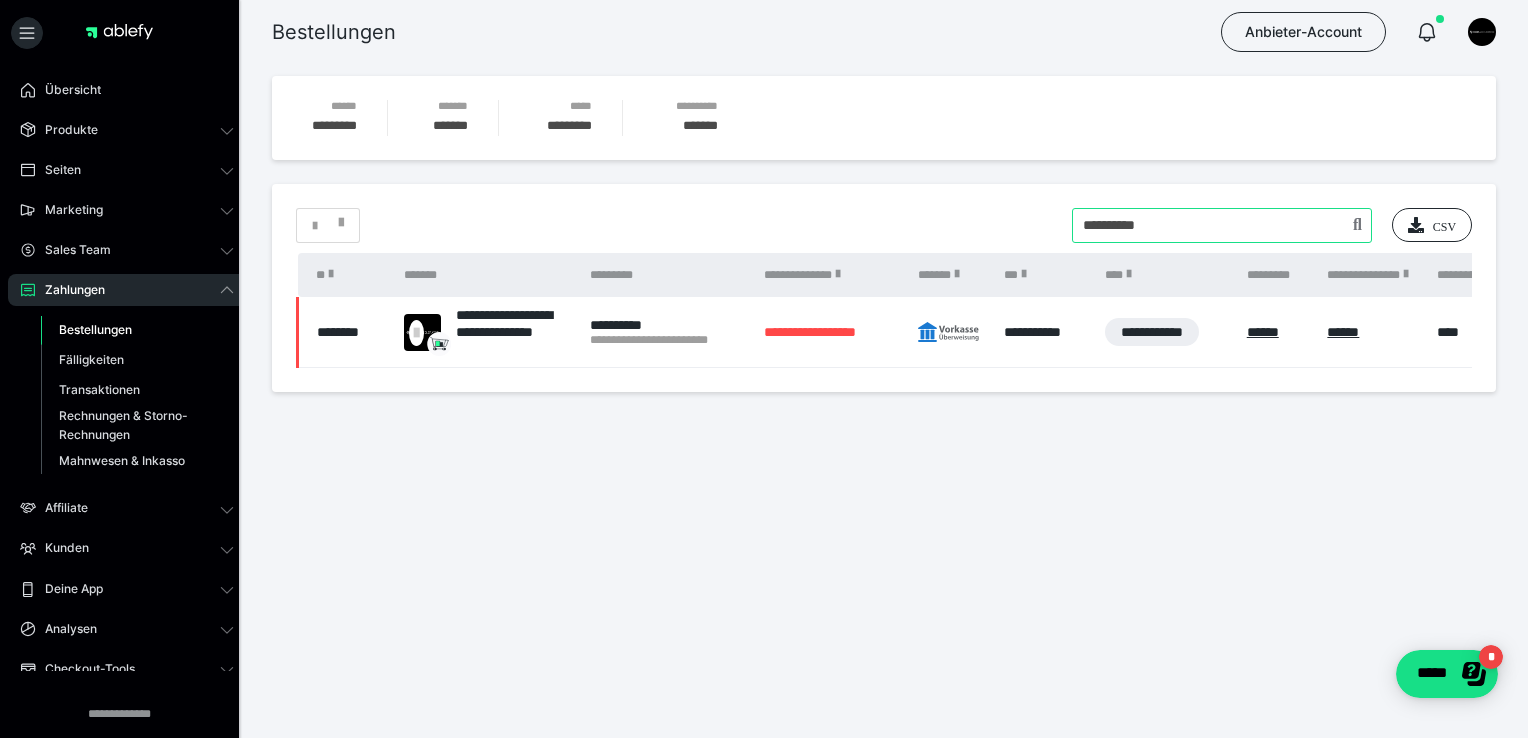 click at bounding box center (1222, 225) 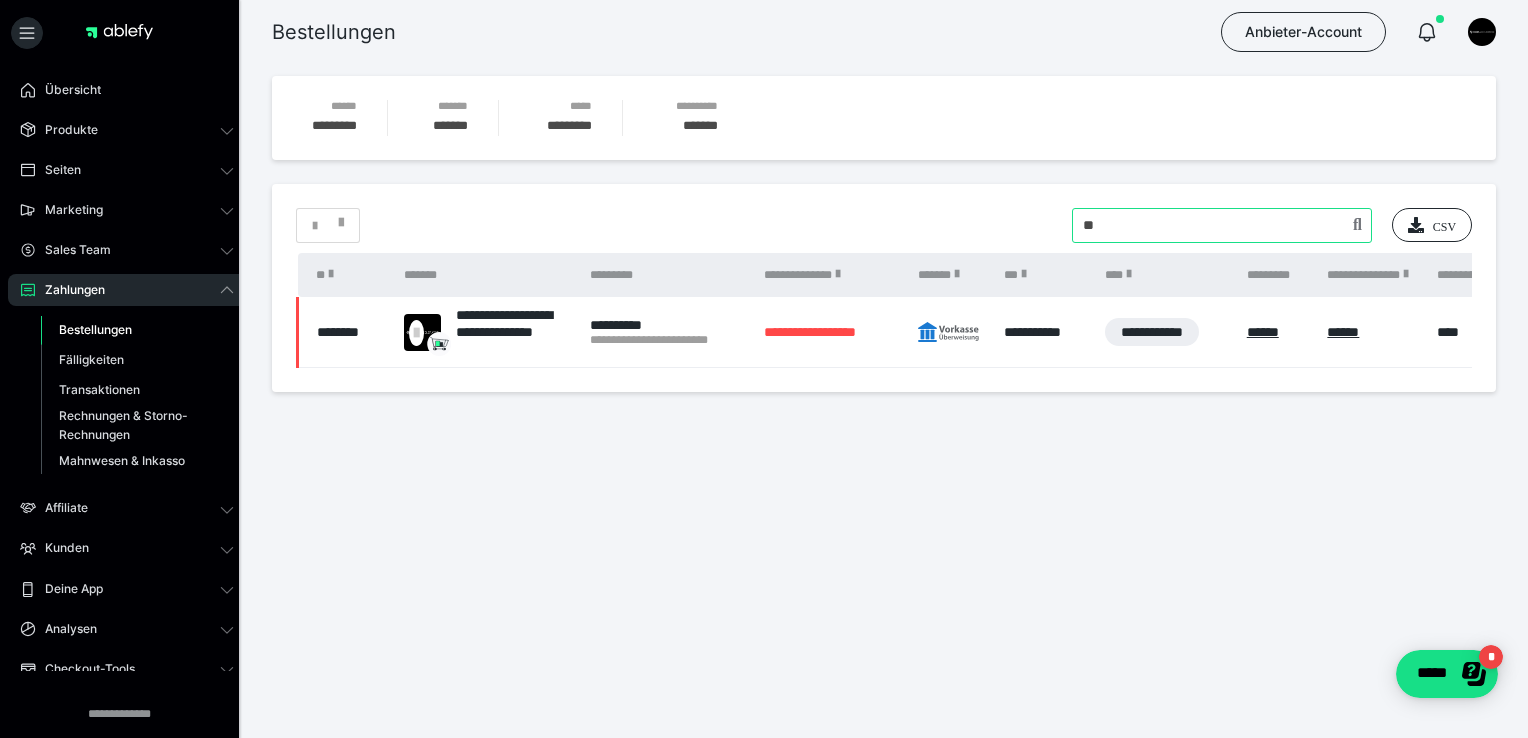 type on "*" 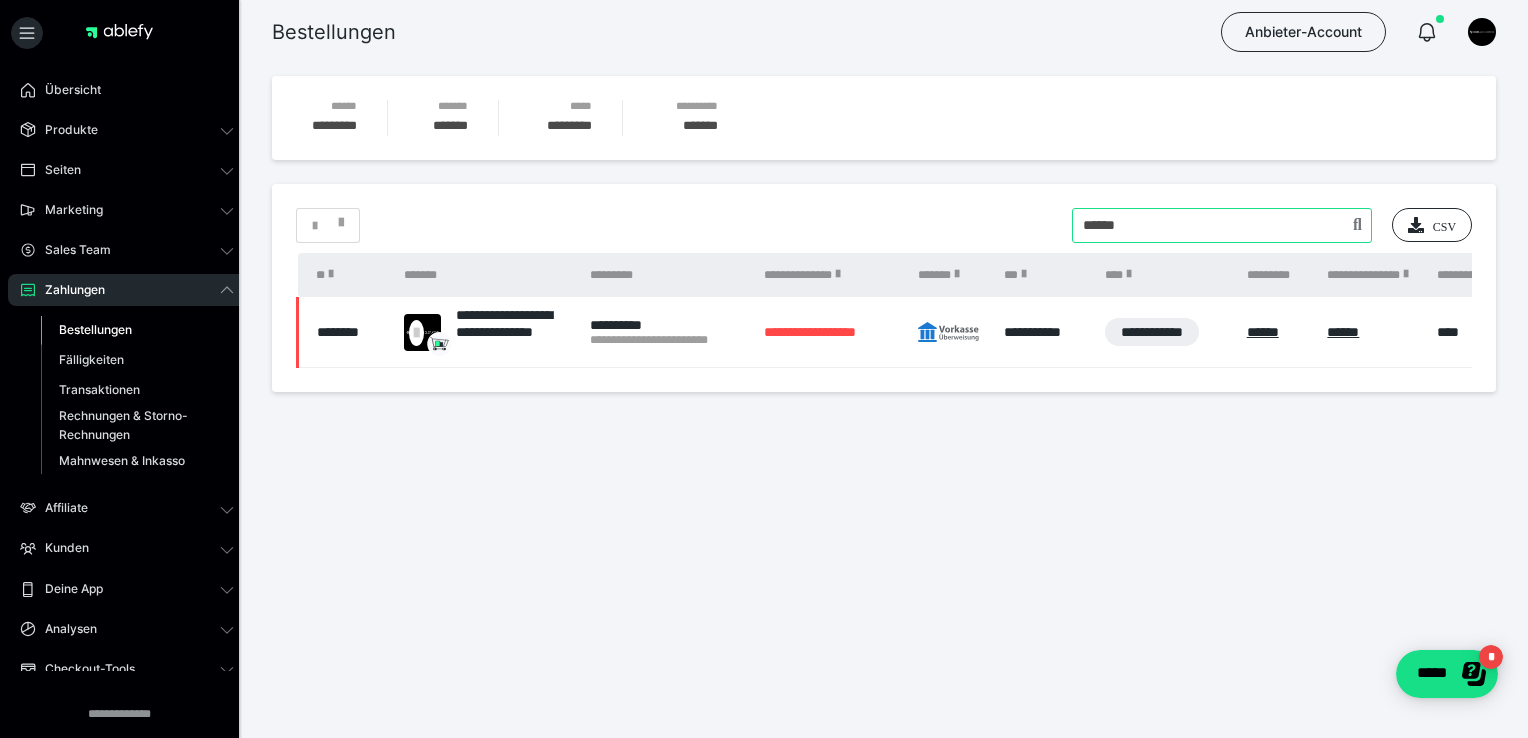 type on "******" 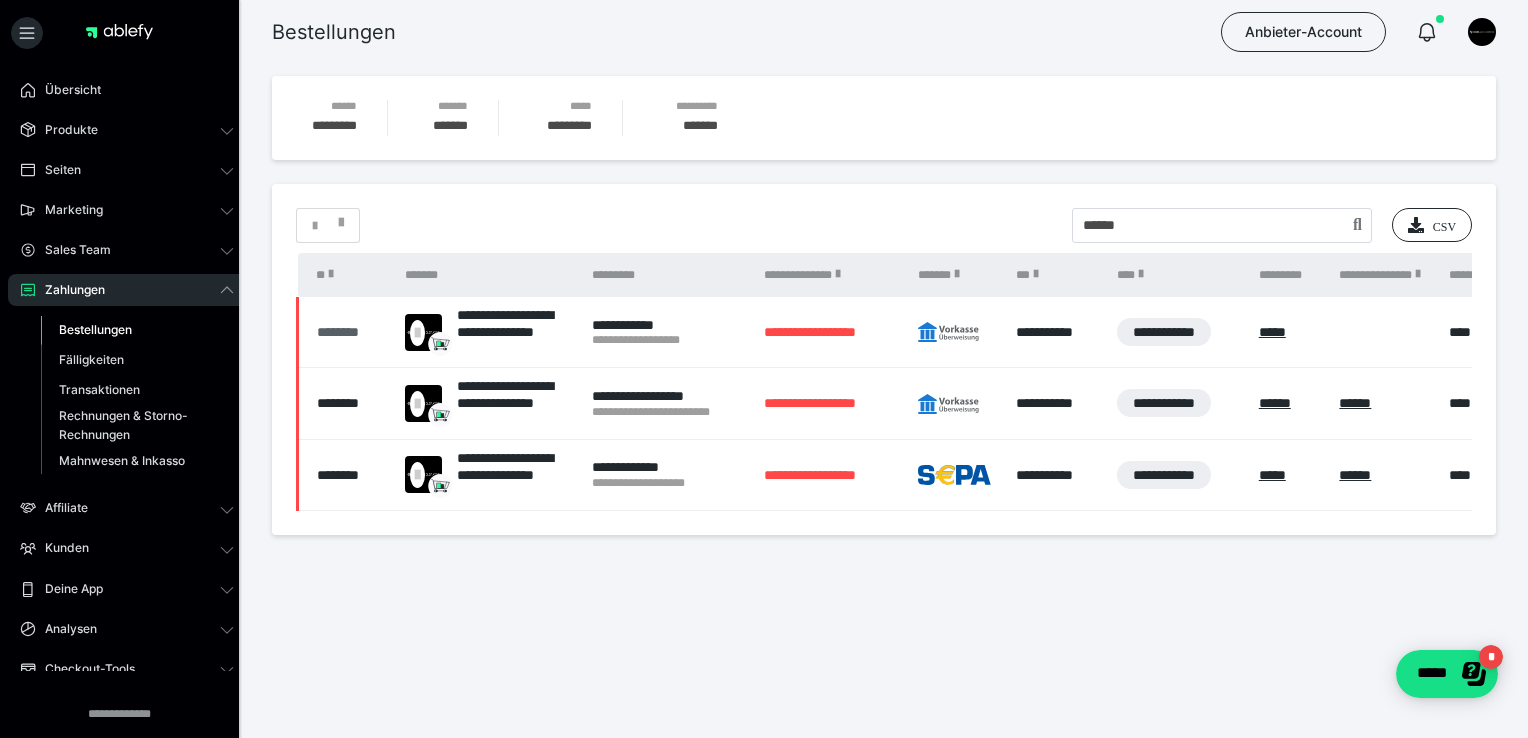 click on "********" at bounding box center (351, 332) 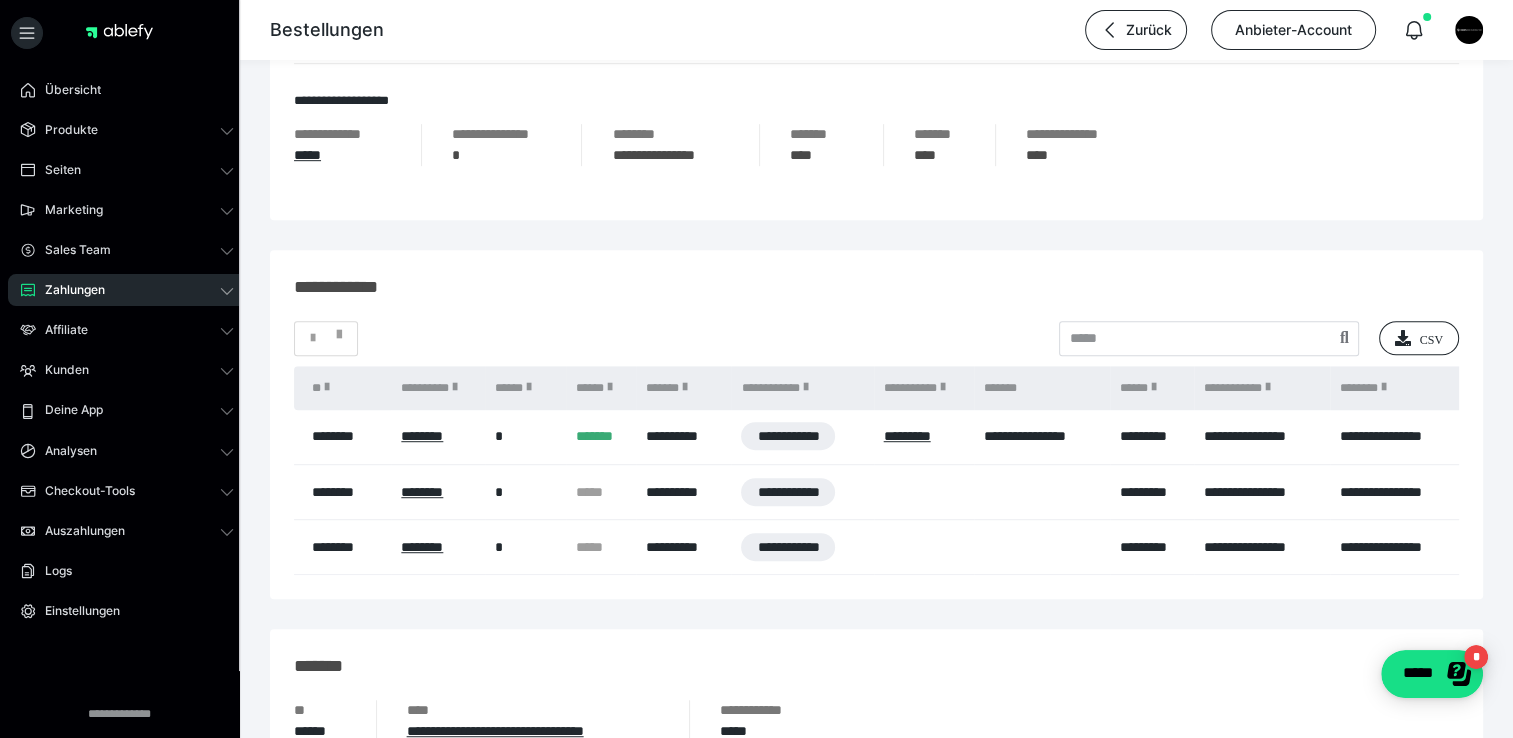 scroll, scrollTop: 1134, scrollLeft: 0, axis: vertical 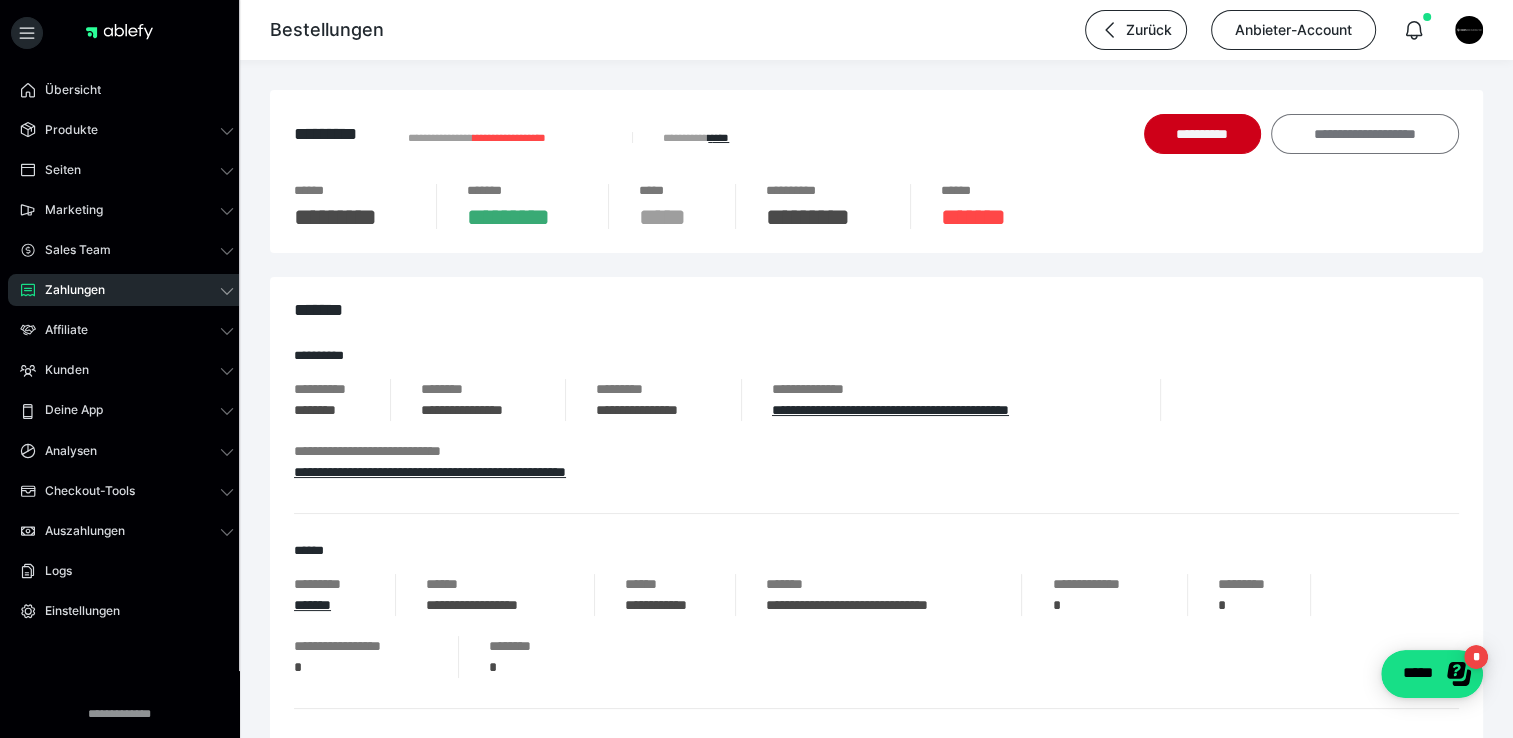 click on "**********" at bounding box center [1365, 134] 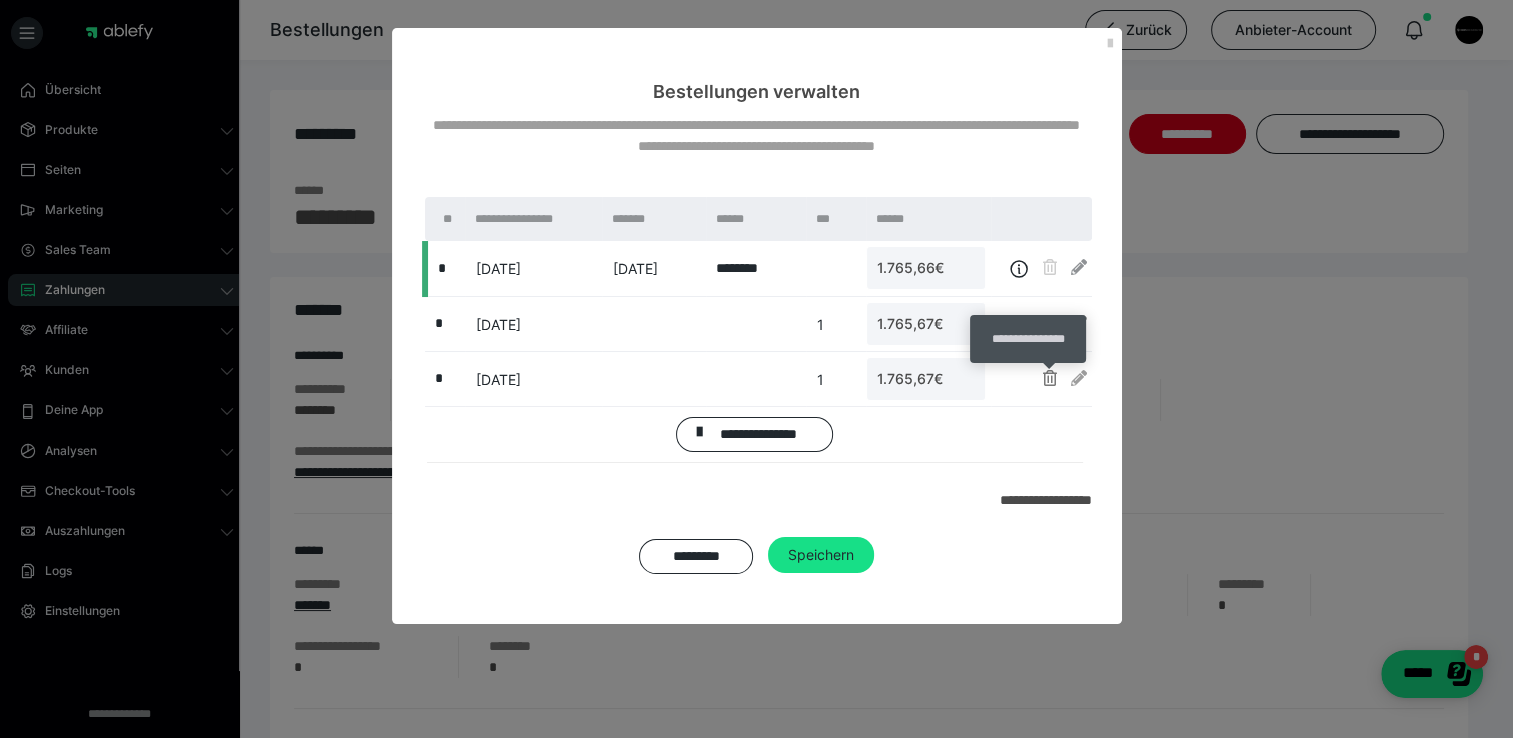 click at bounding box center [1050, 378] 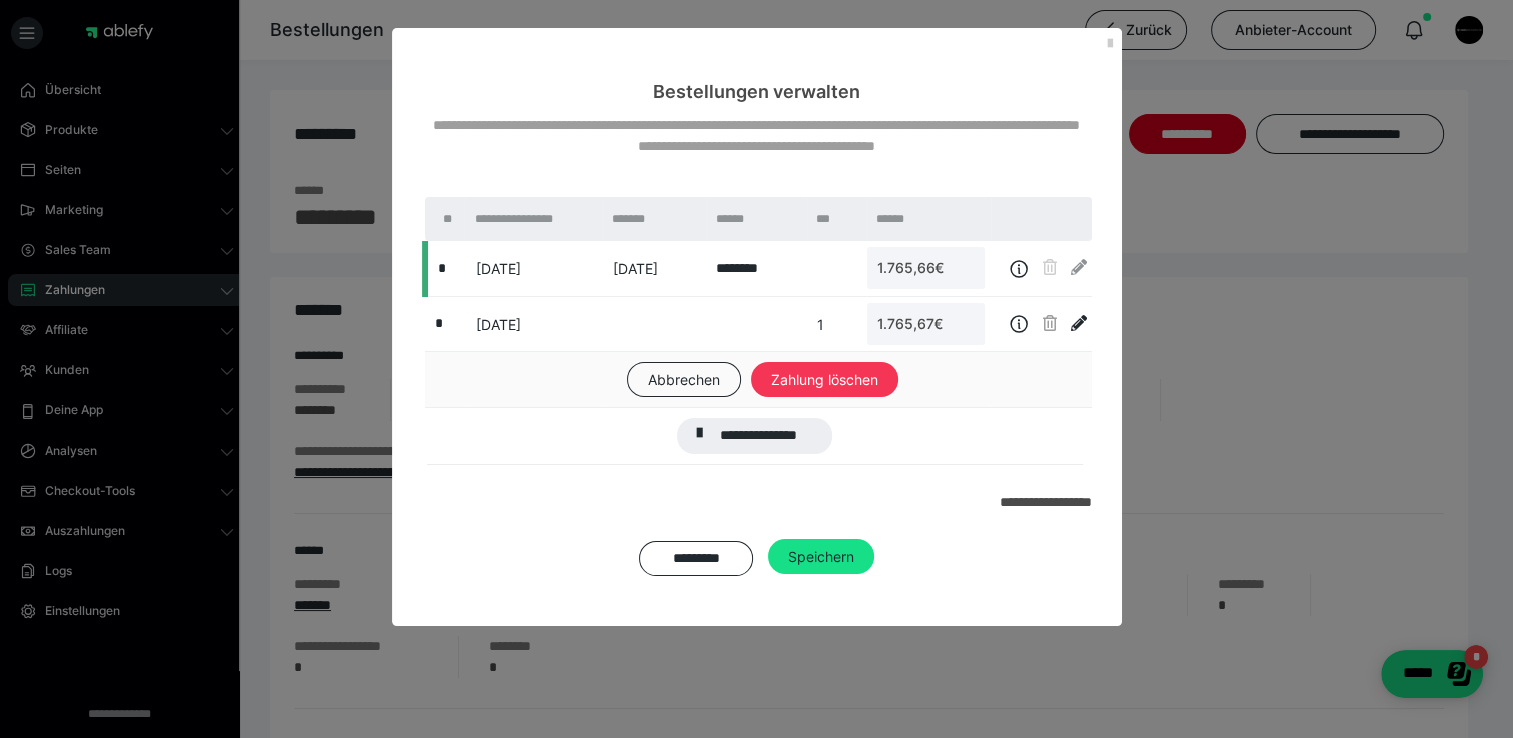 click on "Zahlung löschen" at bounding box center [824, 380] 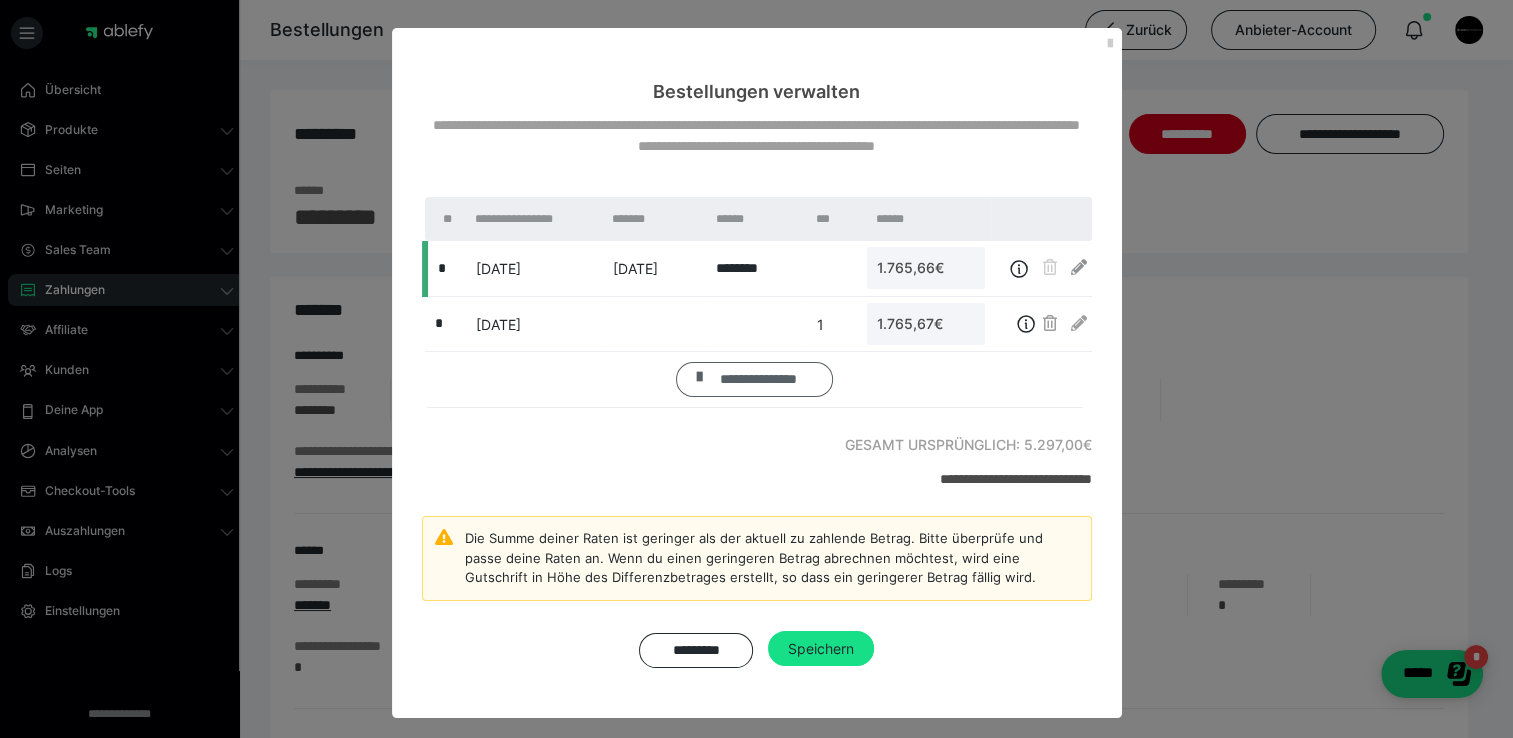 click on "**********" at bounding box center (759, 380) 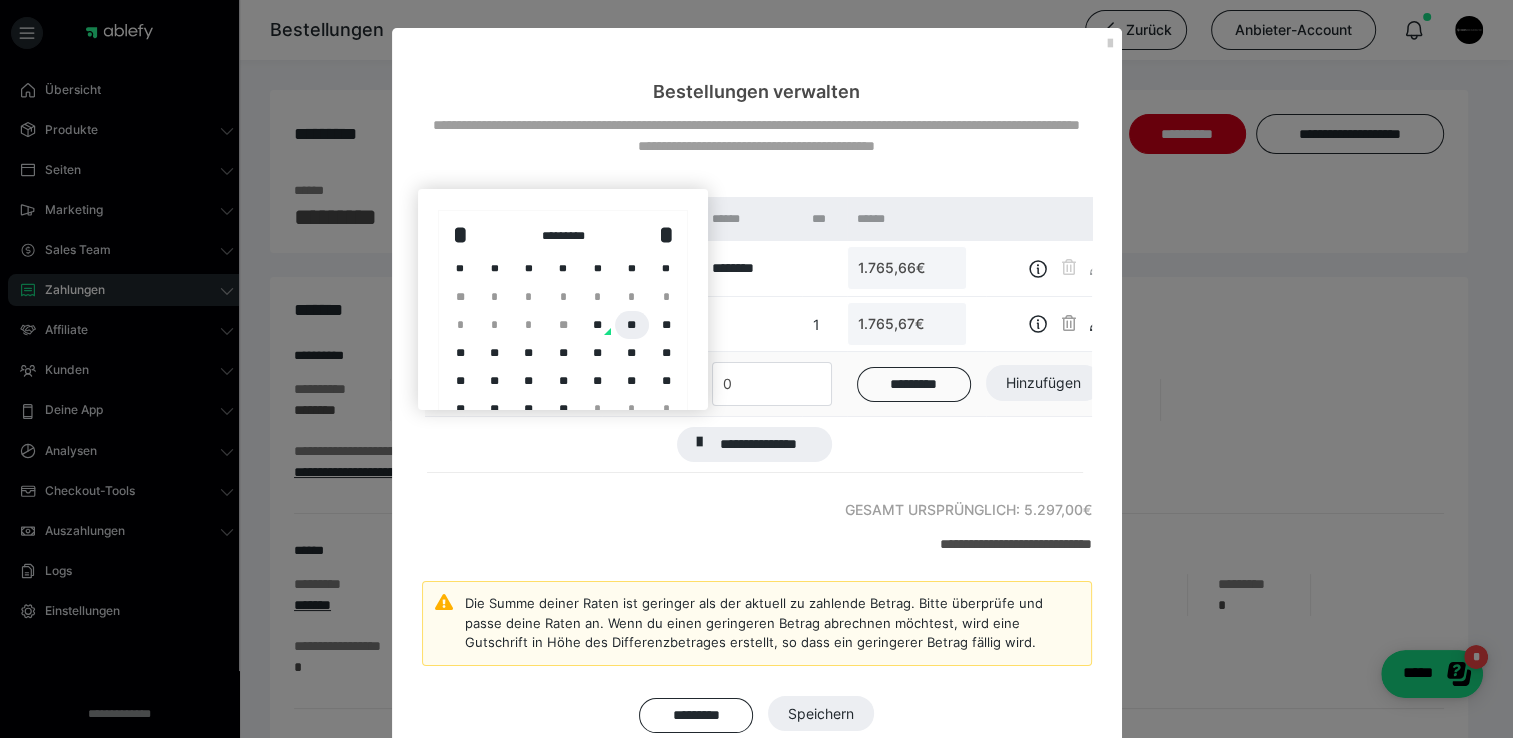 click on "**" at bounding box center (632, 325) 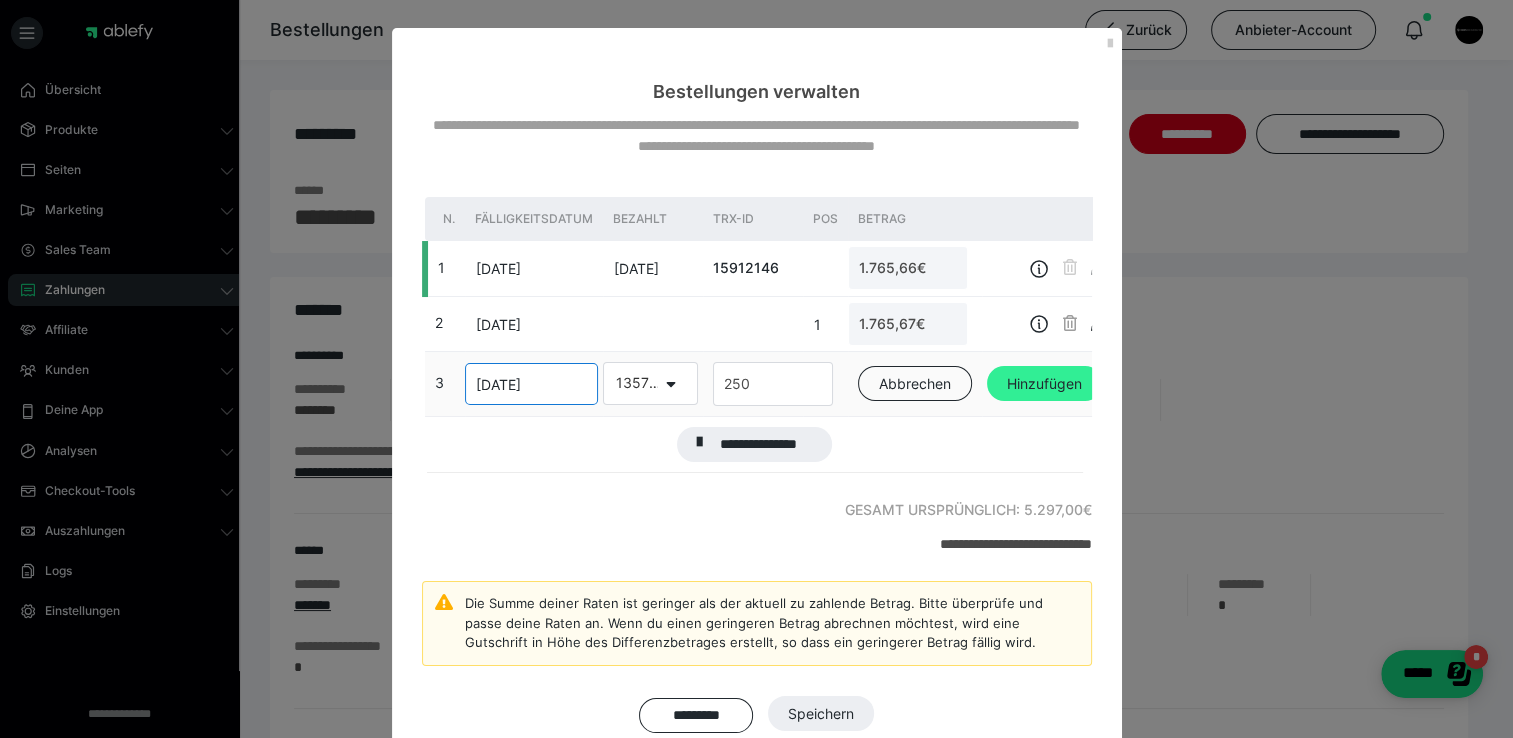 type on "250" 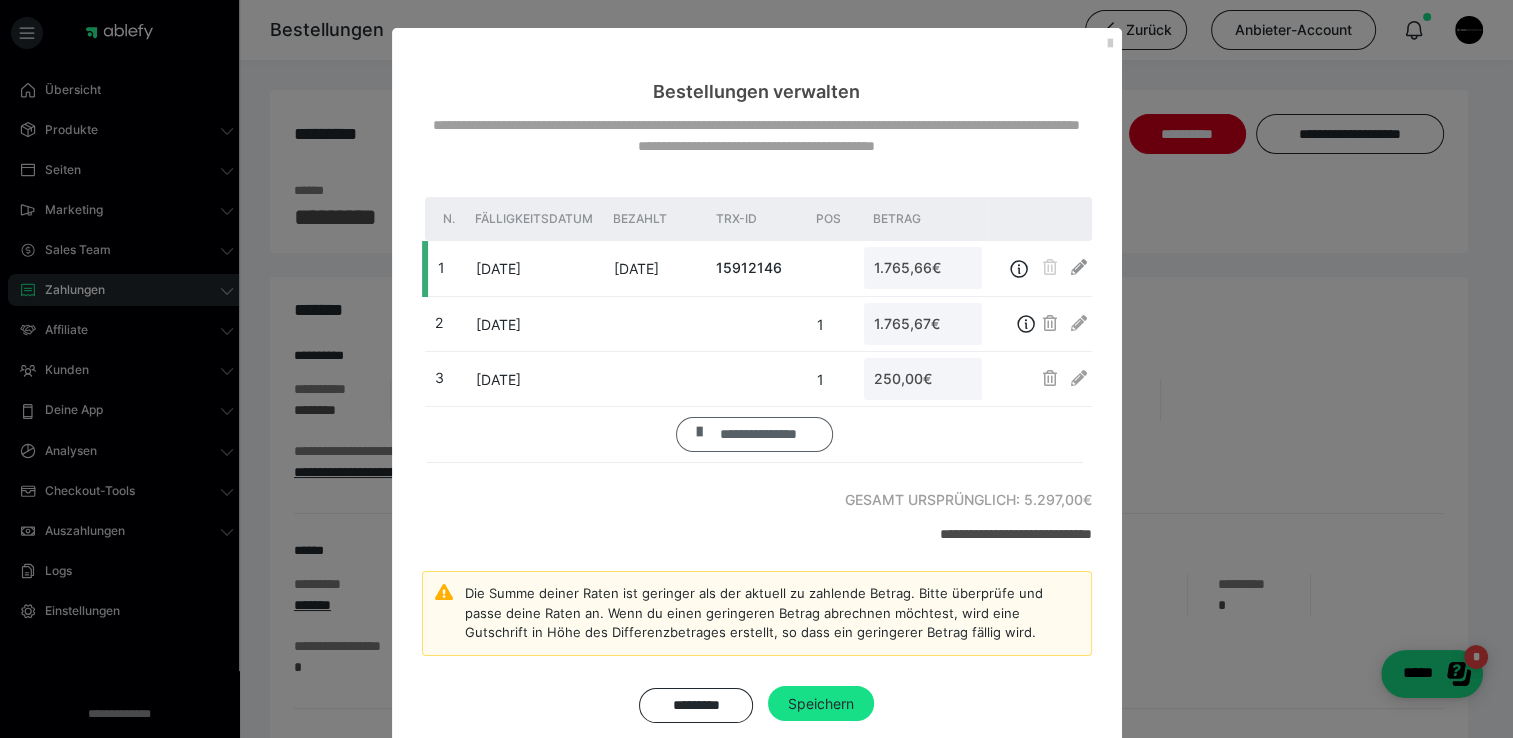 click on "**********" at bounding box center [759, 435] 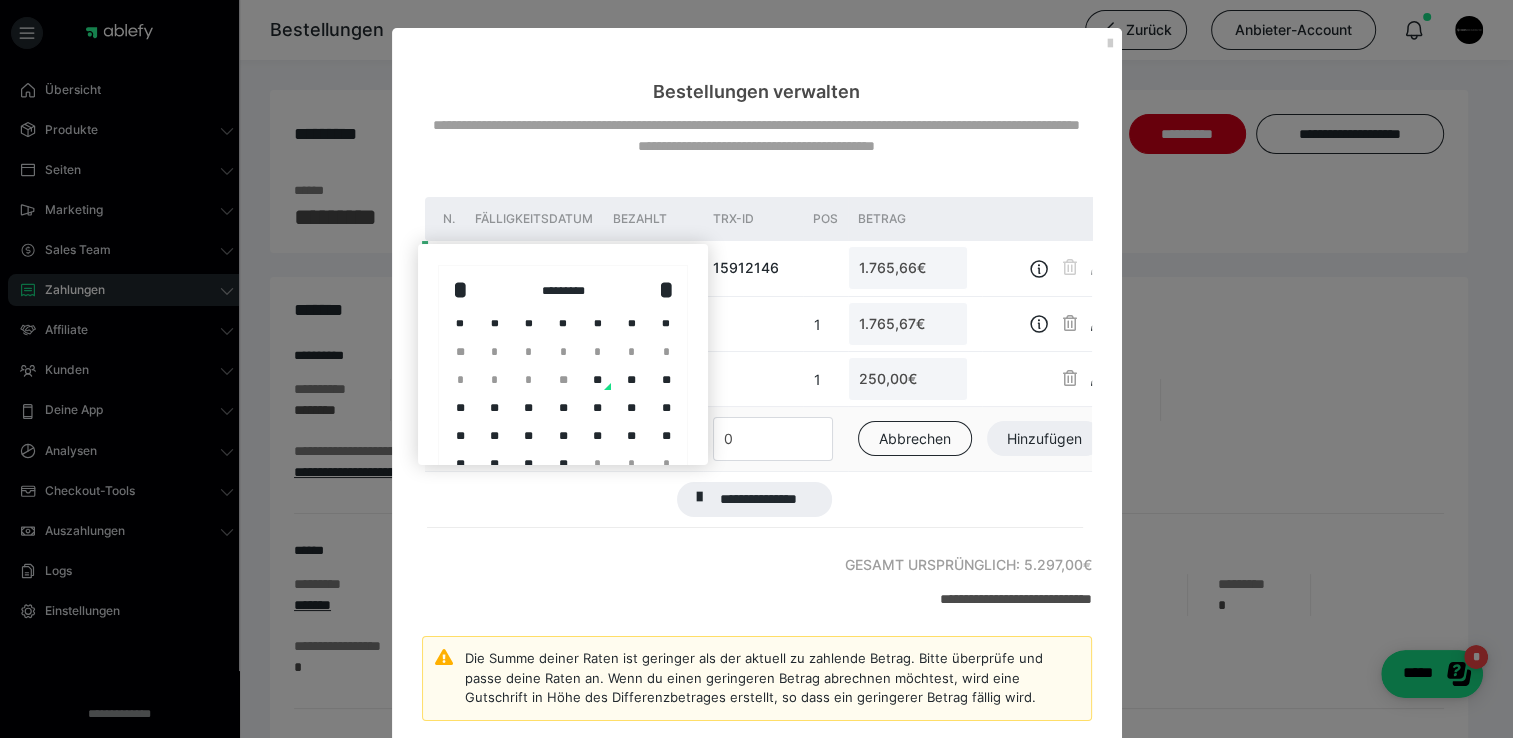 click at bounding box center (756, 369) 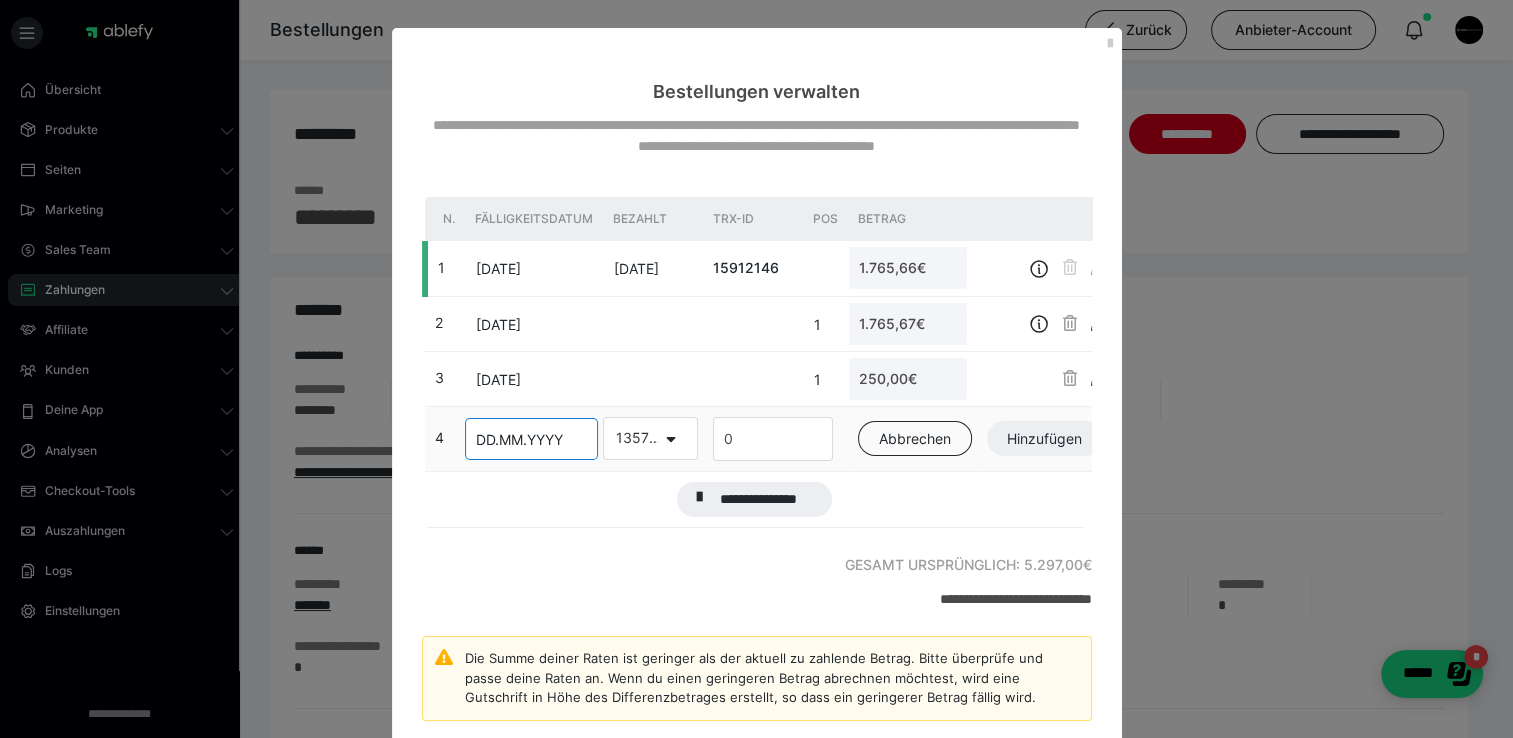 click on "DD.MM.YYYY" at bounding box center (519, 439) 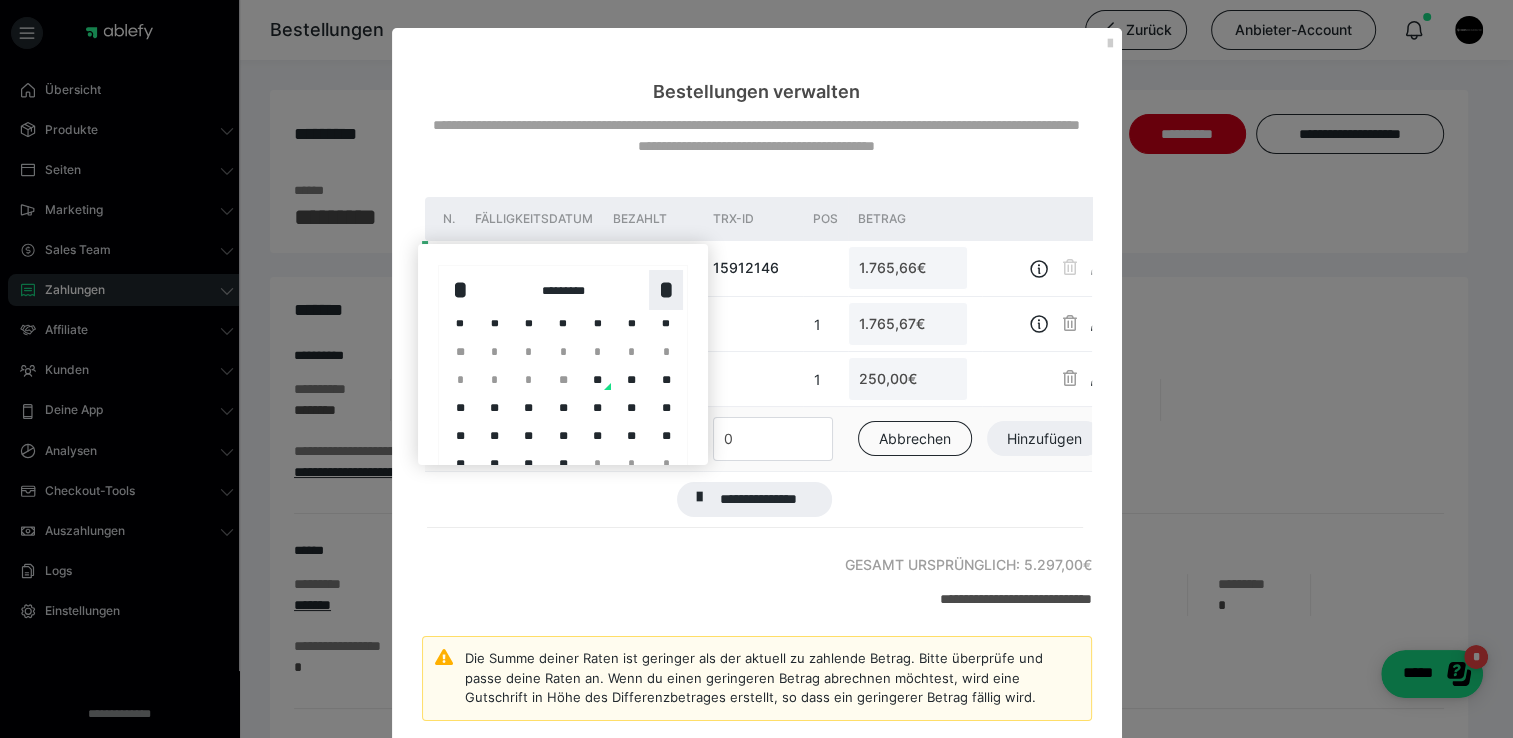 click on "*" at bounding box center [666, 290] 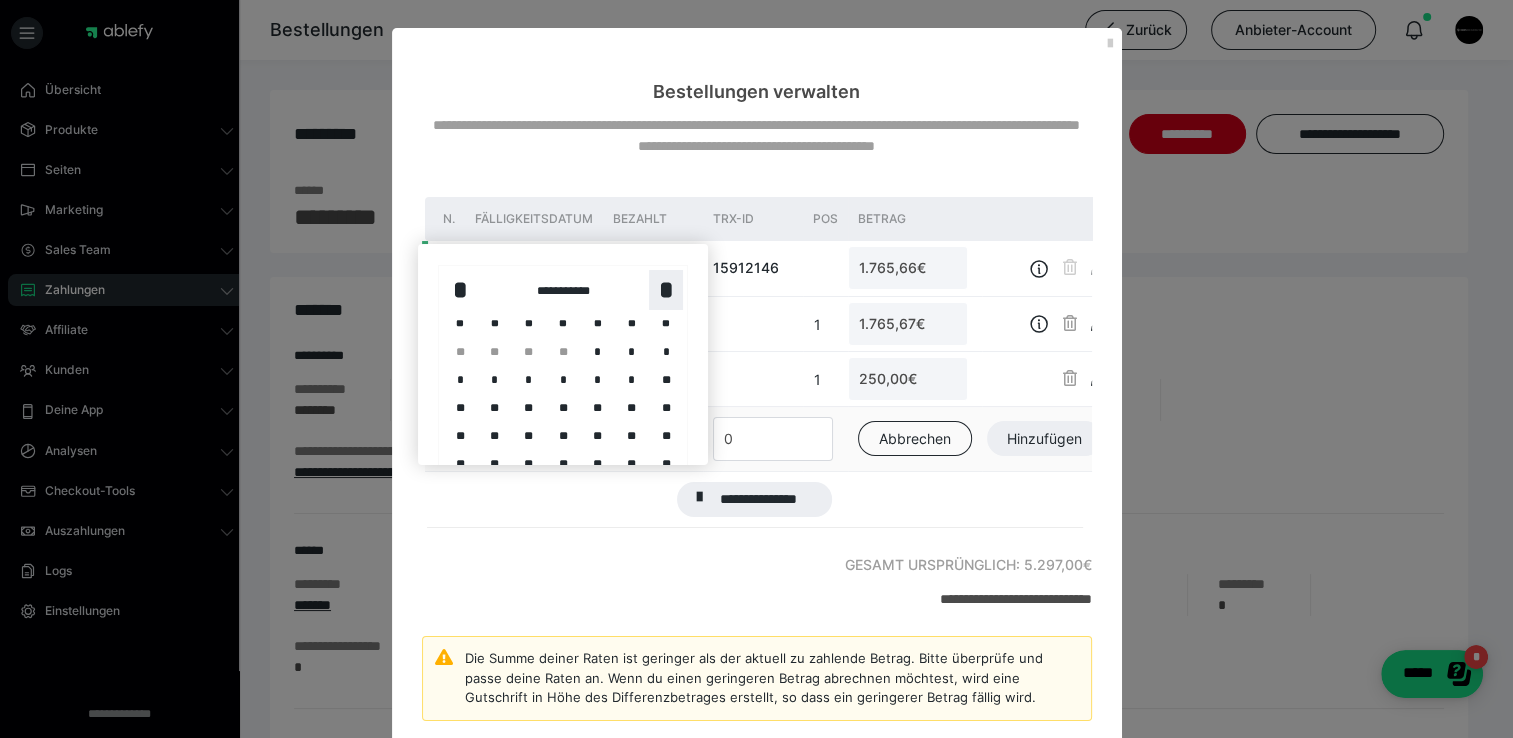 click on "*" at bounding box center [666, 290] 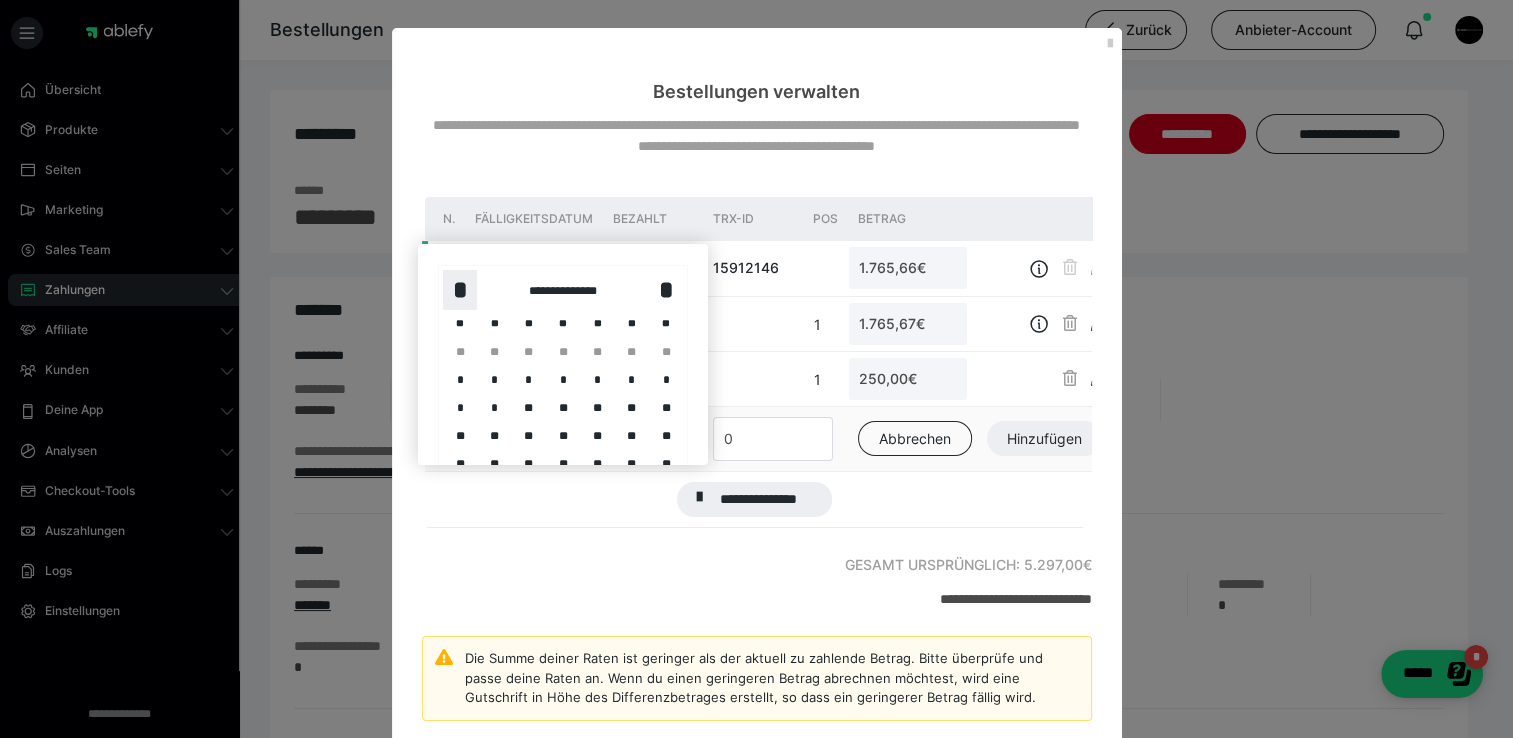 click on "*" at bounding box center [460, 290] 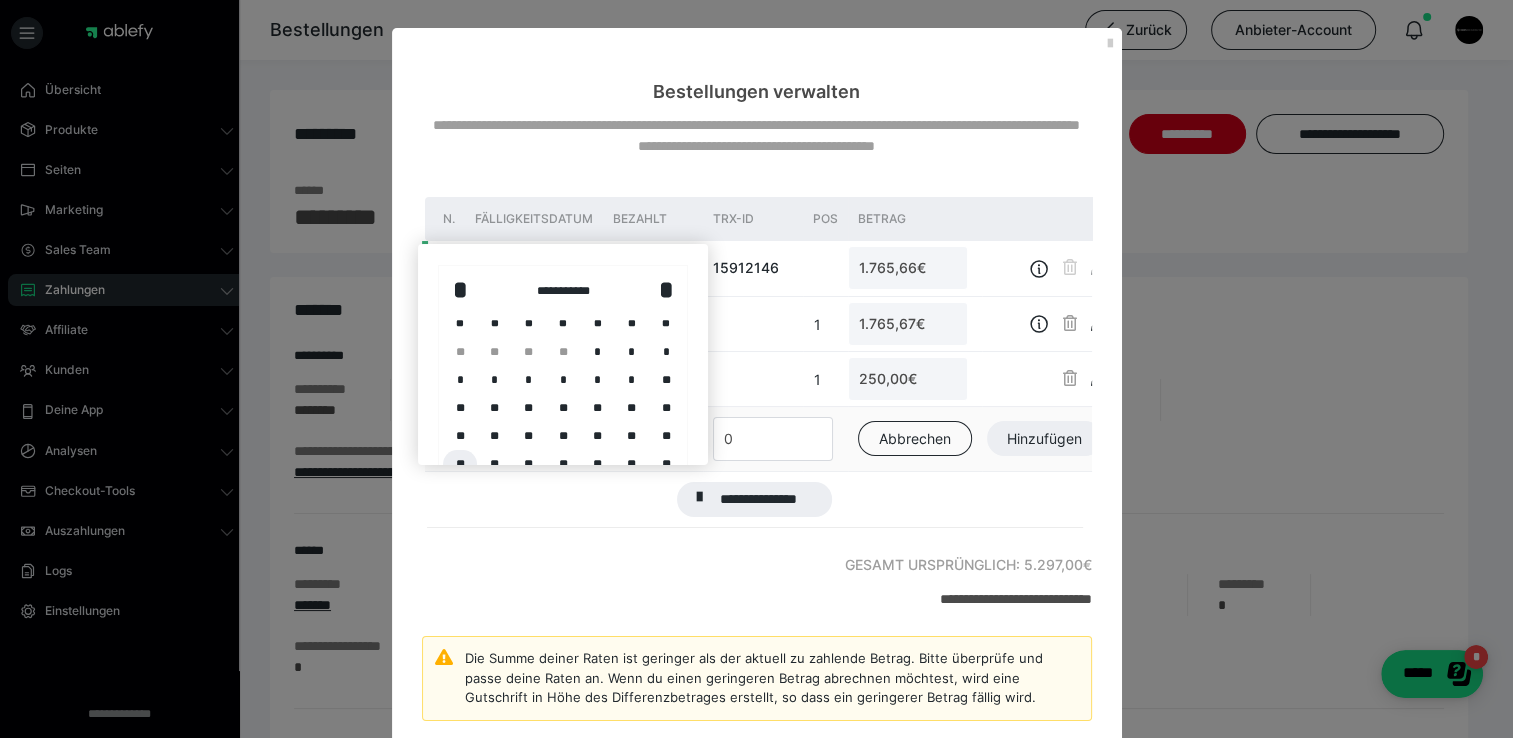 click on "**" at bounding box center (460, 464) 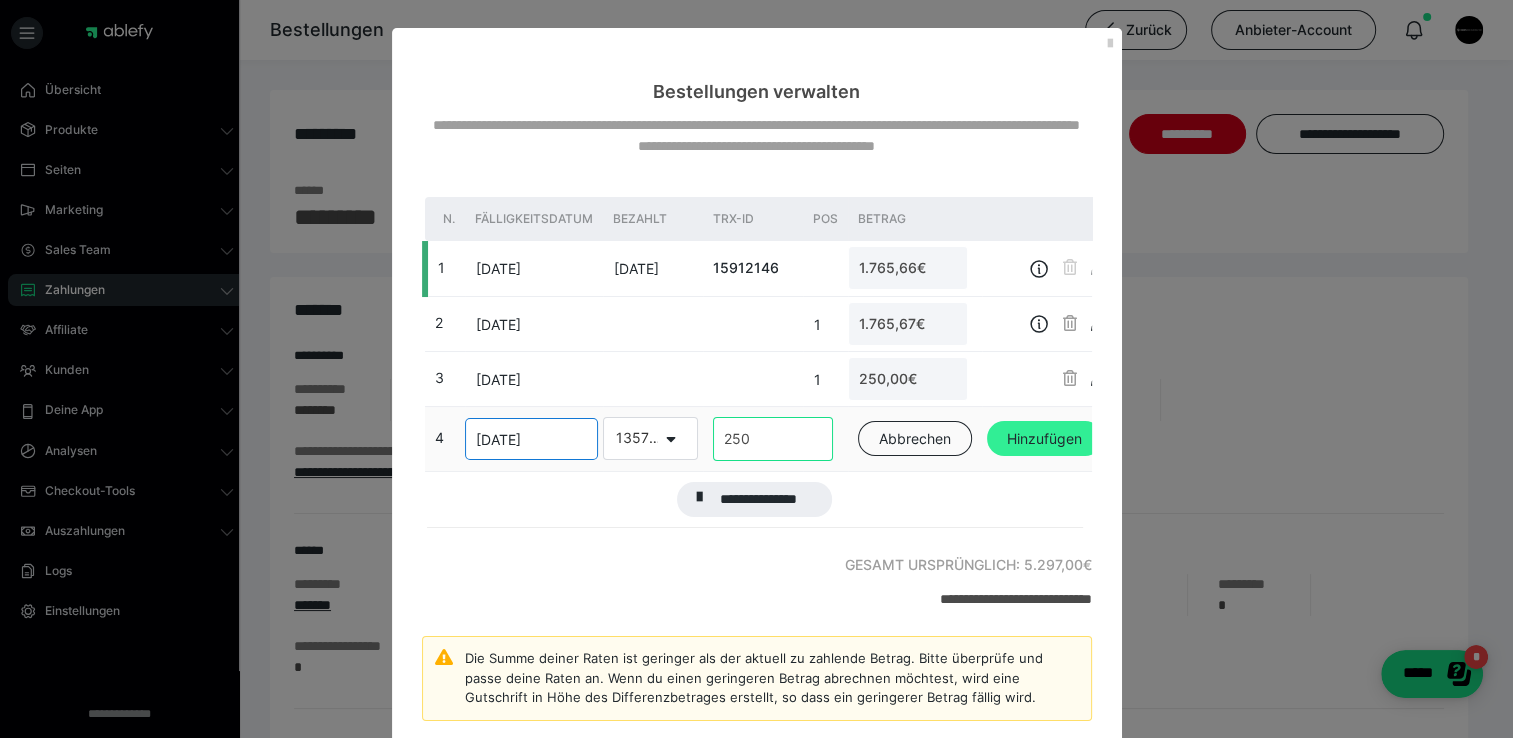 type on "250" 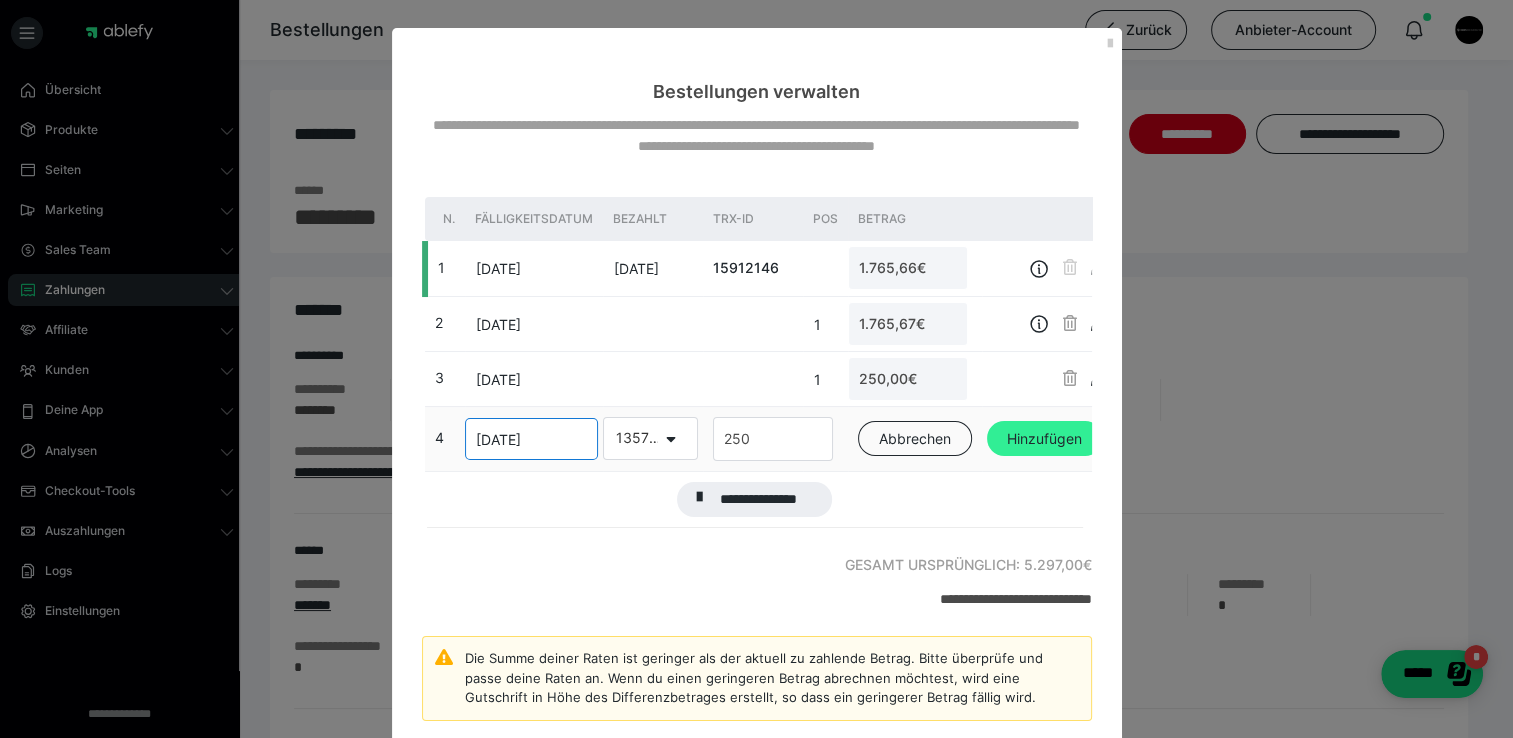click on "Hinzufügen" at bounding box center (1044, 439) 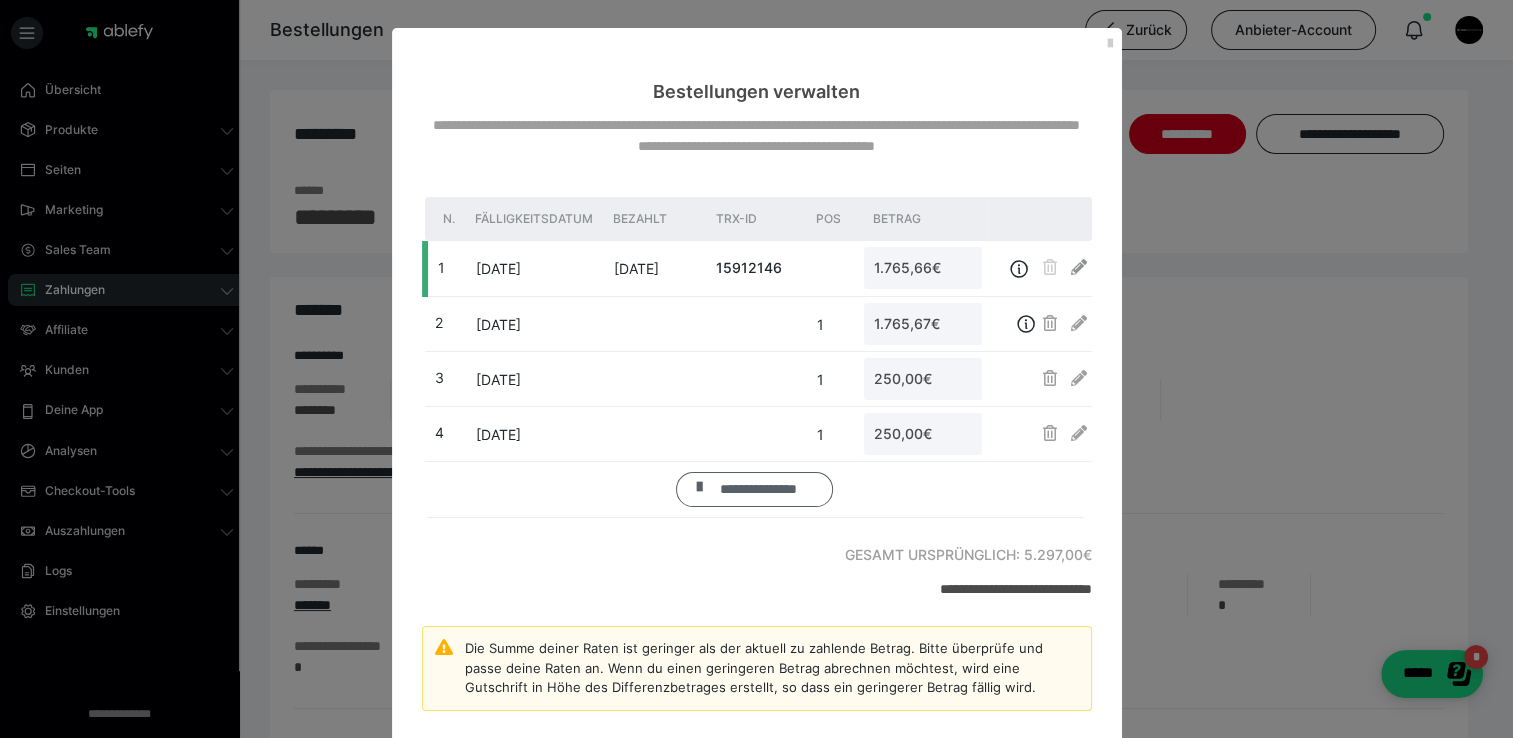 click on "**********" at bounding box center (759, 490) 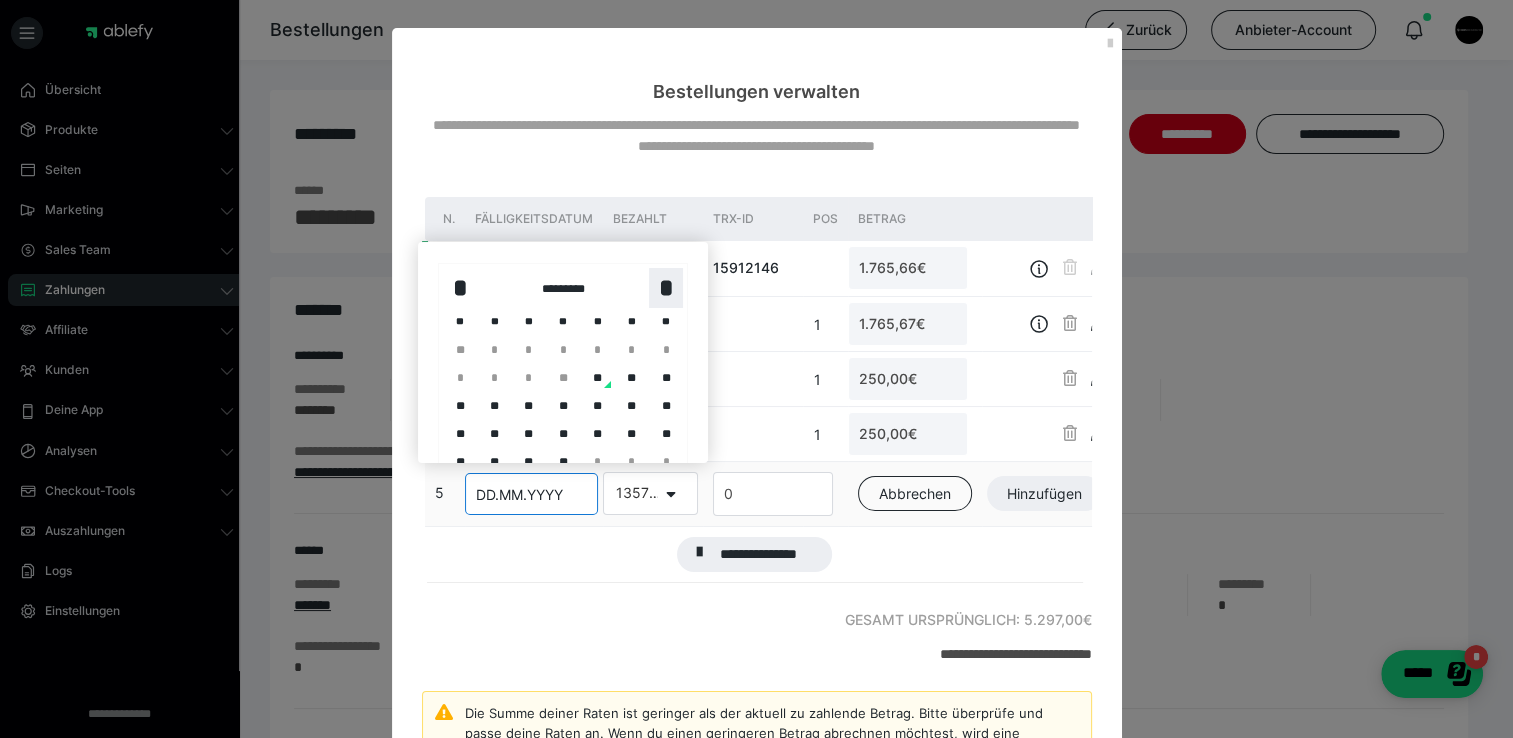 click on "*" at bounding box center (666, 288) 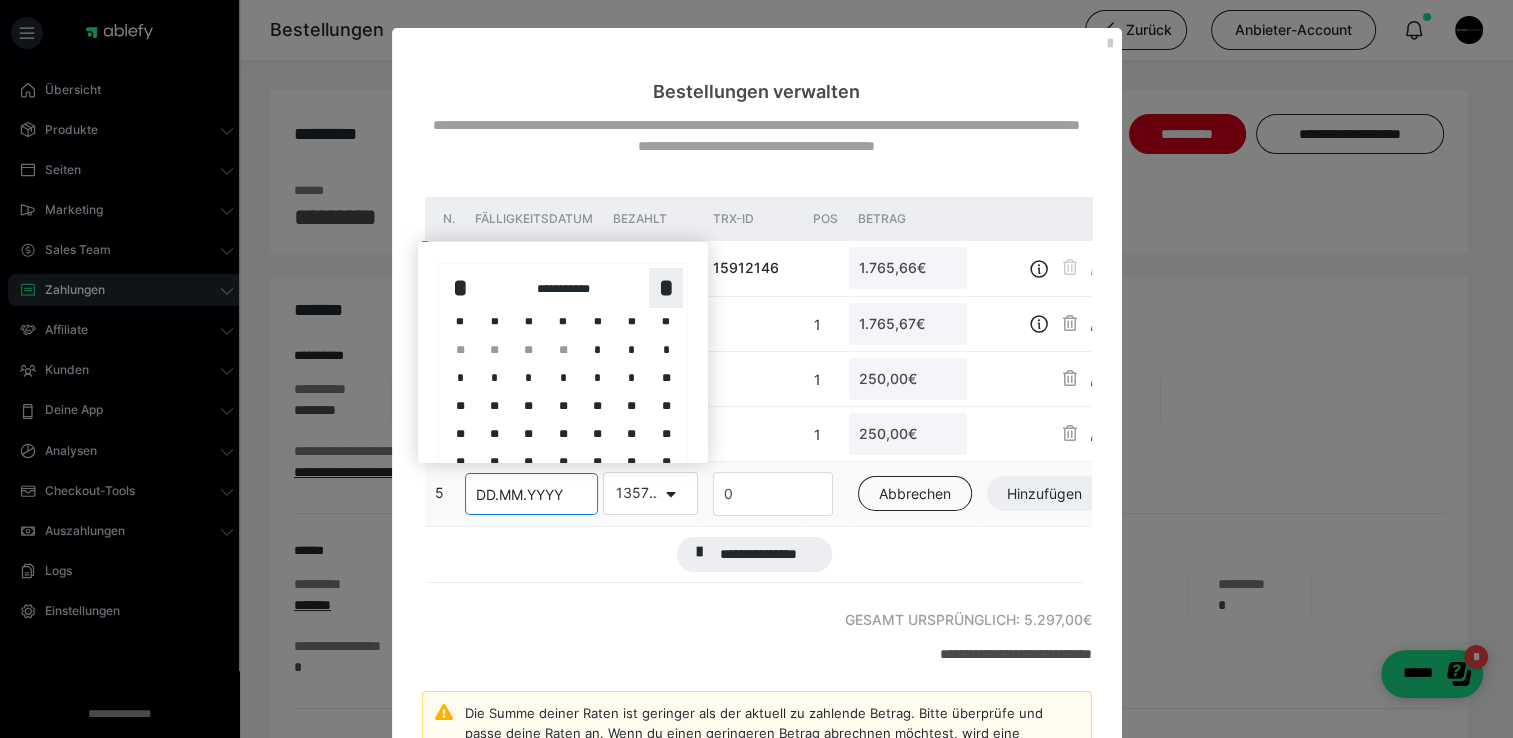 click on "*" at bounding box center [666, 288] 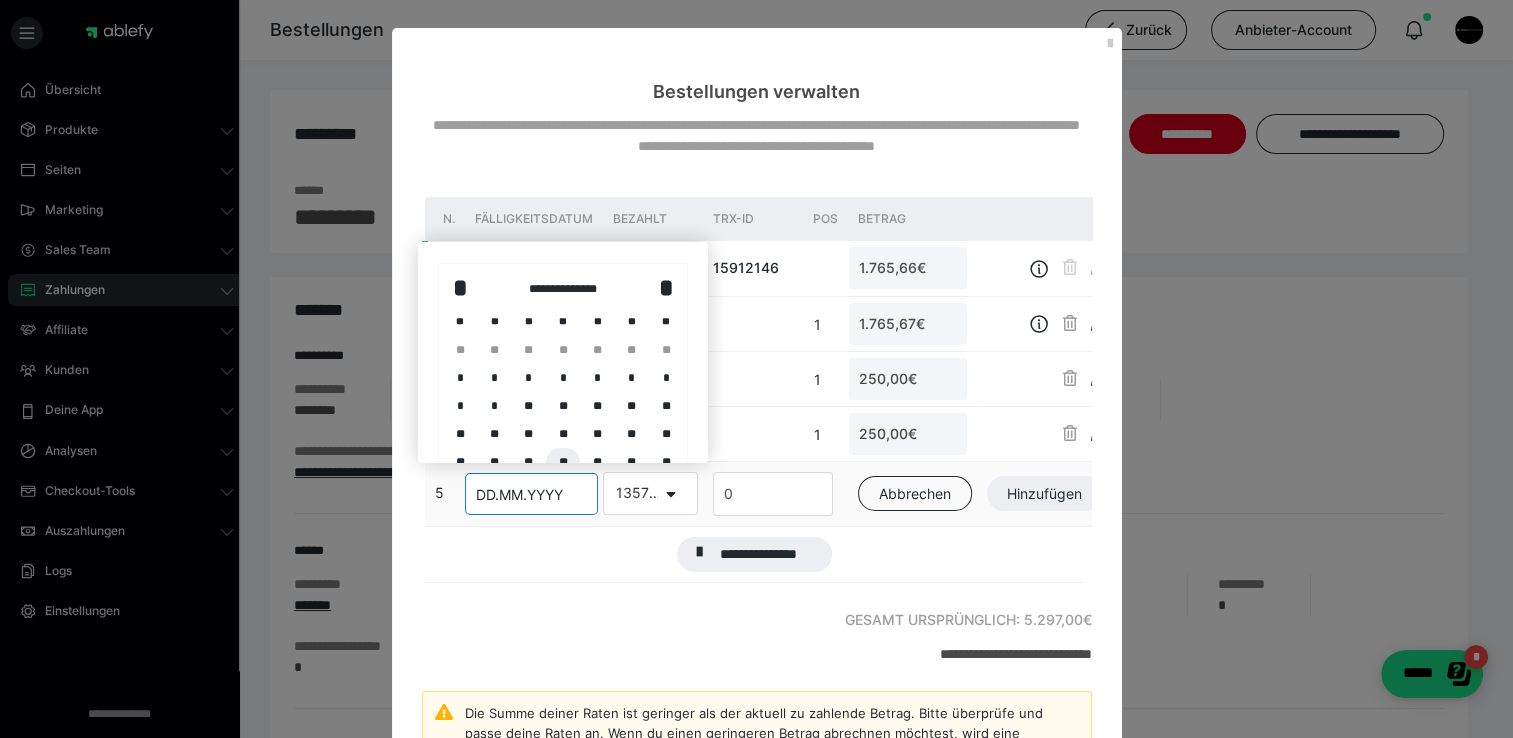 click on "**" at bounding box center [563, 462] 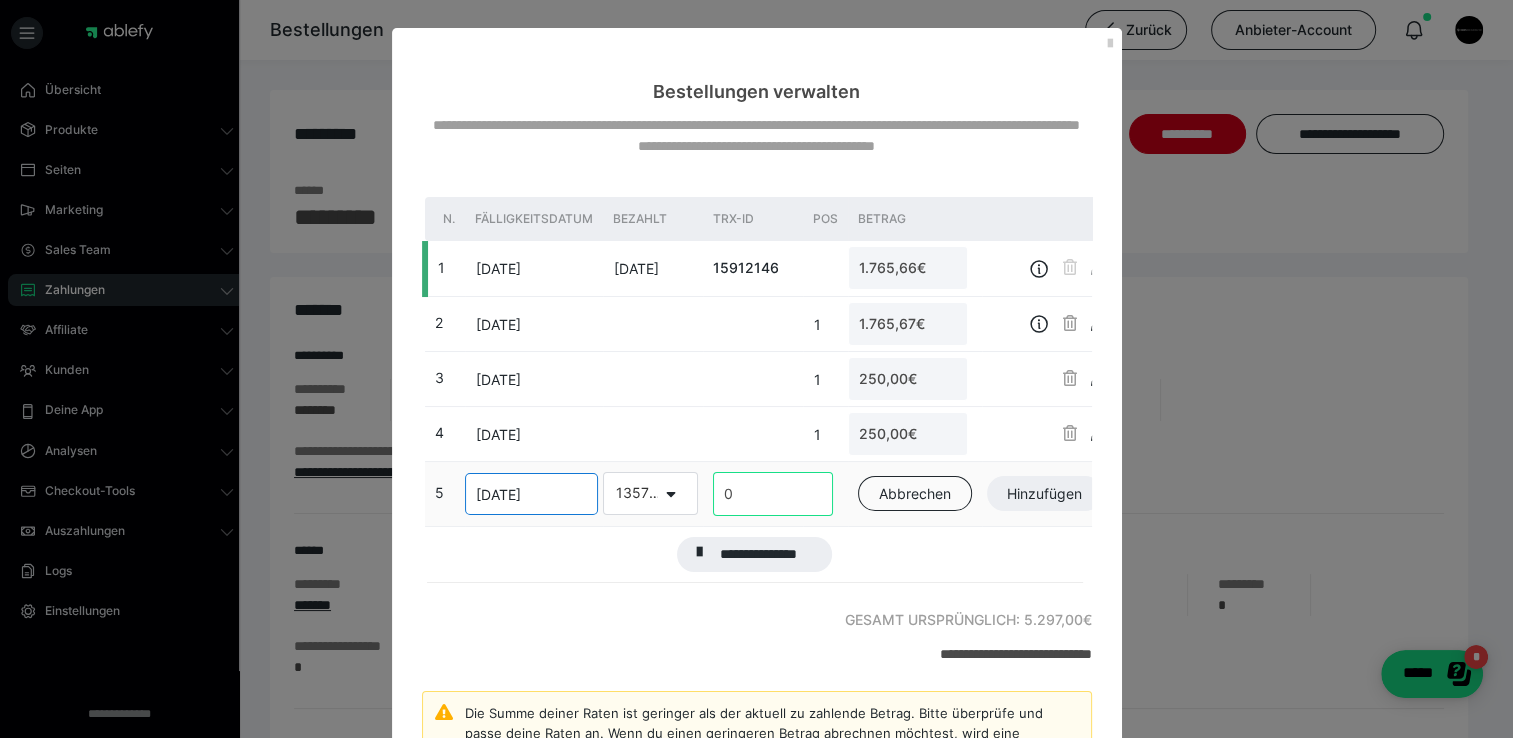 click on "0" at bounding box center (773, 494) 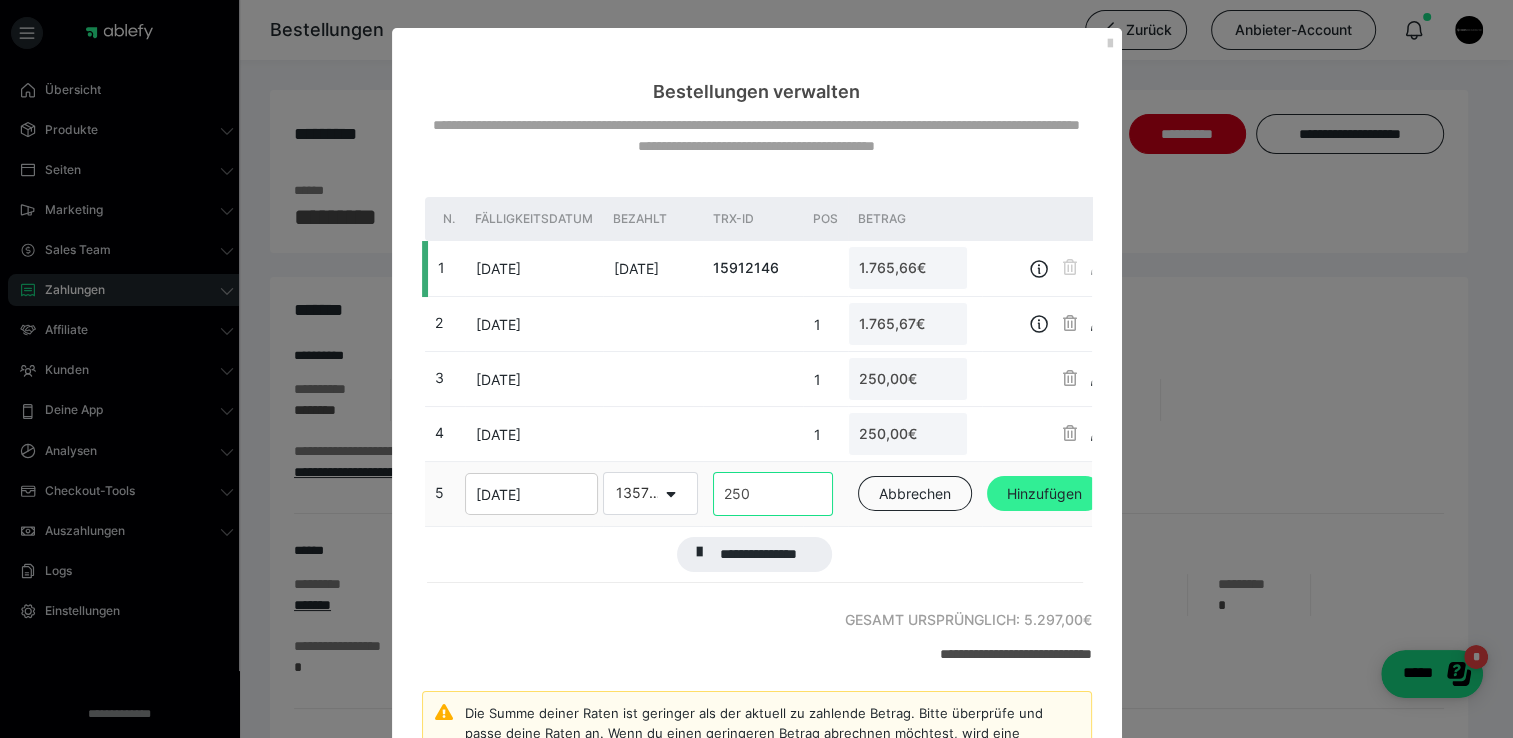 type on "250" 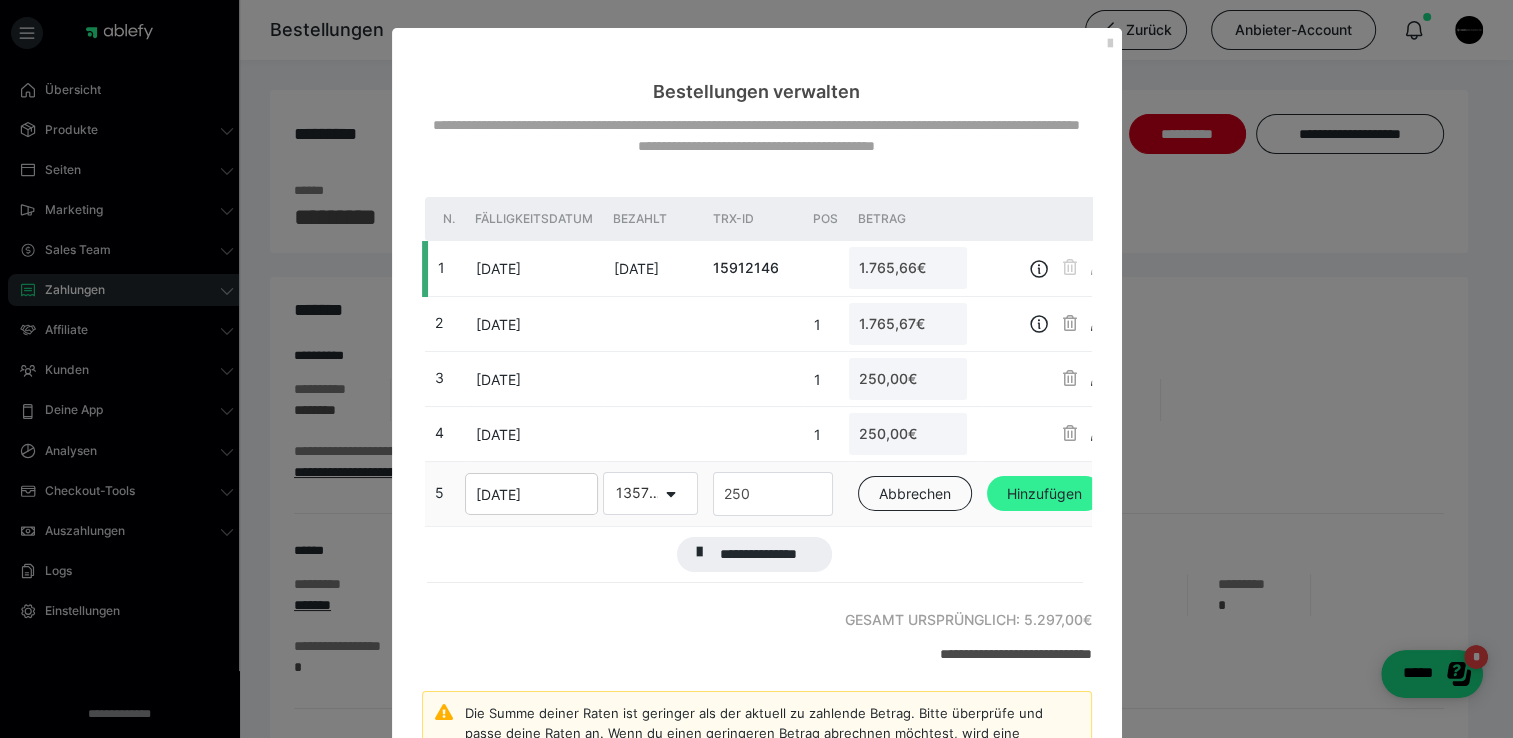 click on "Hinzufügen" at bounding box center (1044, 494) 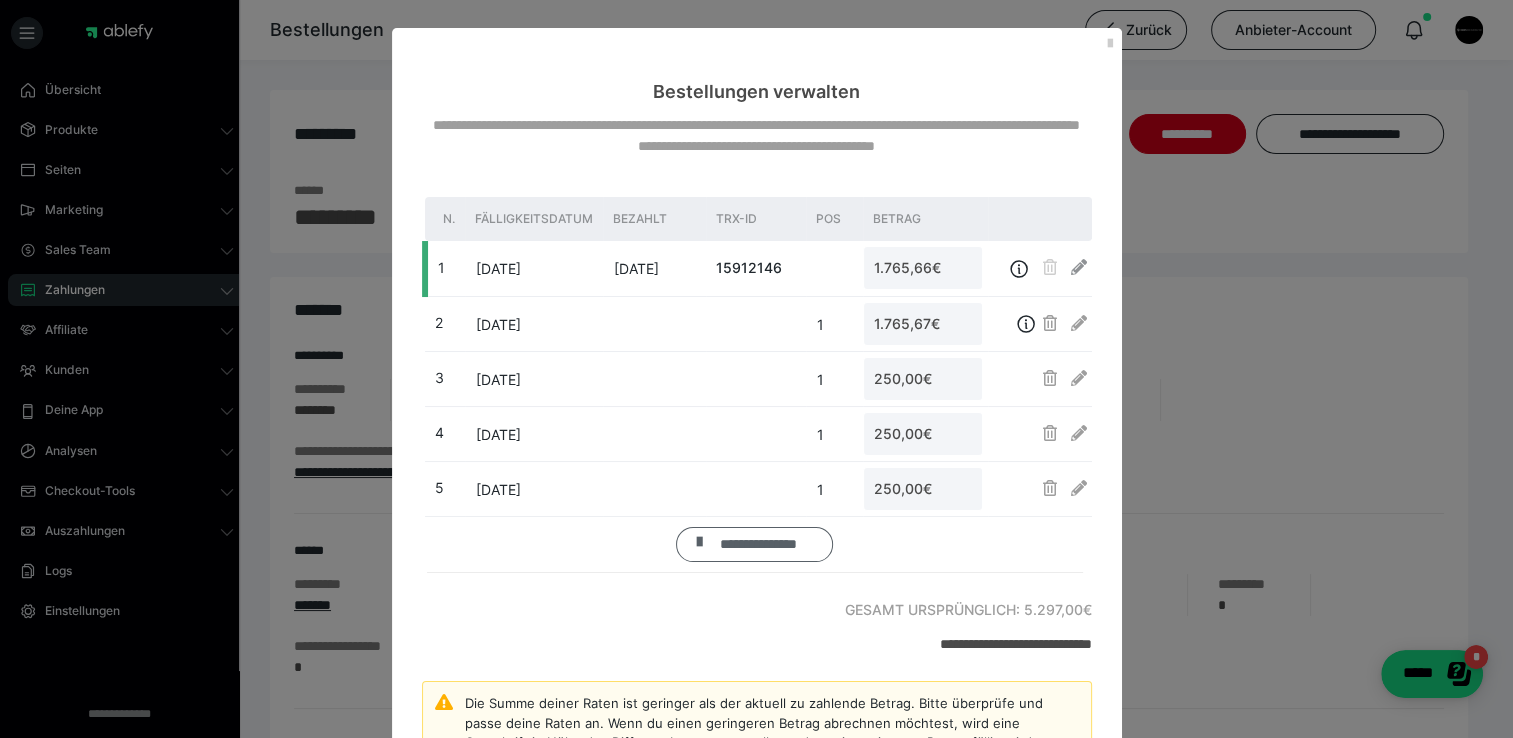 click on "**********" at bounding box center [759, 545] 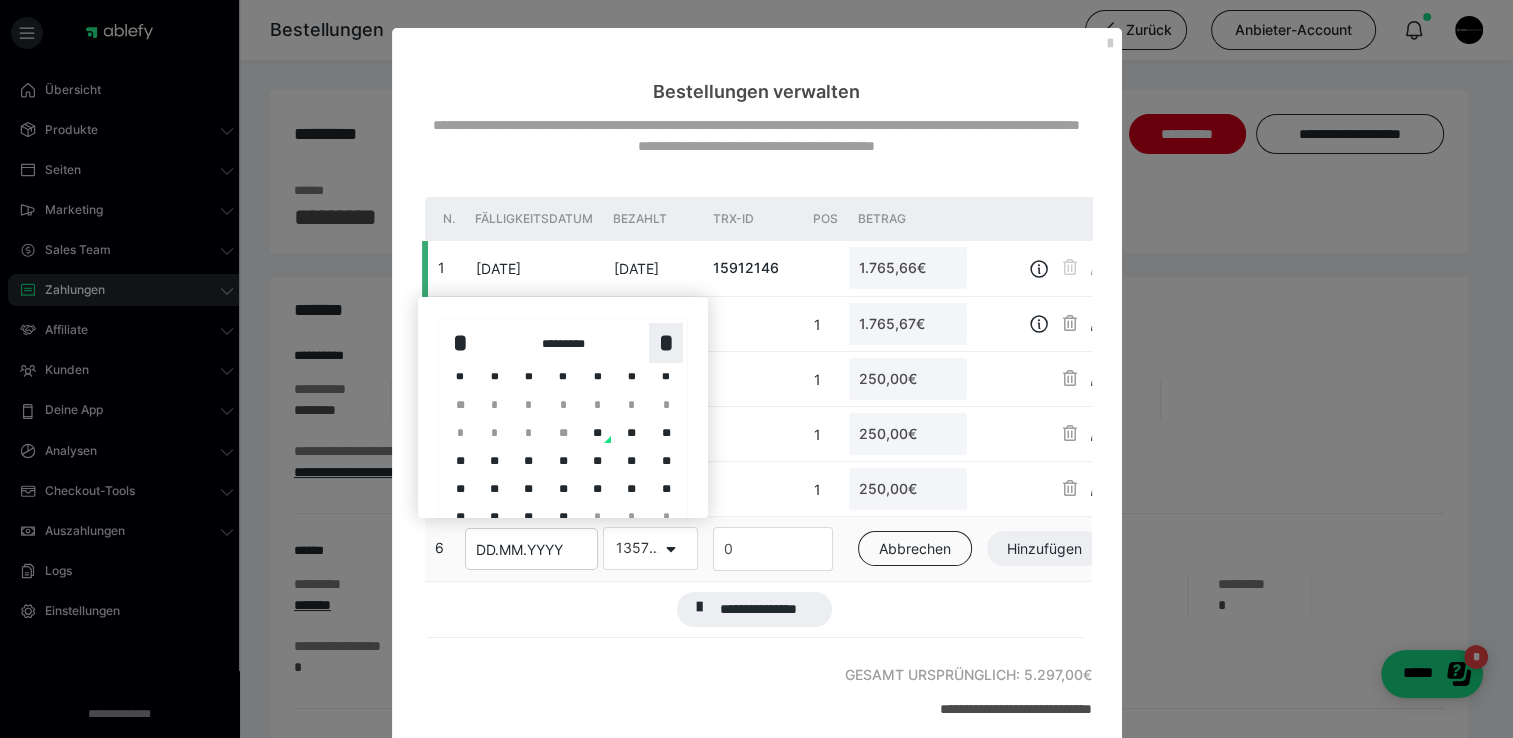 click on "*" at bounding box center (666, 343) 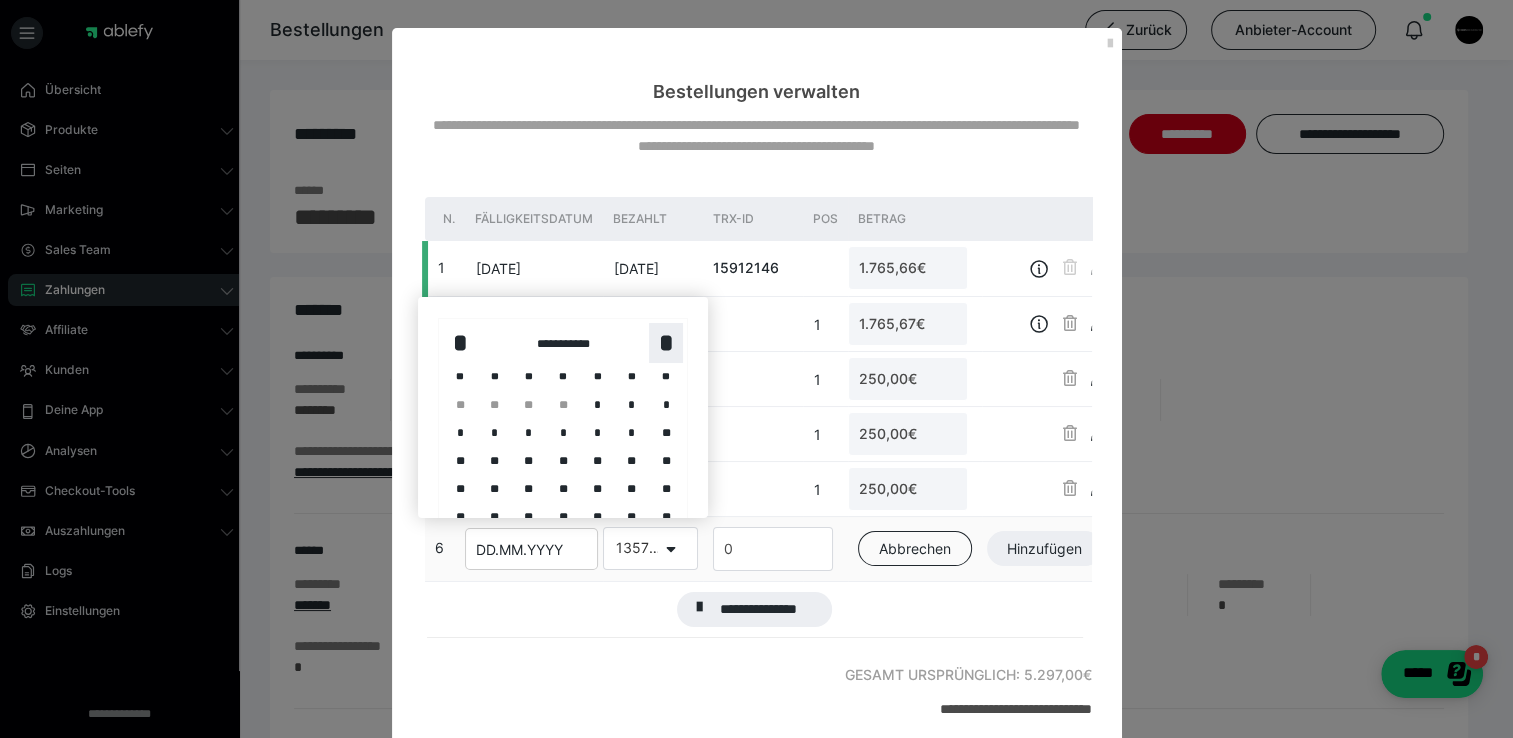 click on "*" at bounding box center [666, 343] 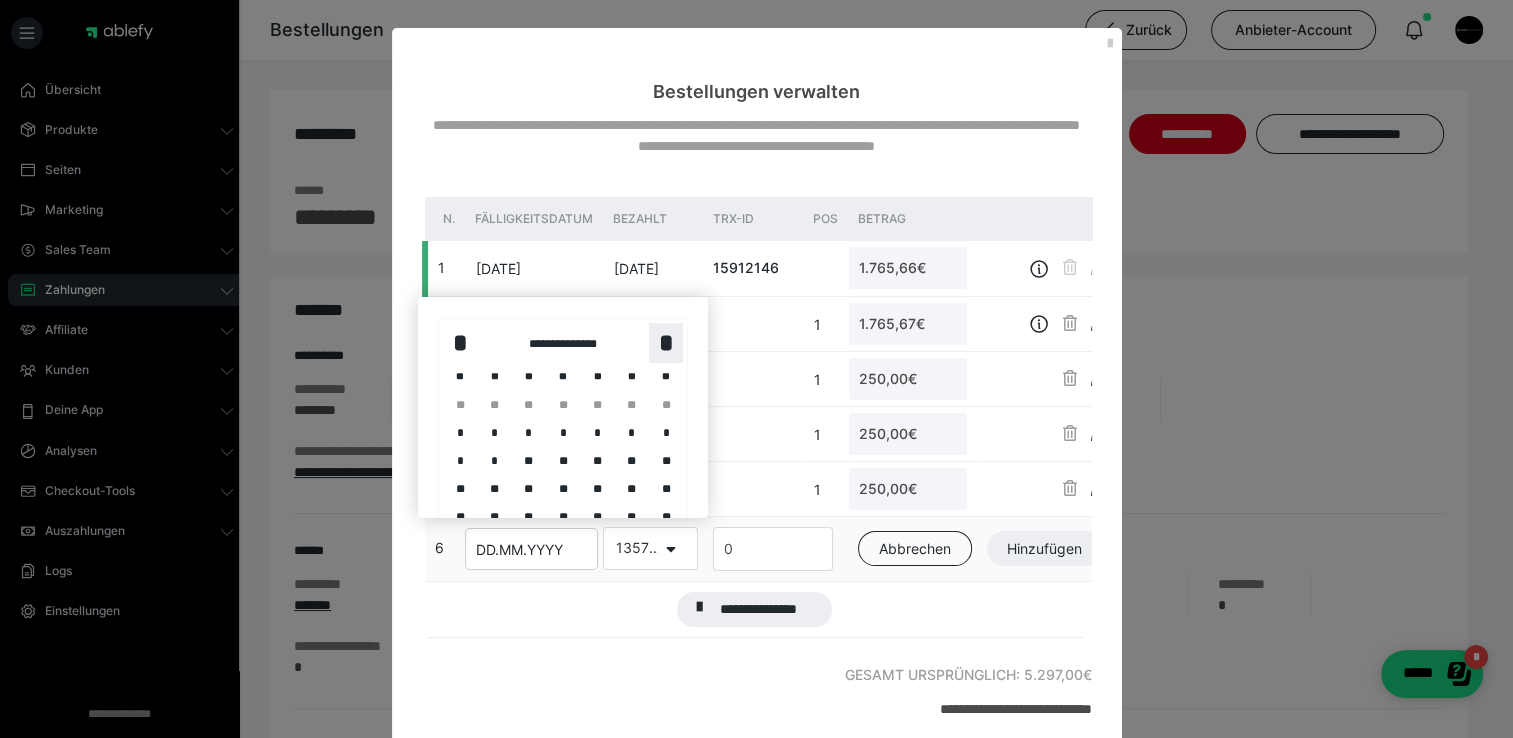 click on "*" at bounding box center [666, 343] 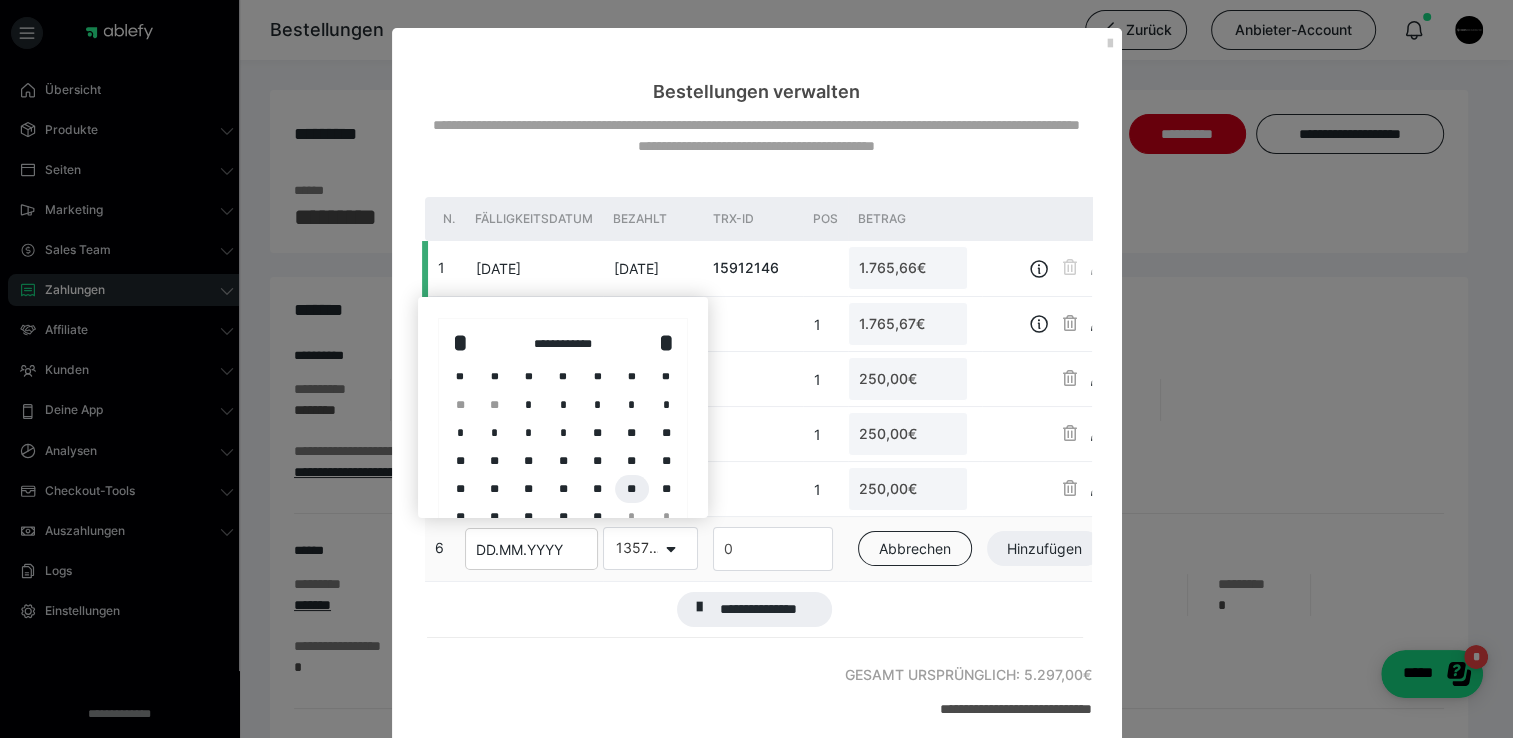 click on "**" at bounding box center (632, 489) 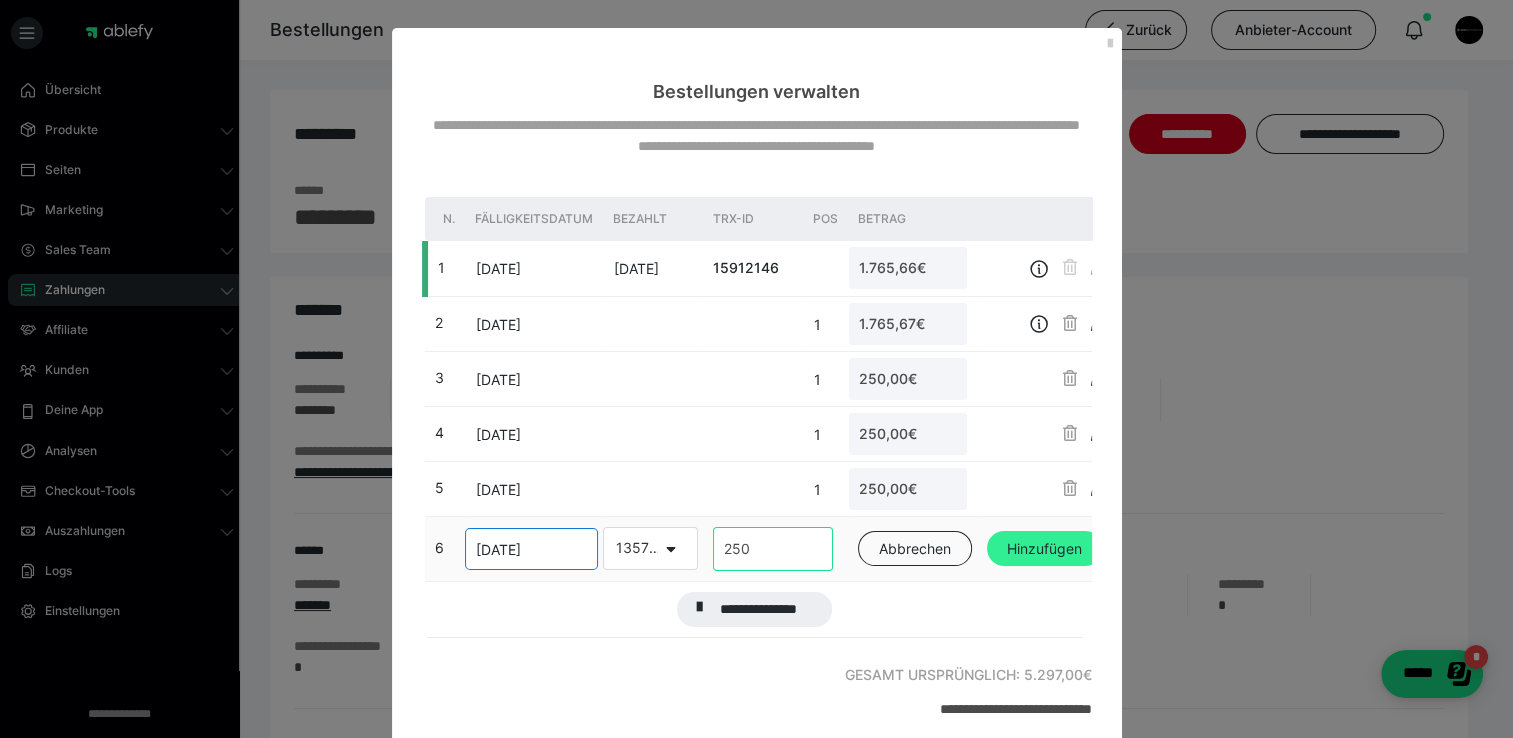 type on "250" 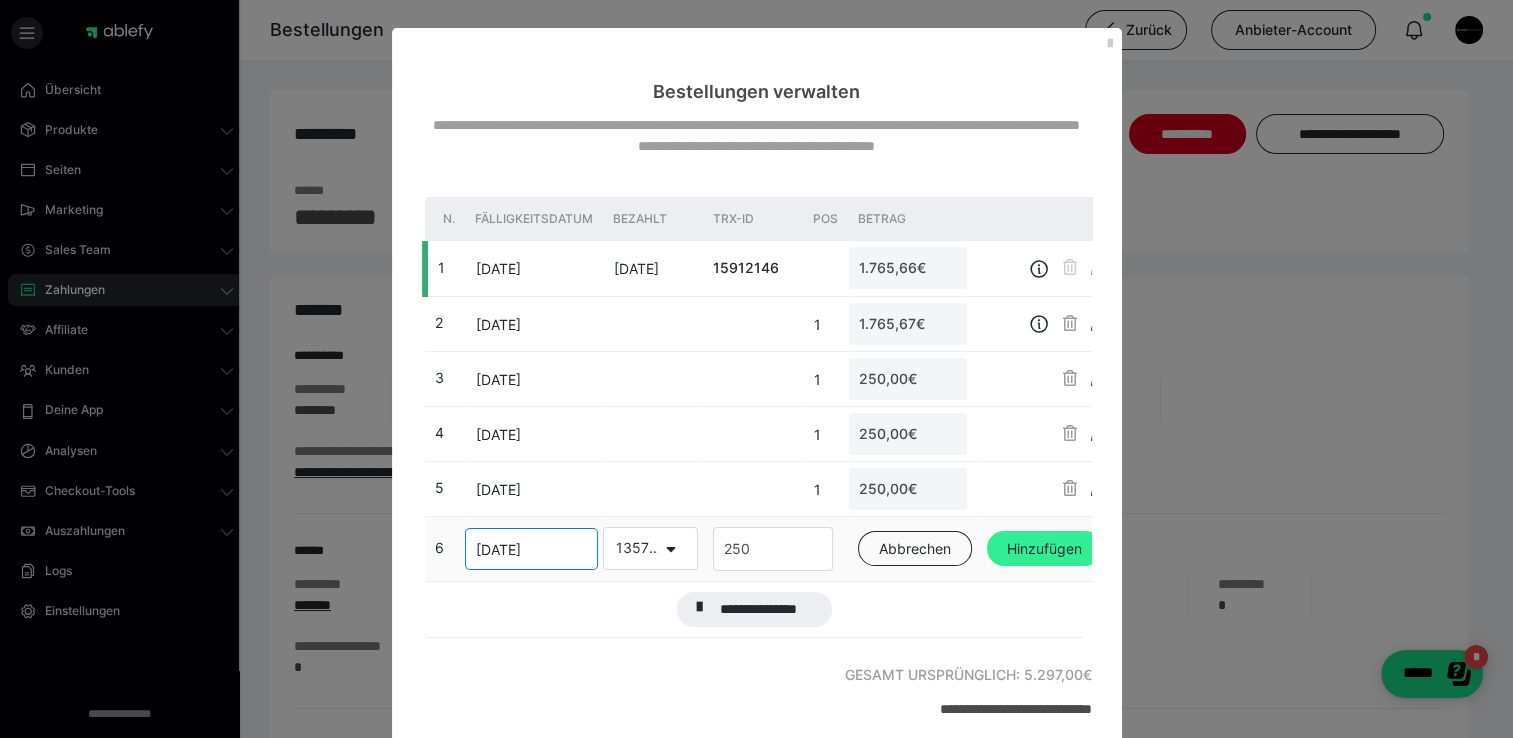 click on "Hinzufügen" at bounding box center [1044, 549] 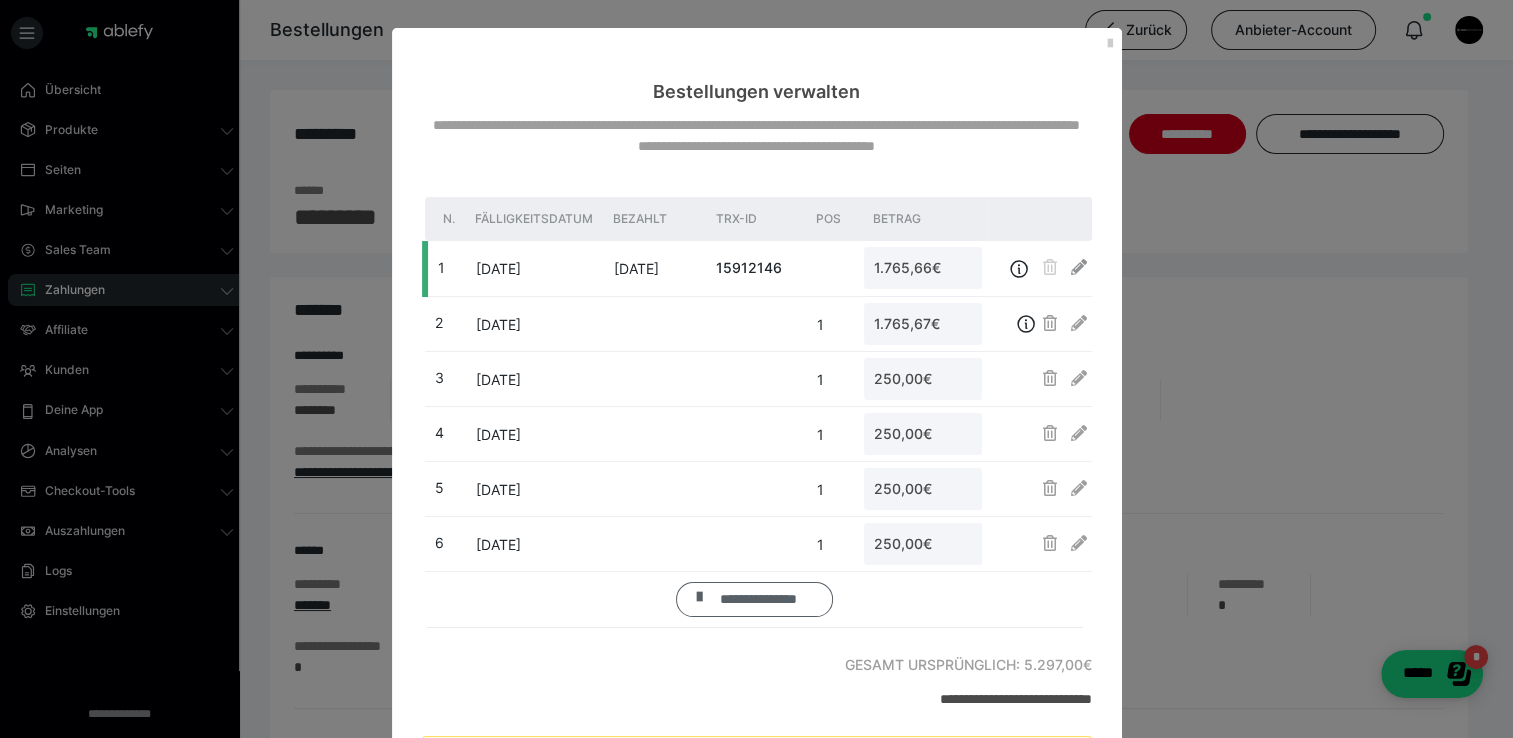 click on "**********" at bounding box center [759, 600] 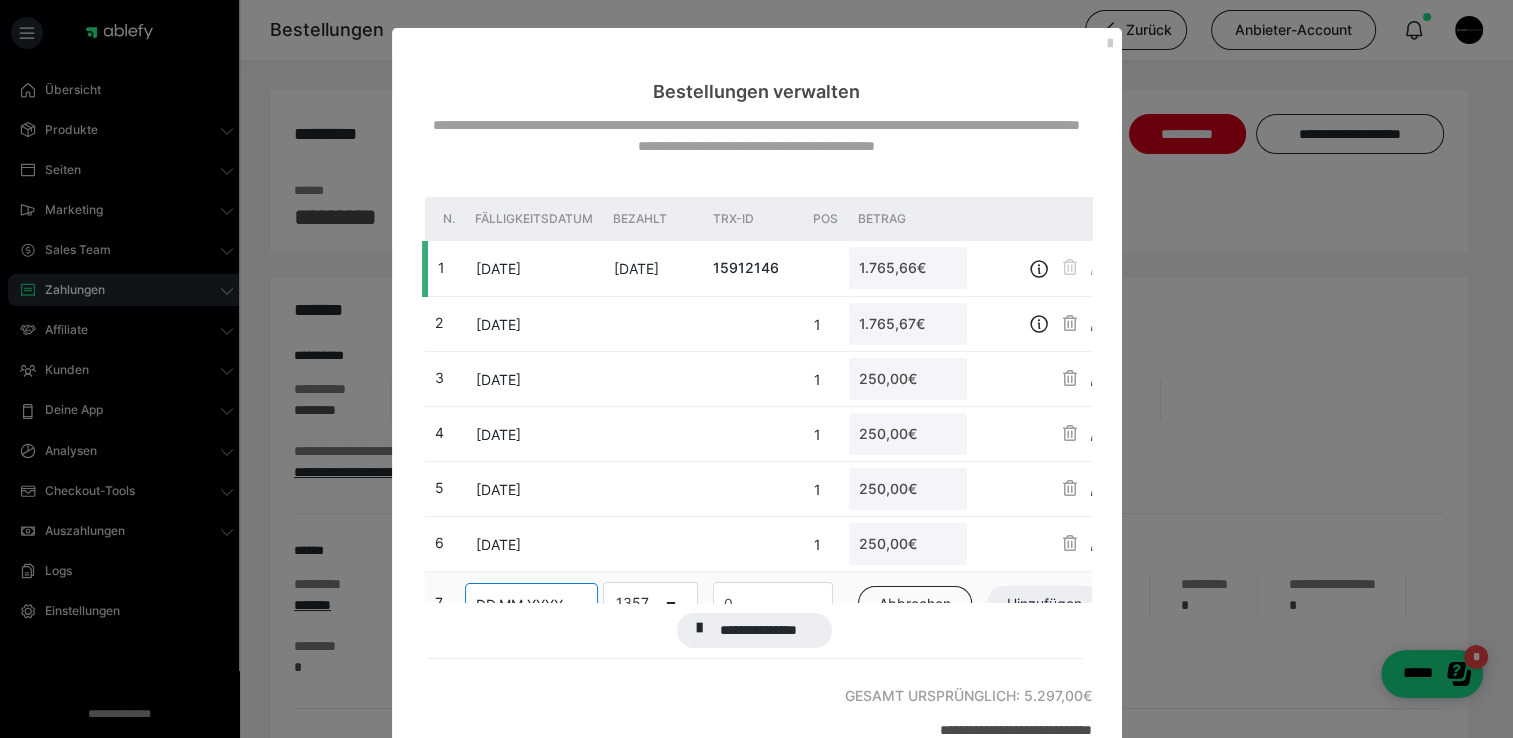 scroll, scrollTop: 48, scrollLeft: 0, axis: vertical 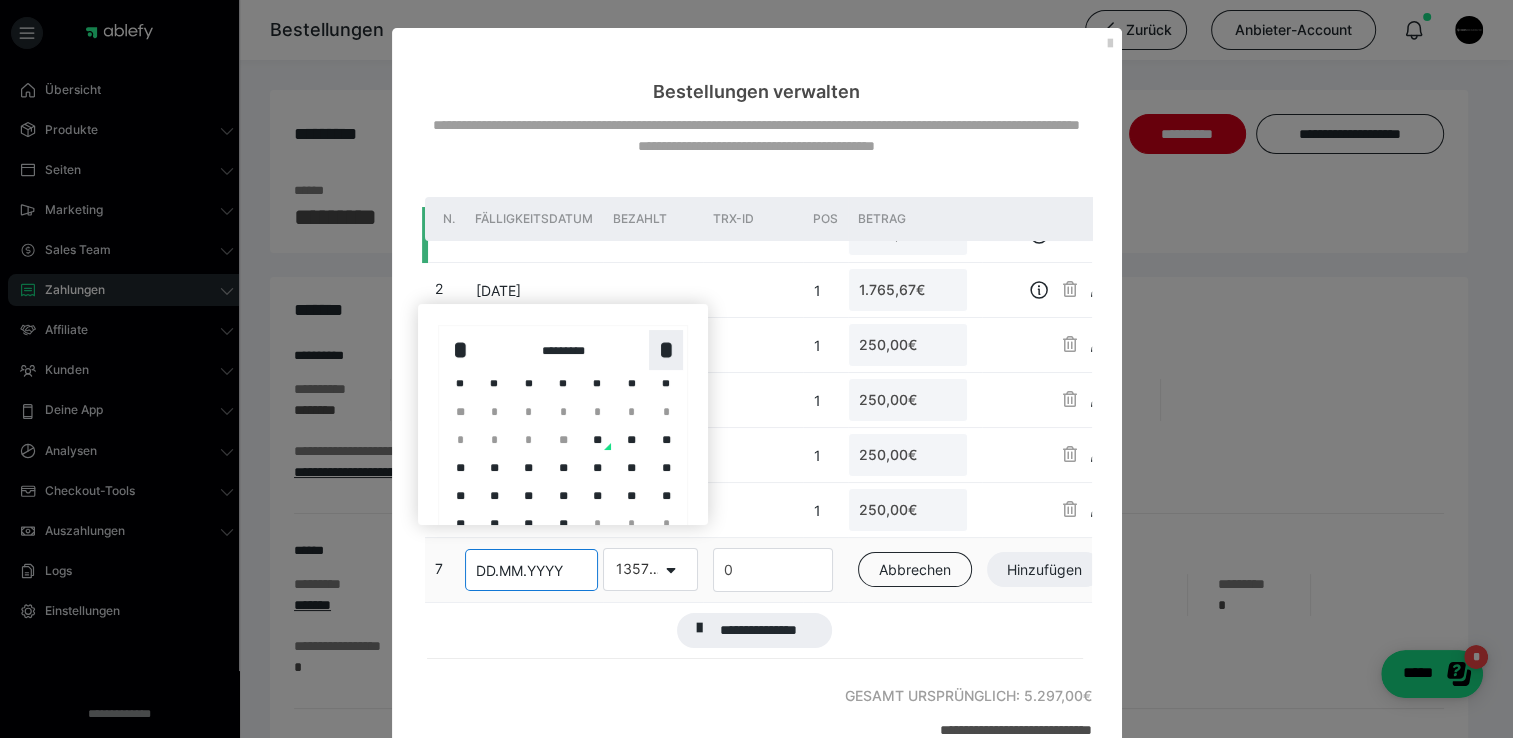 click on "*" at bounding box center (666, 350) 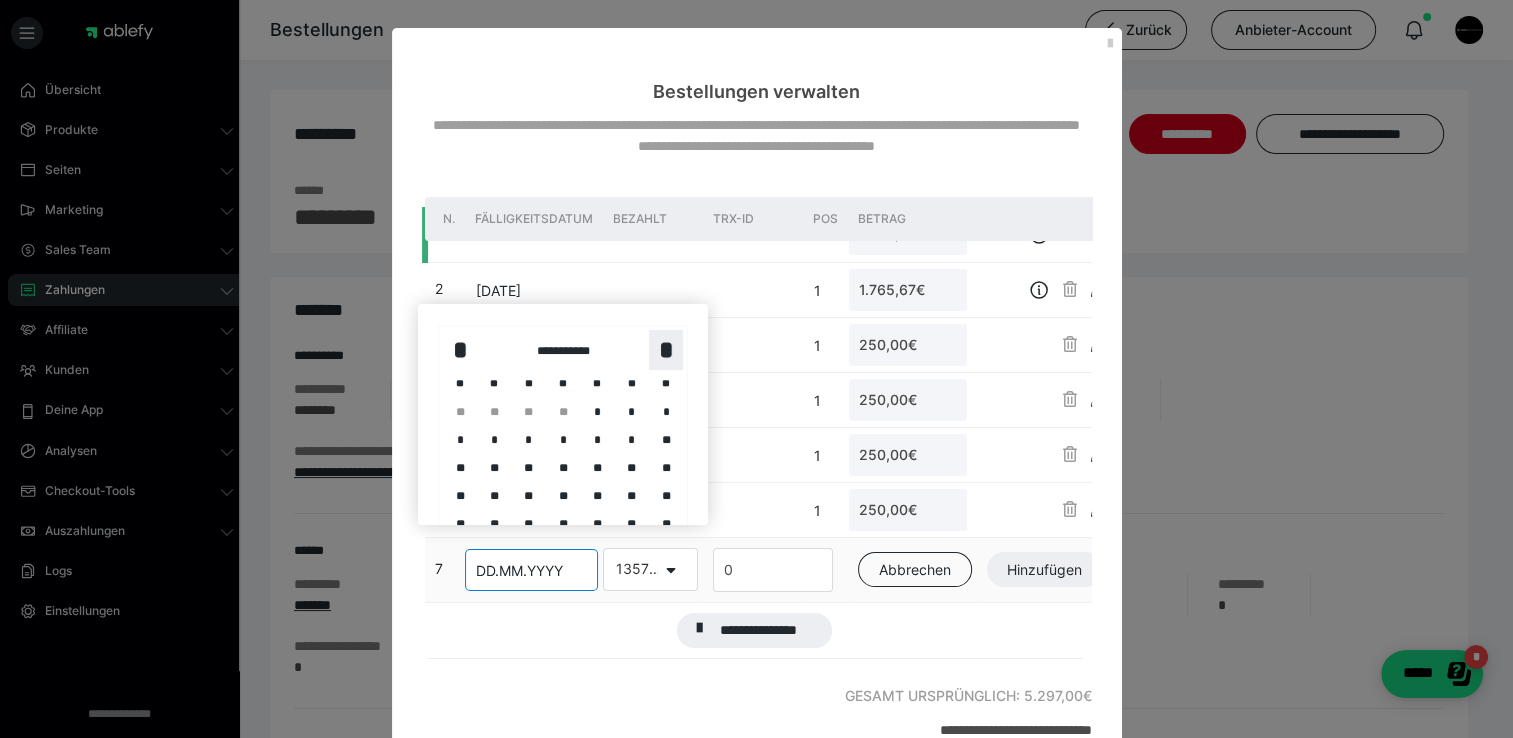 click on "*" at bounding box center [666, 350] 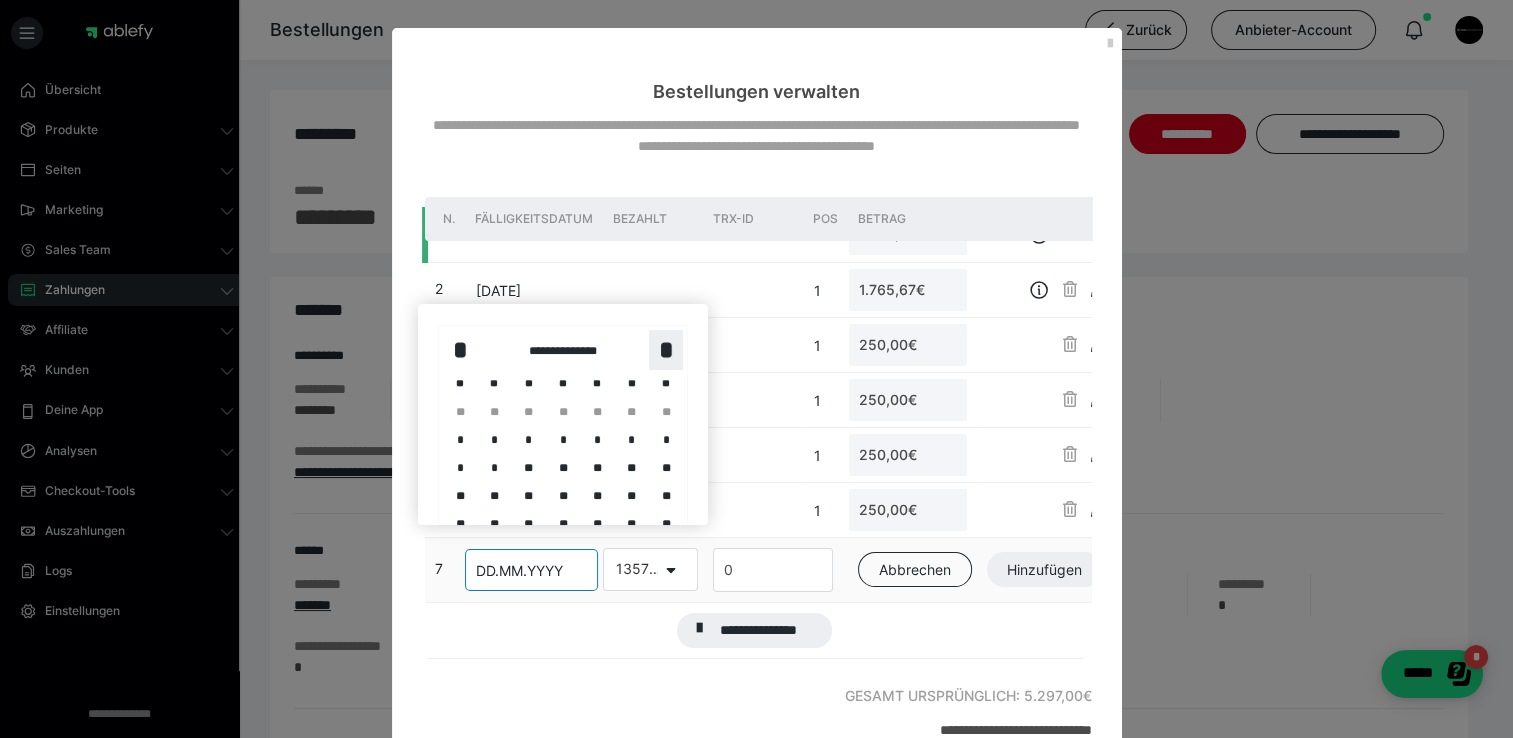 click on "*" at bounding box center [666, 350] 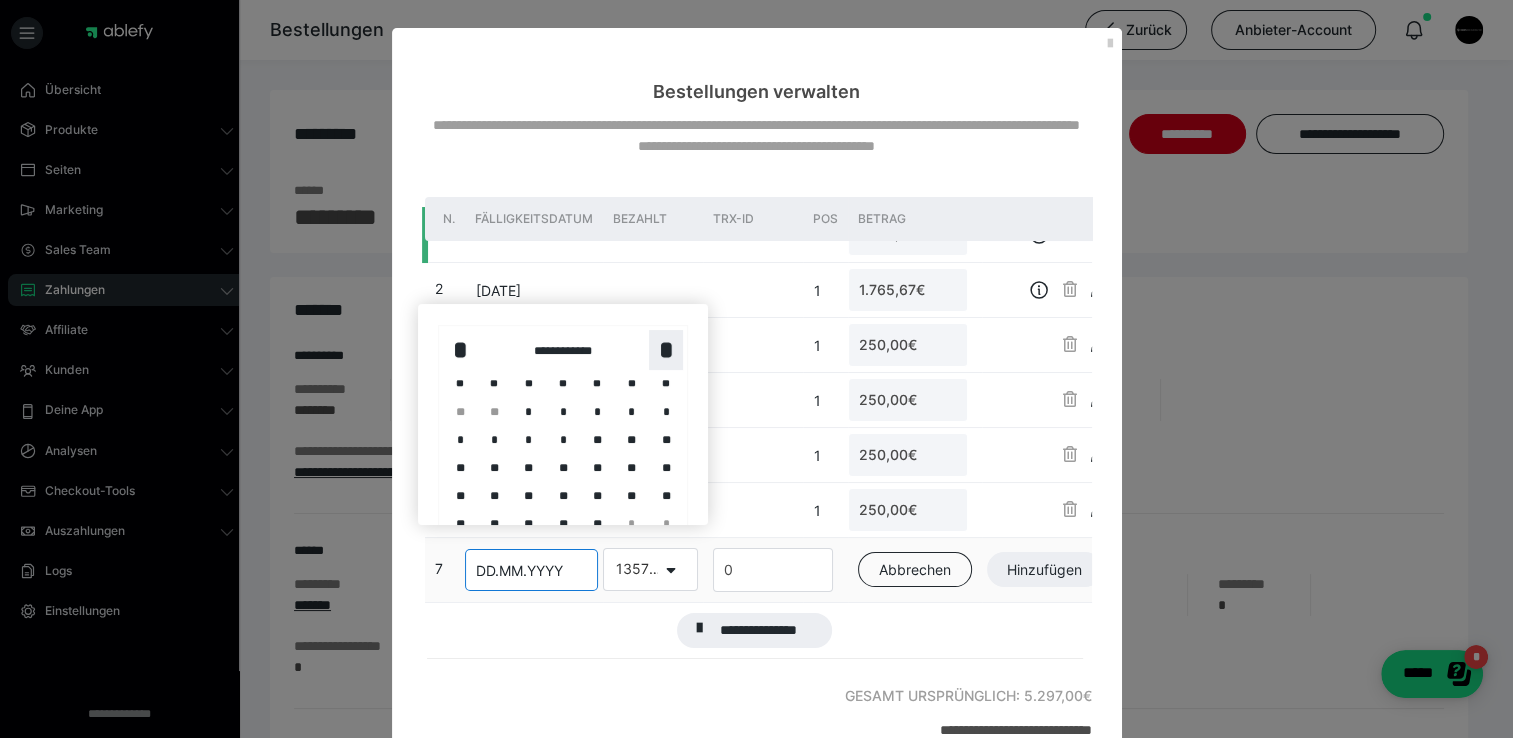 click on "*" at bounding box center [666, 350] 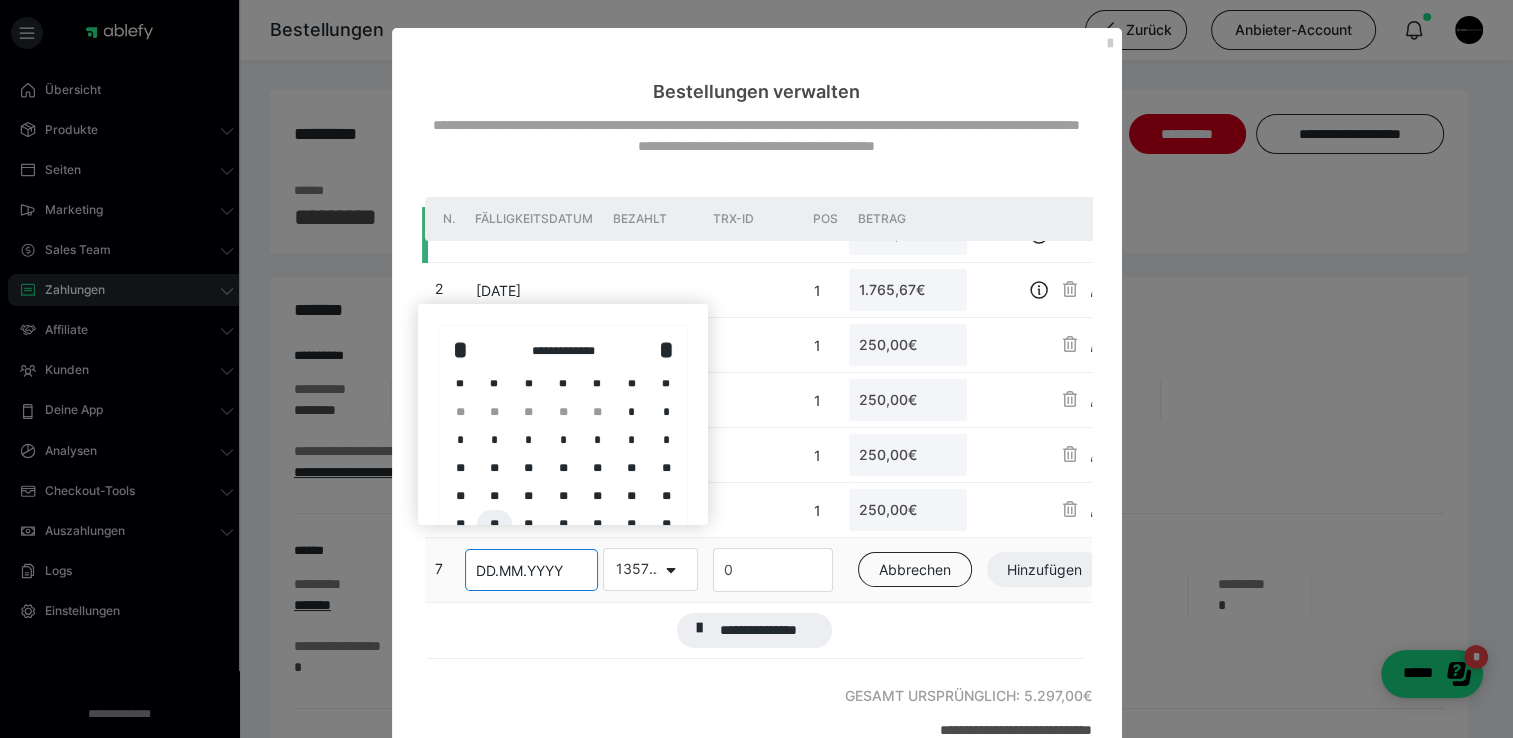 click on "**" at bounding box center [494, 524] 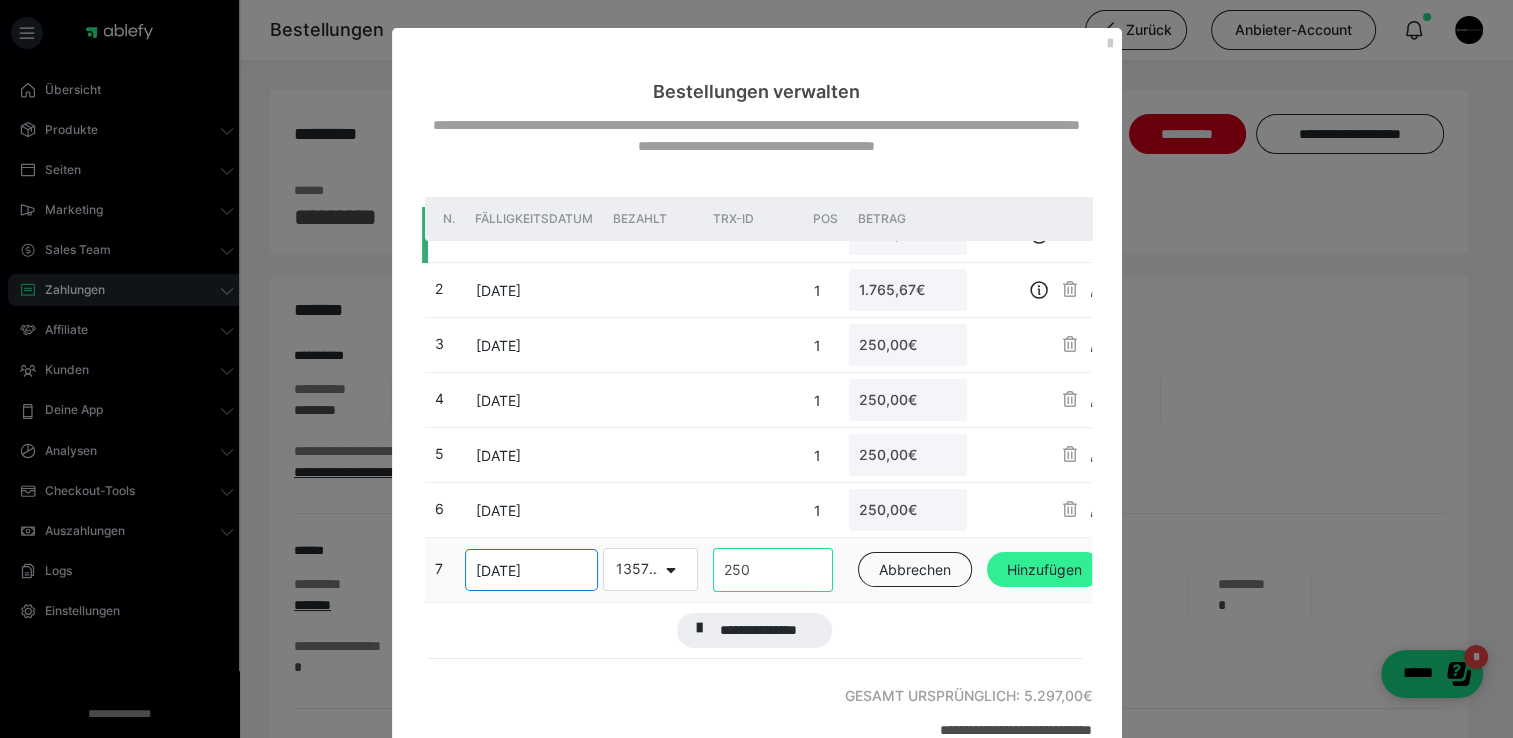 type on "250" 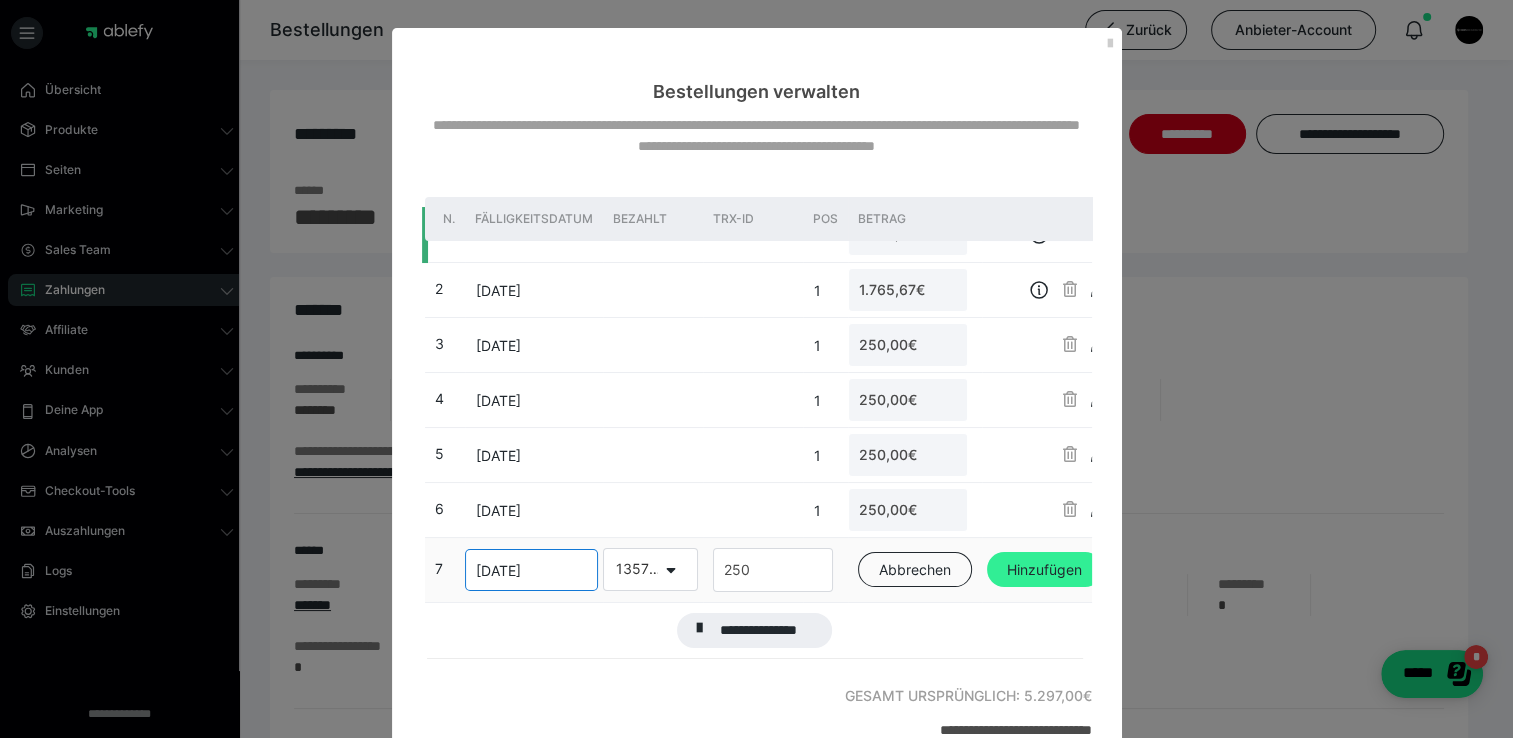 click on "Hinzufügen" at bounding box center (1044, 570) 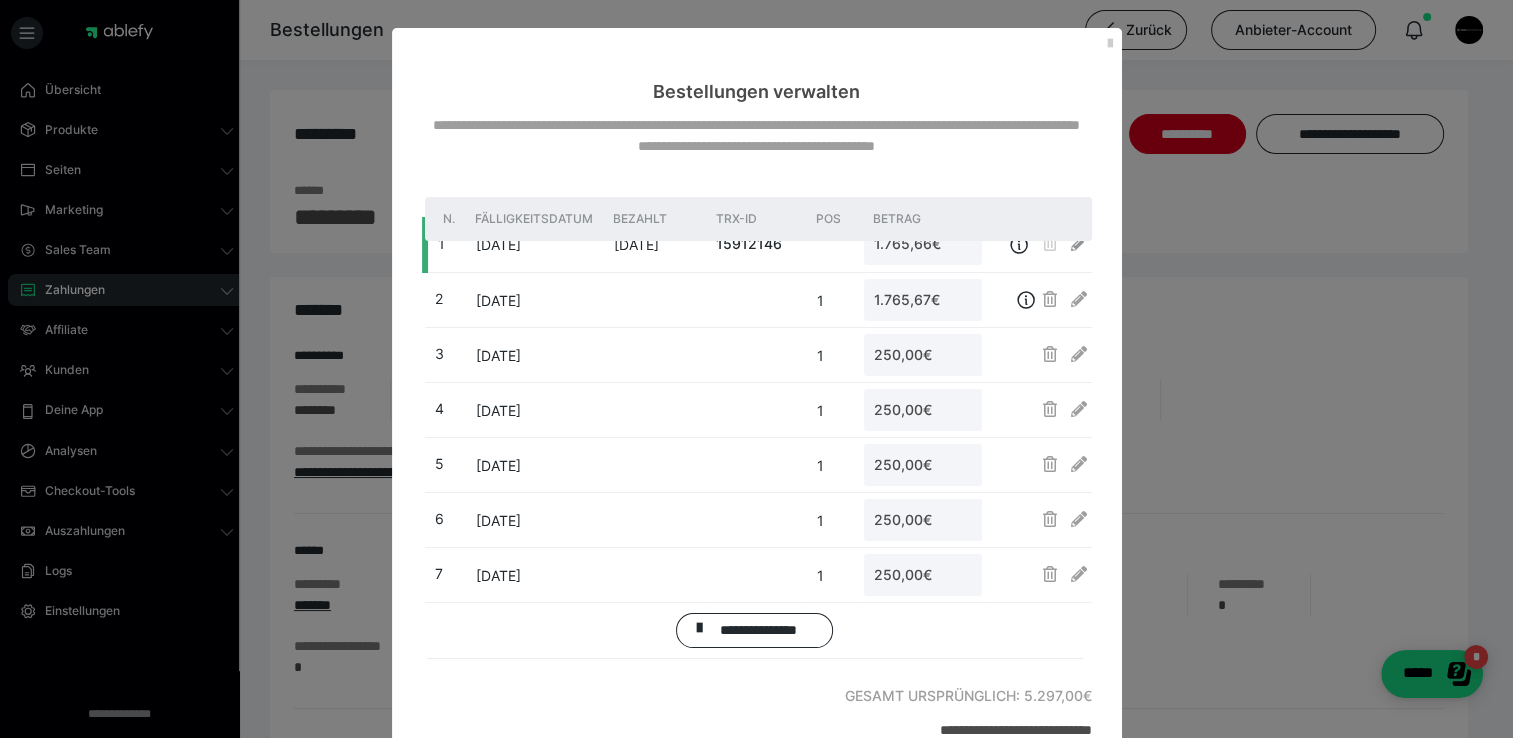 scroll, scrollTop: 0, scrollLeft: 0, axis: both 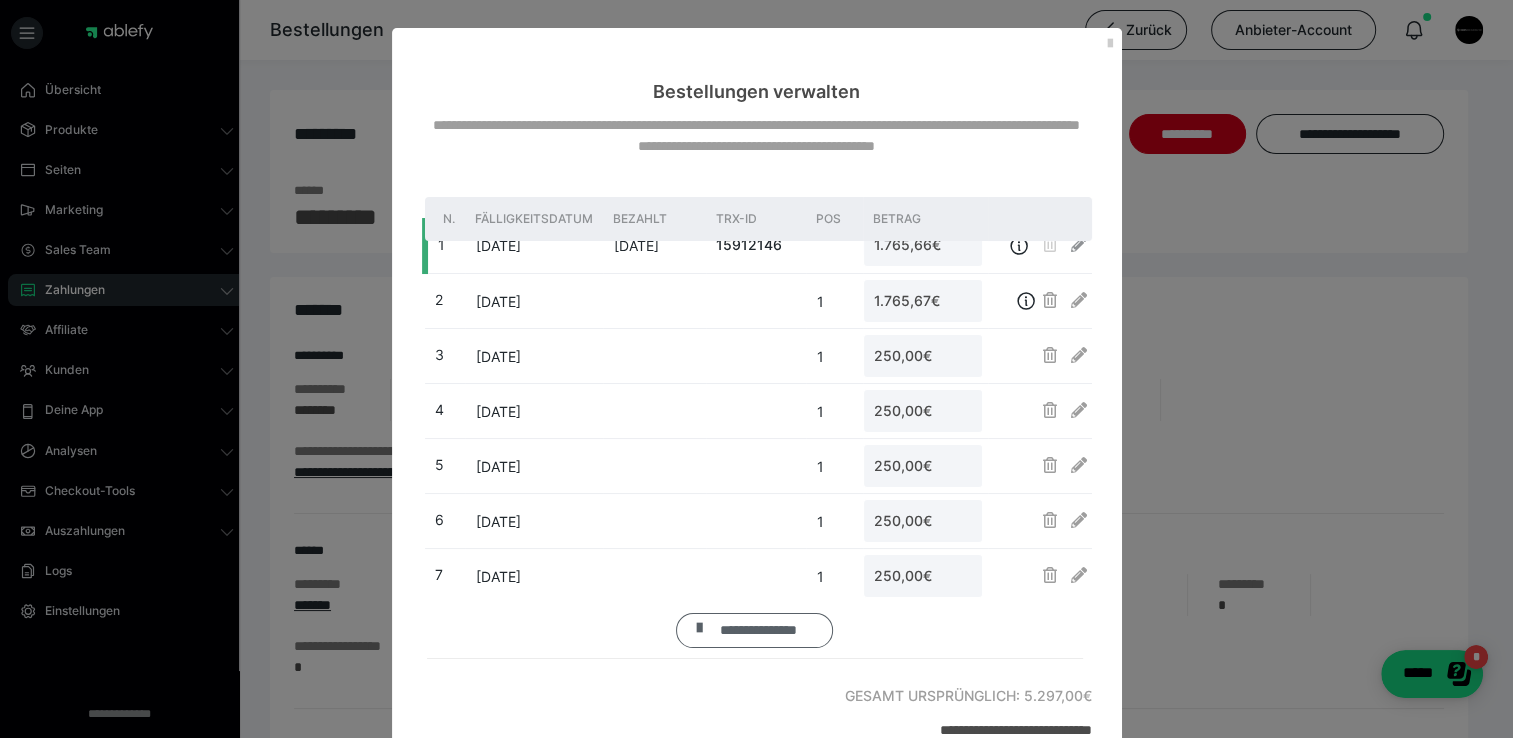 click on "**********" at bounding box center (759, 631) 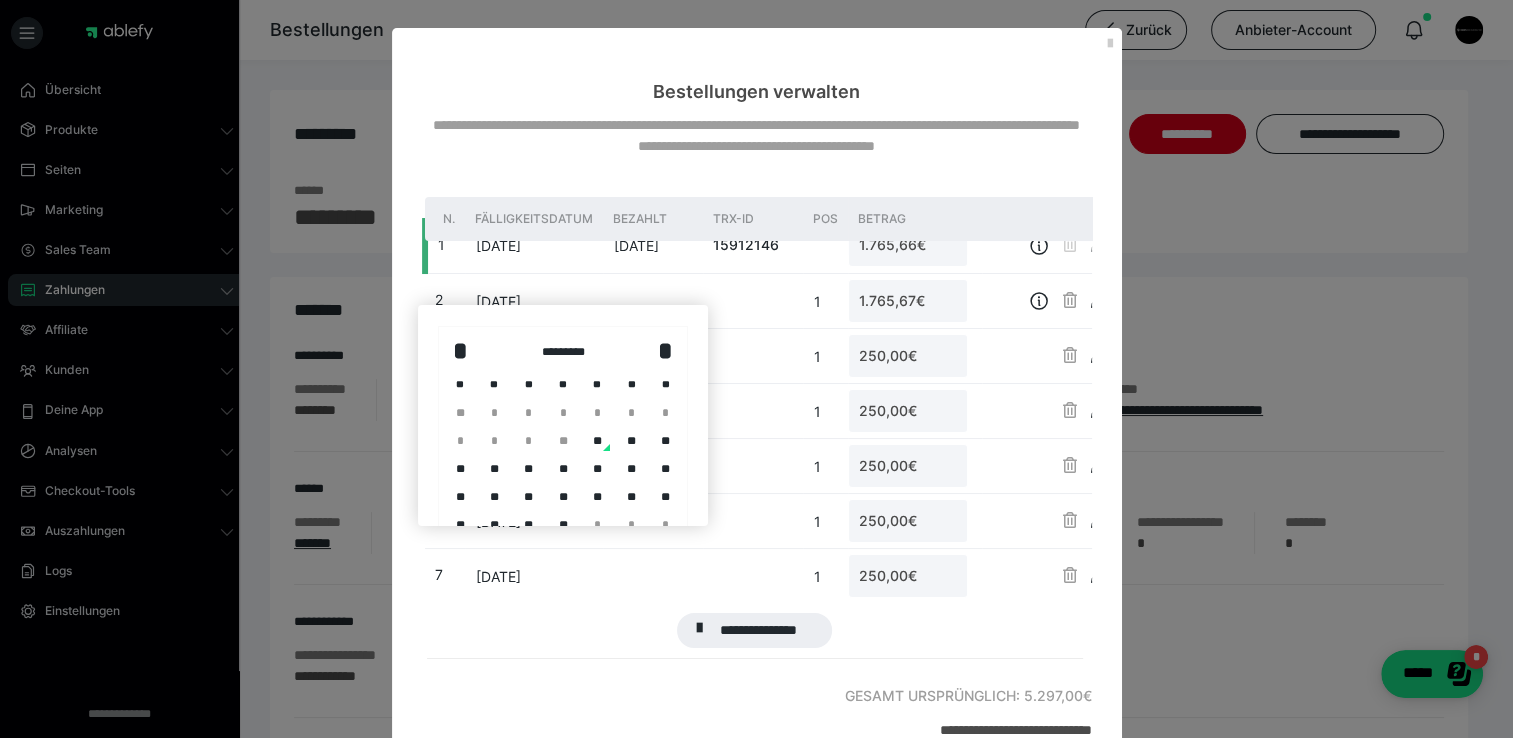 scroll, scrollTop: 102, scrollLeft: 0, axis: vertical 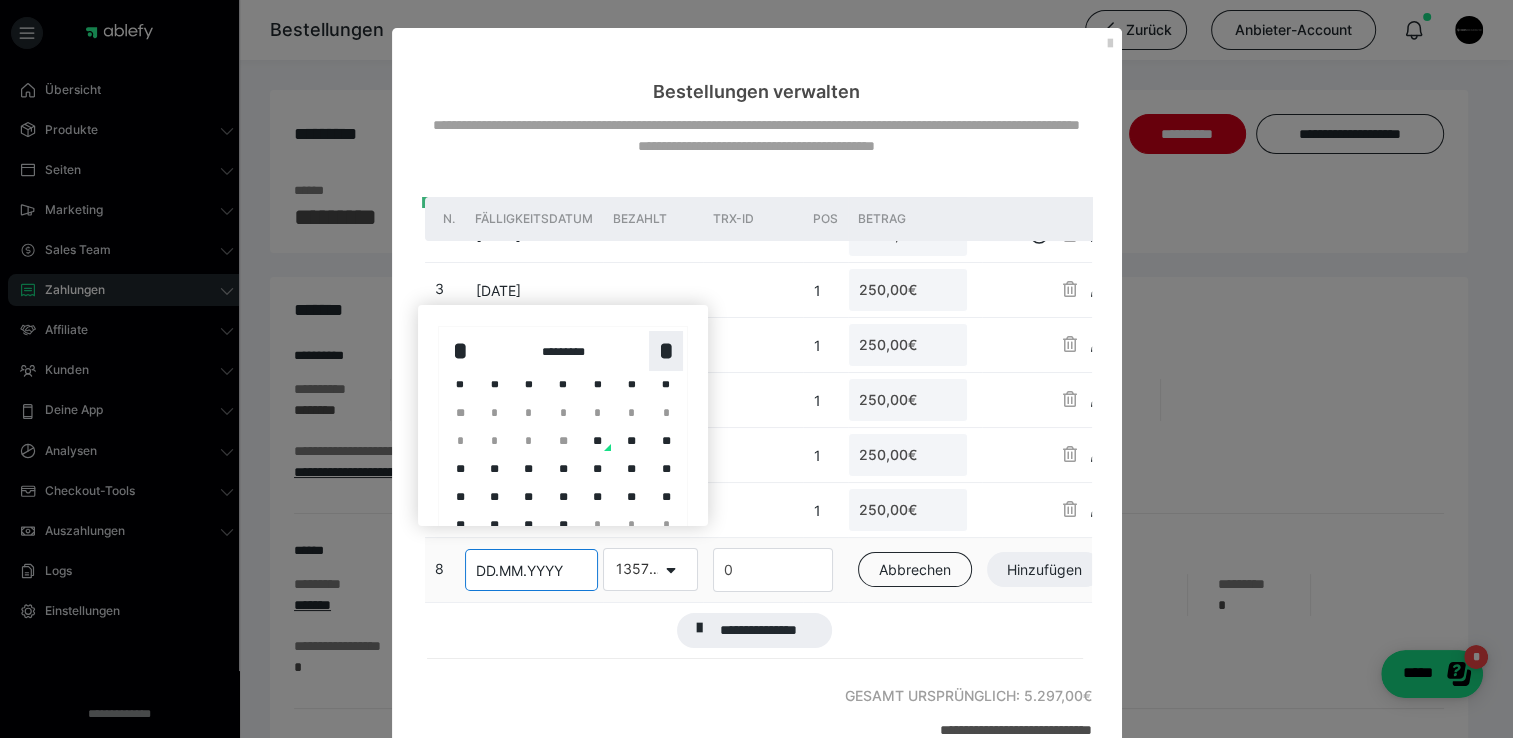 click on "*" at bounding box center (666, 351) 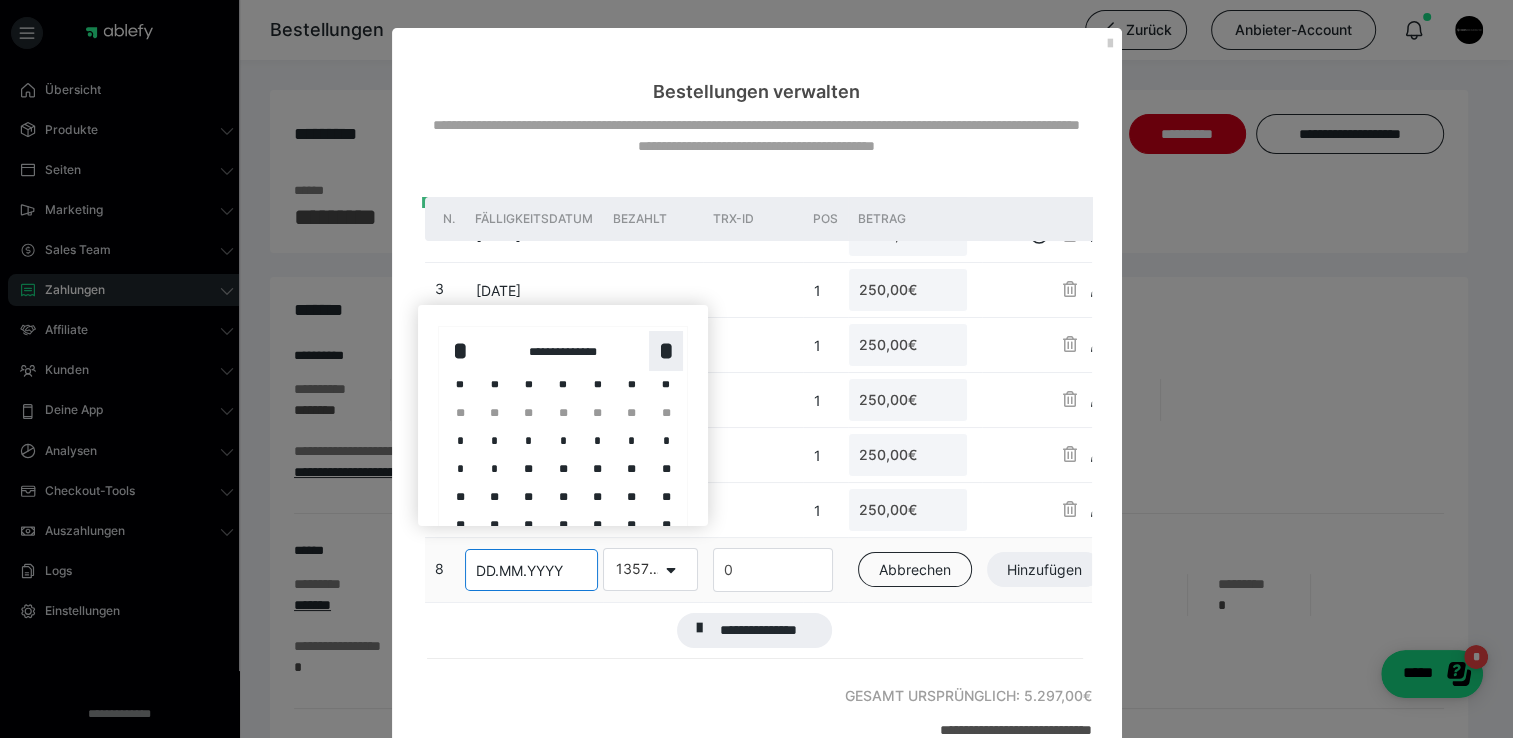 click on "*" at bounding box center [666, 351] 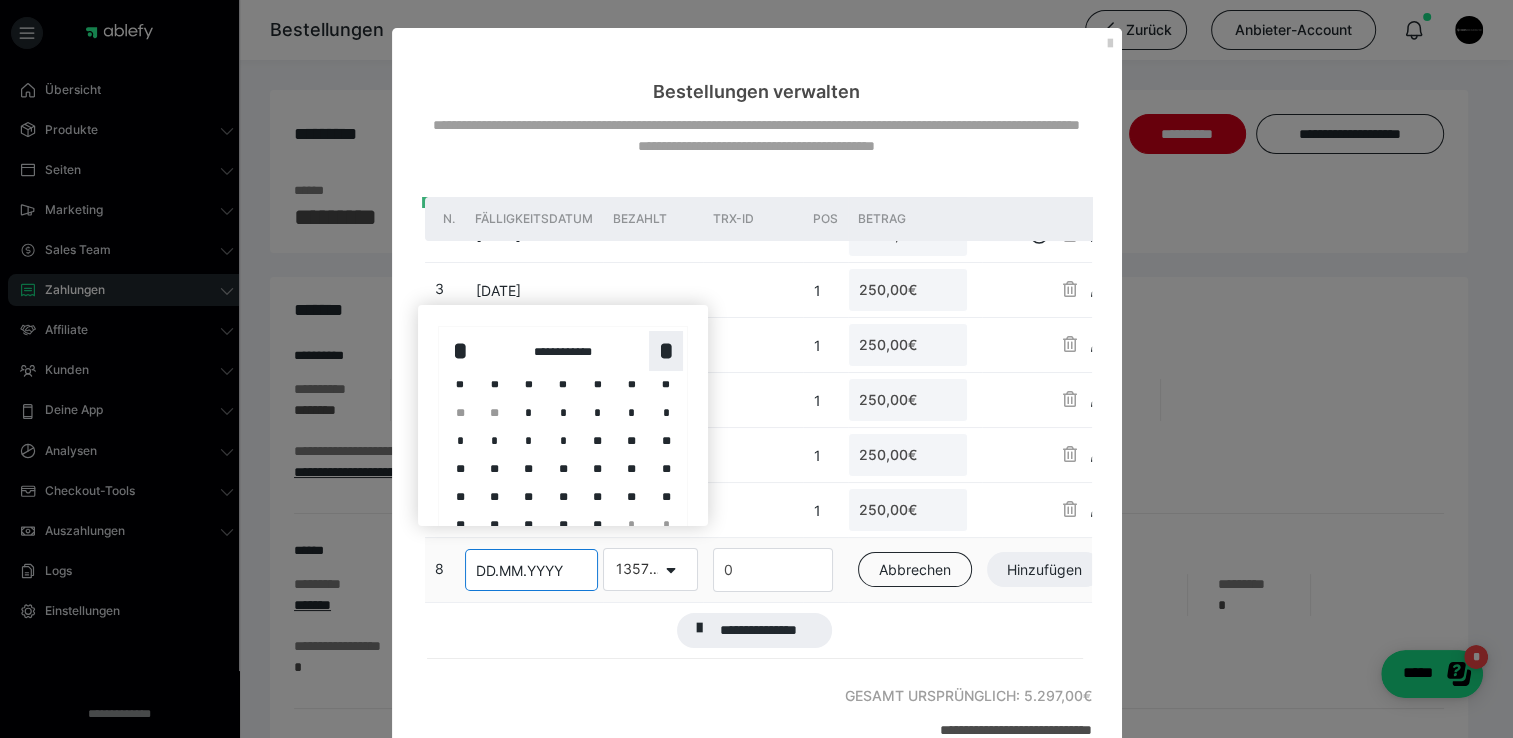 click on "*" at bounding box center [666, 351] 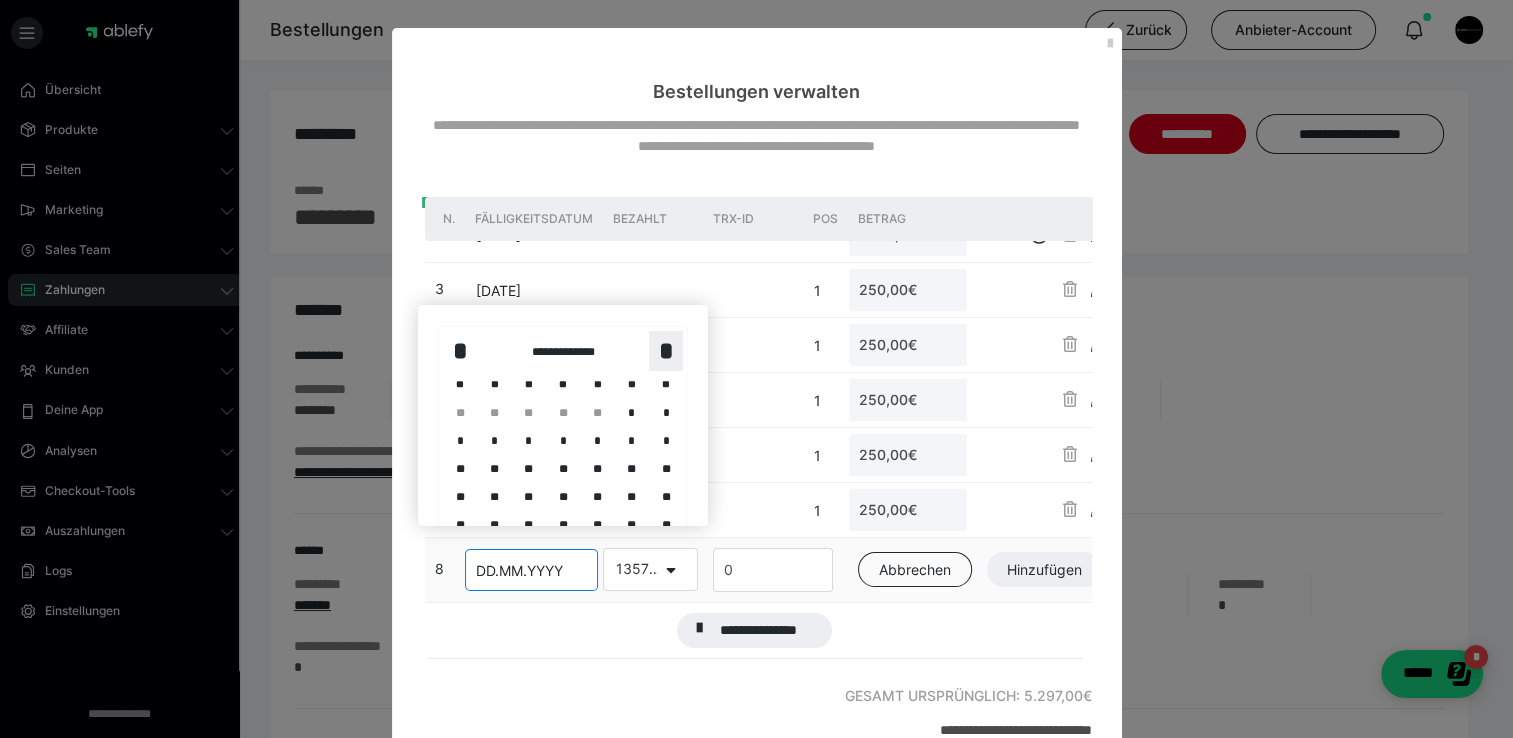 click on "*" at bounding box center [666, 351] 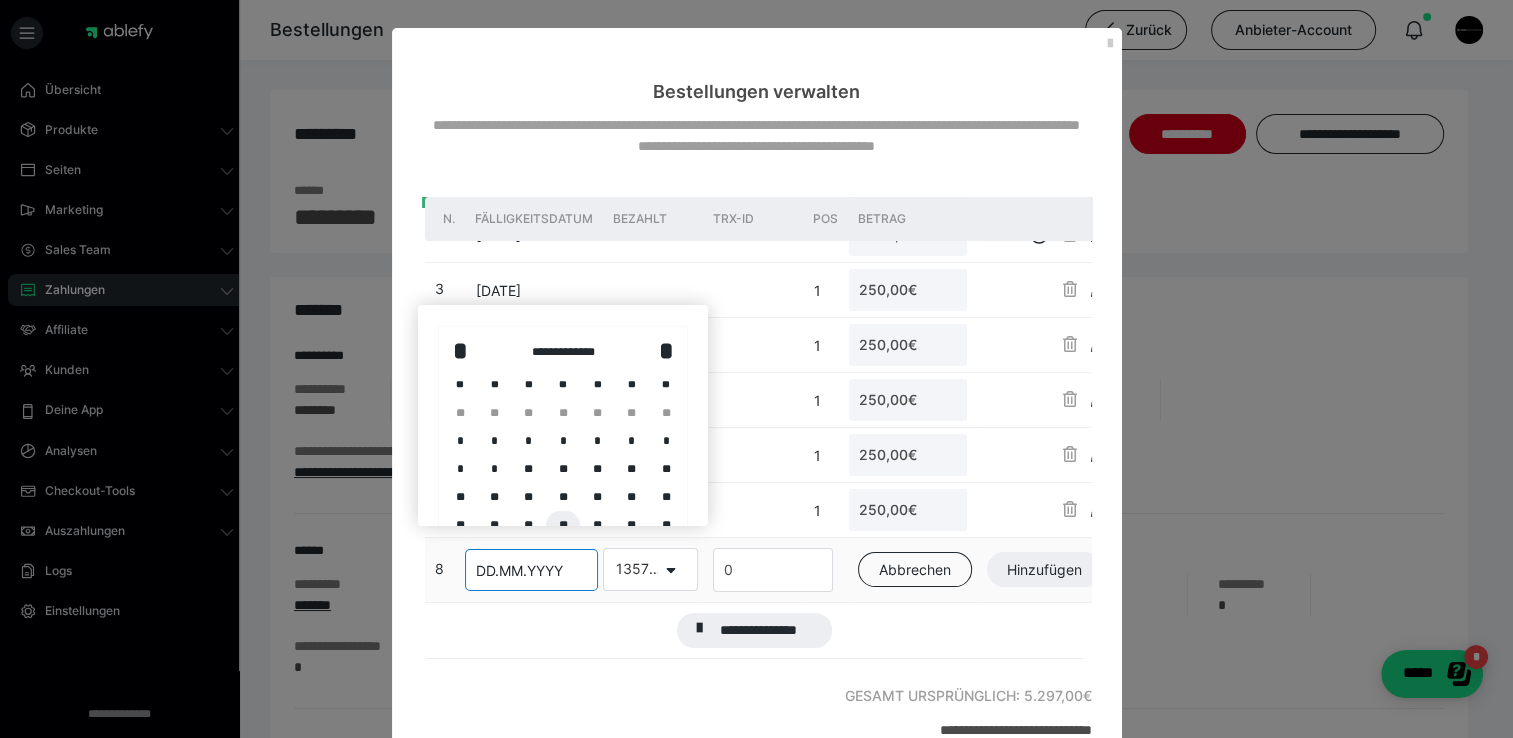 click on "**" at bounding box center [563, 525] 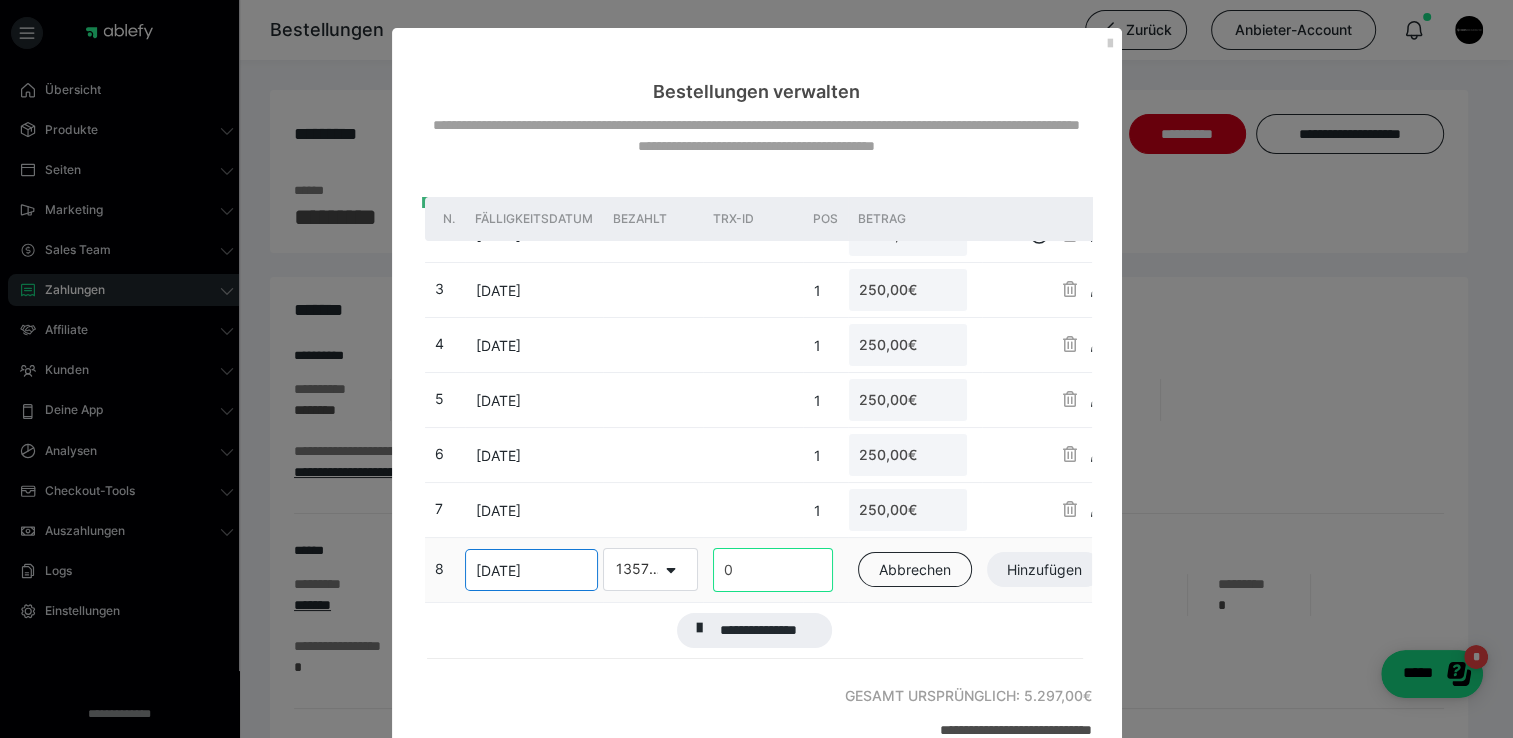 click on "0" at bounding box center [773, 570] 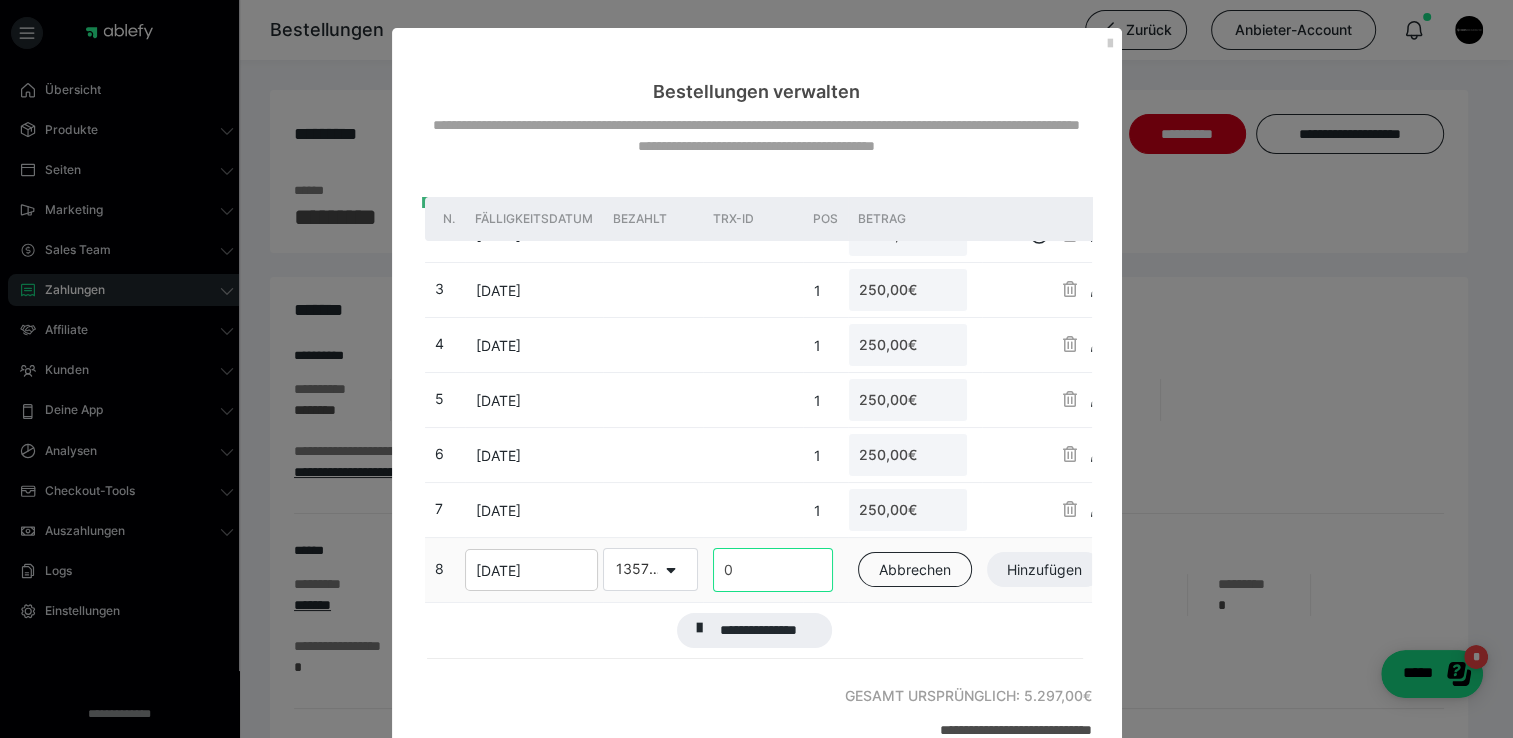 scroll, scrollTop: 93, scrollLeft: 0, axis: vertical 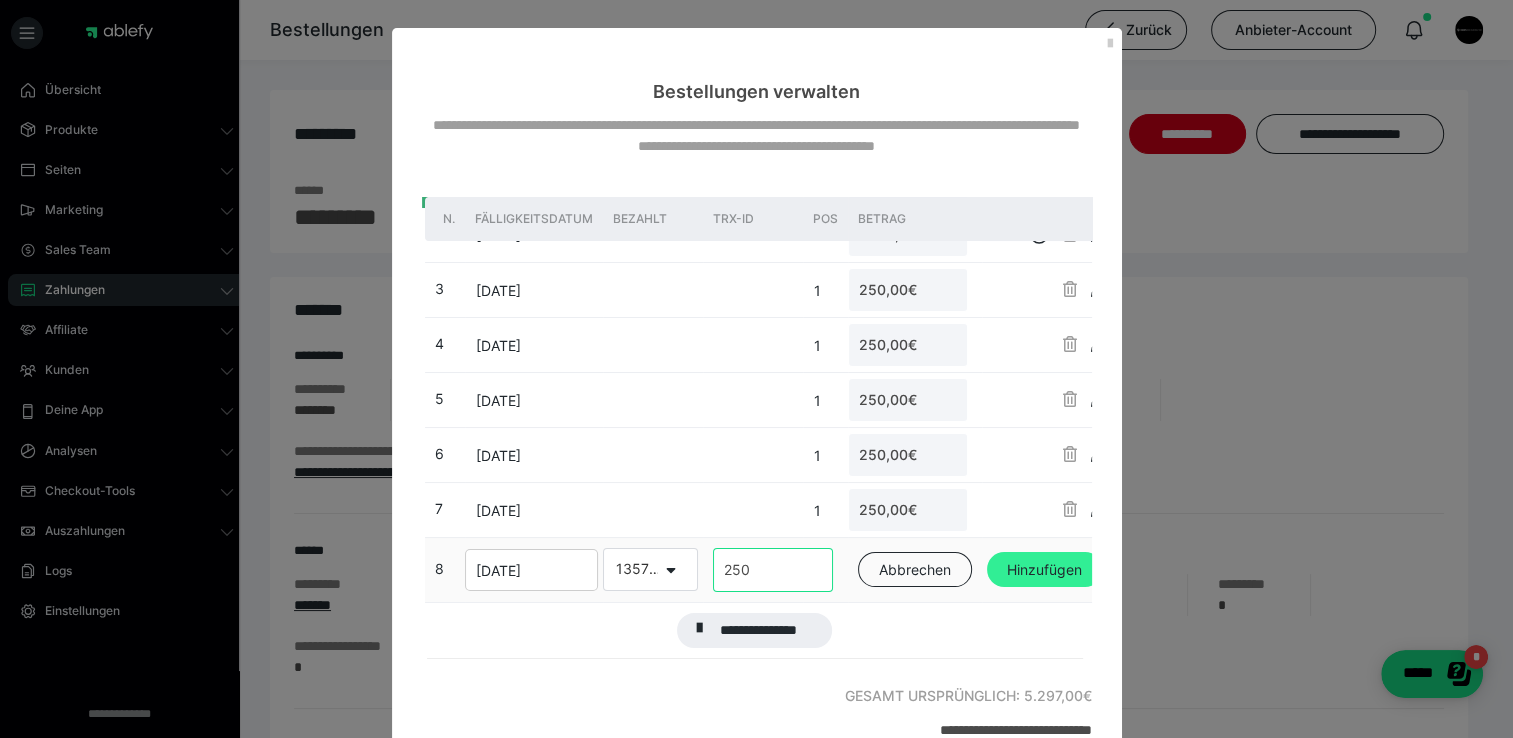 type on "250" 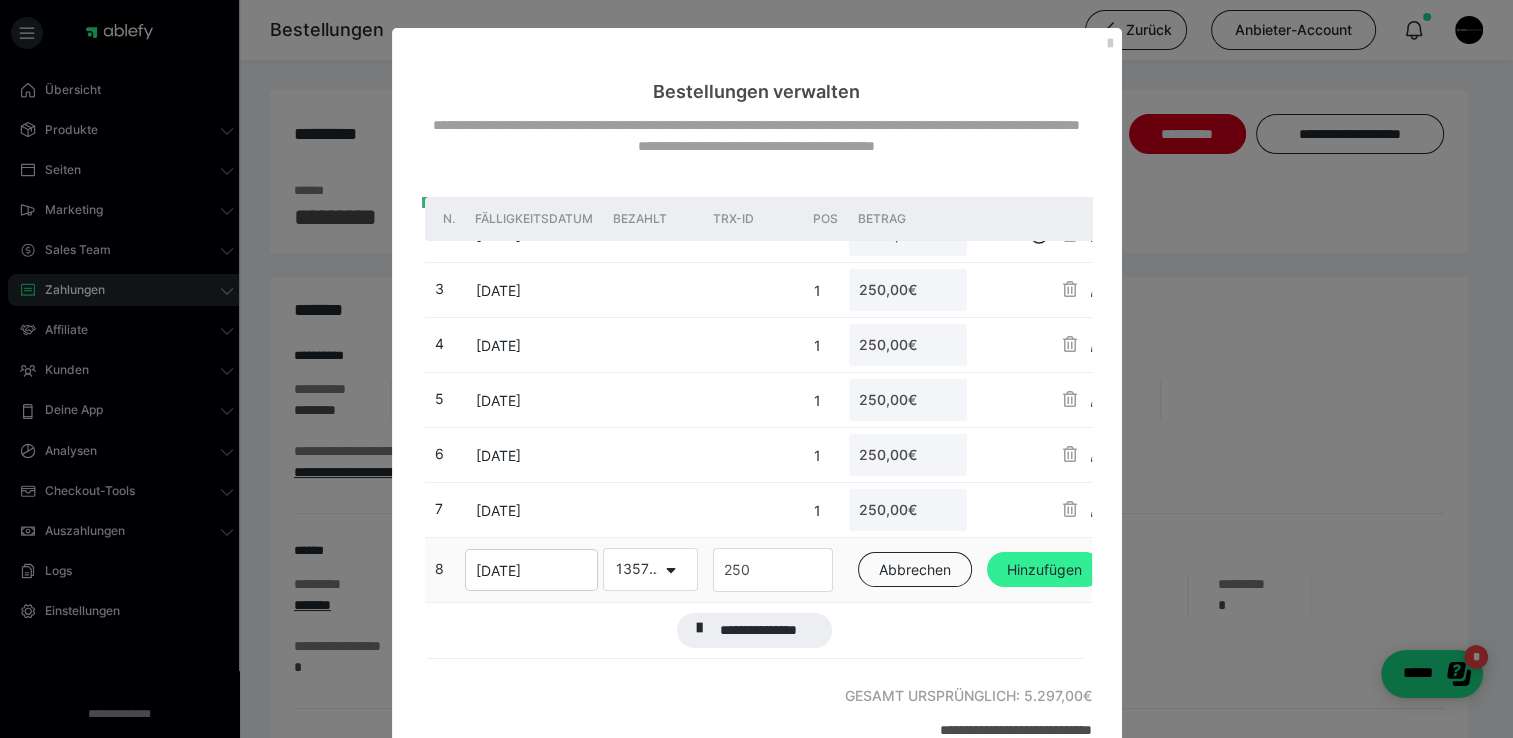 click on "Hinzufügen" at bounding box center [1044, 570] 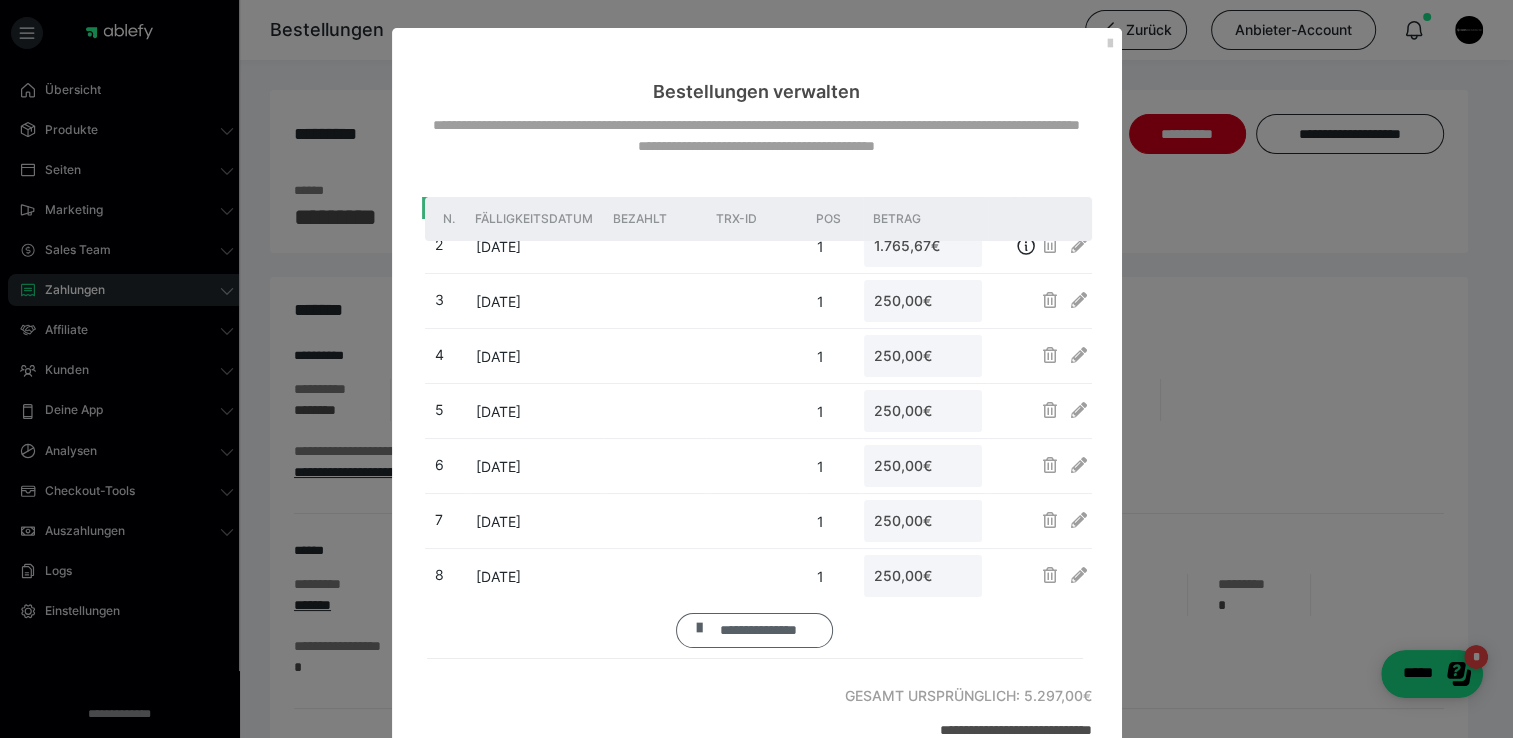 click on "**********" at bounding box center [755, 631] 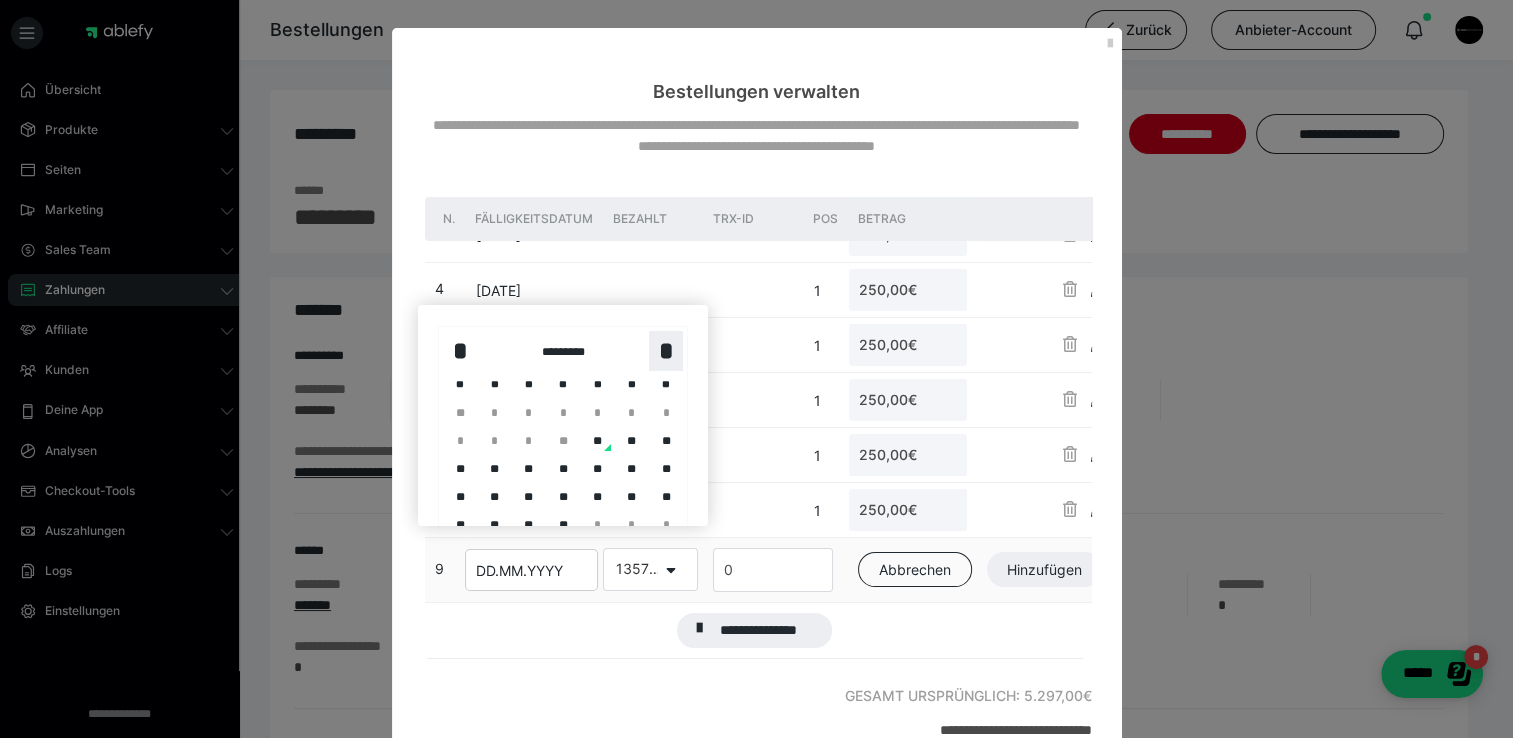 click on "*" at bounding box center (666, 351) 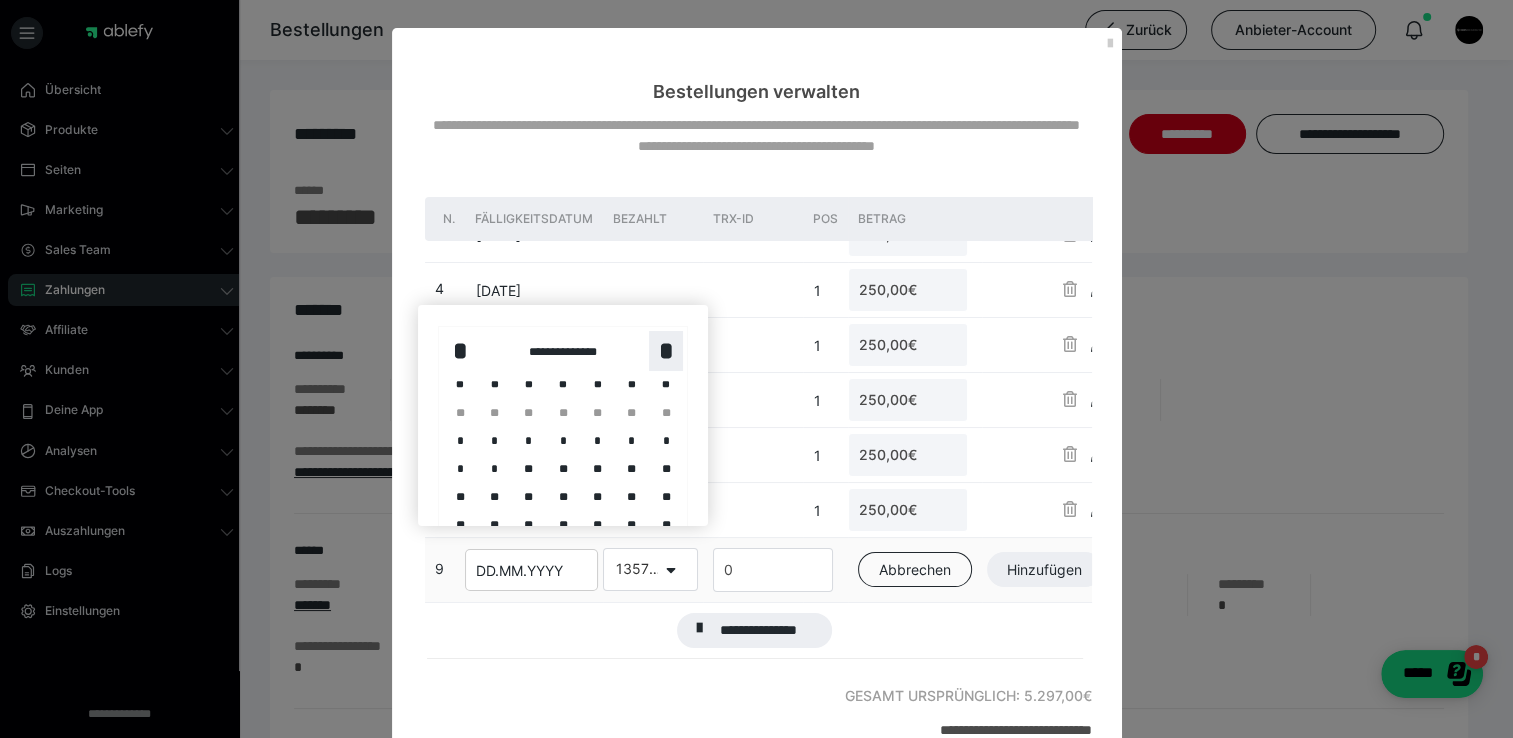 click on "*" at bounding box center (666, 351) 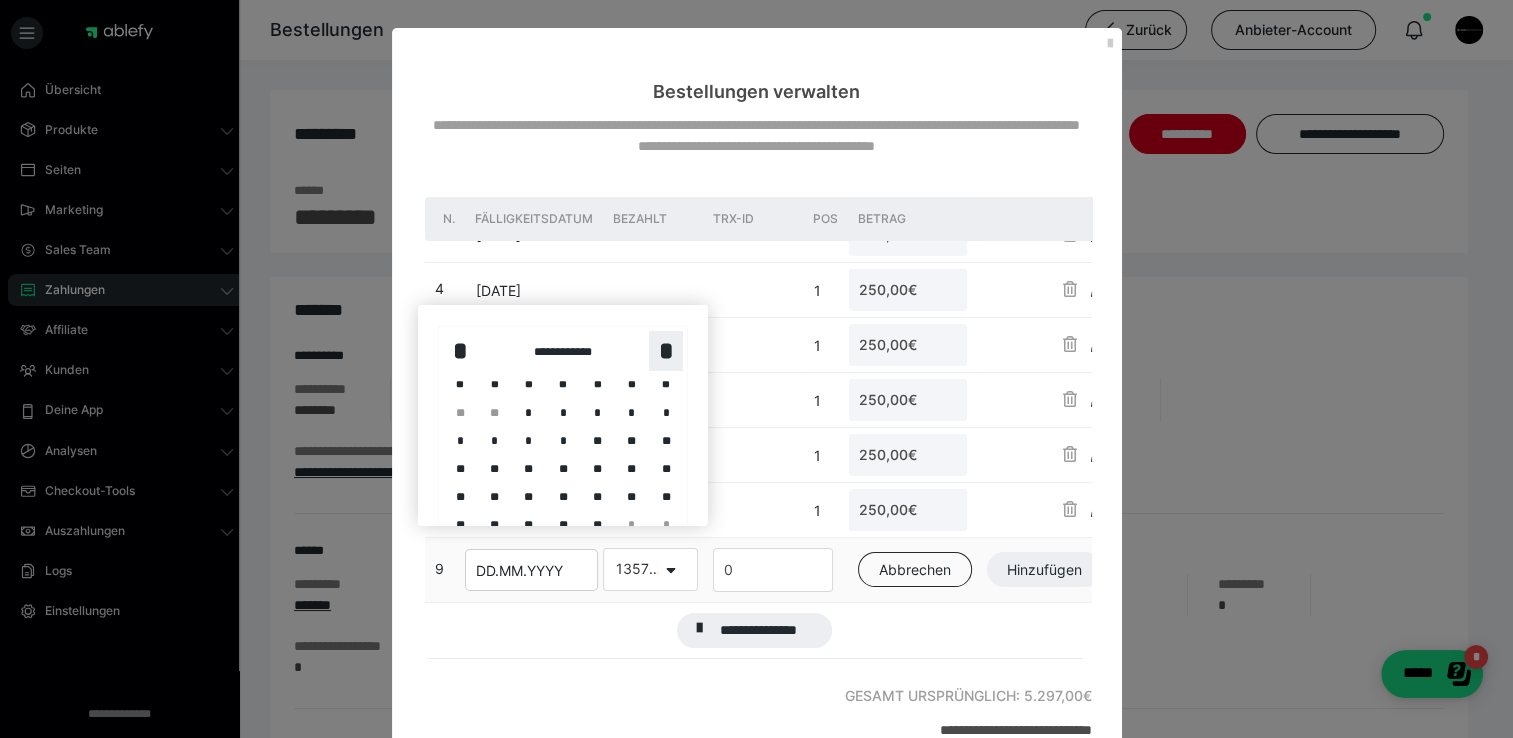 click on "*" at bounding box center (666, 351) 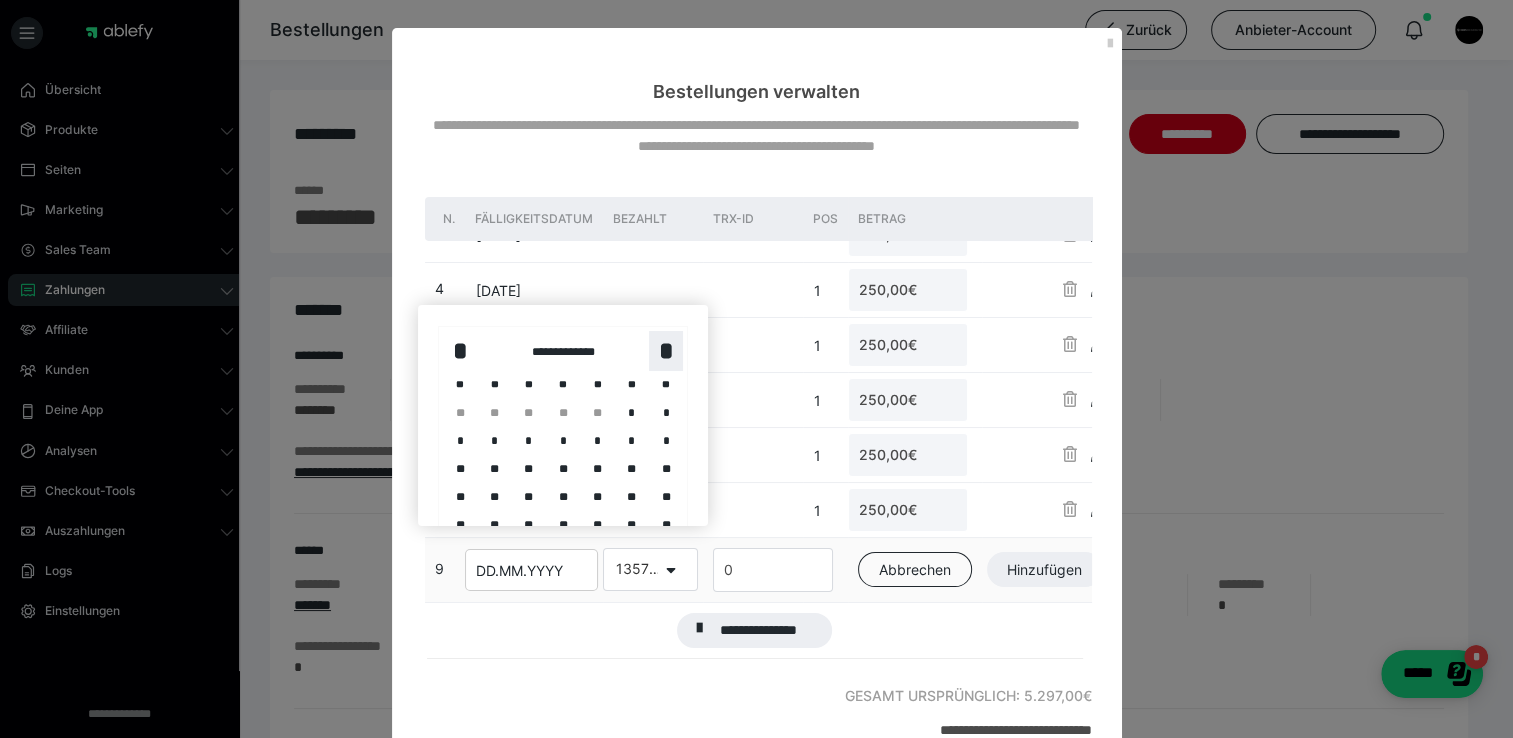 click on "*" at bounding box center (666, 351) 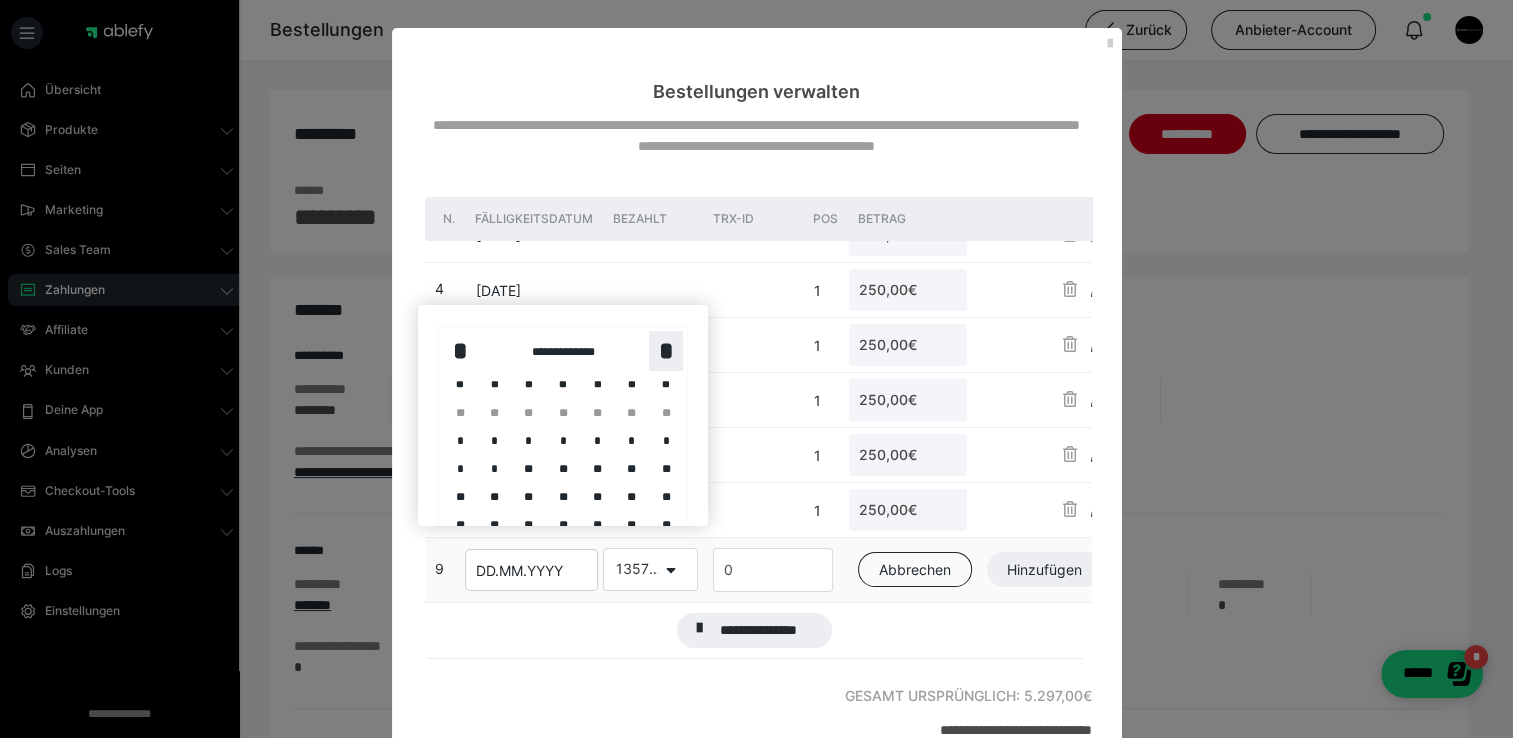 click on "*" at bounding box center [666, 351] 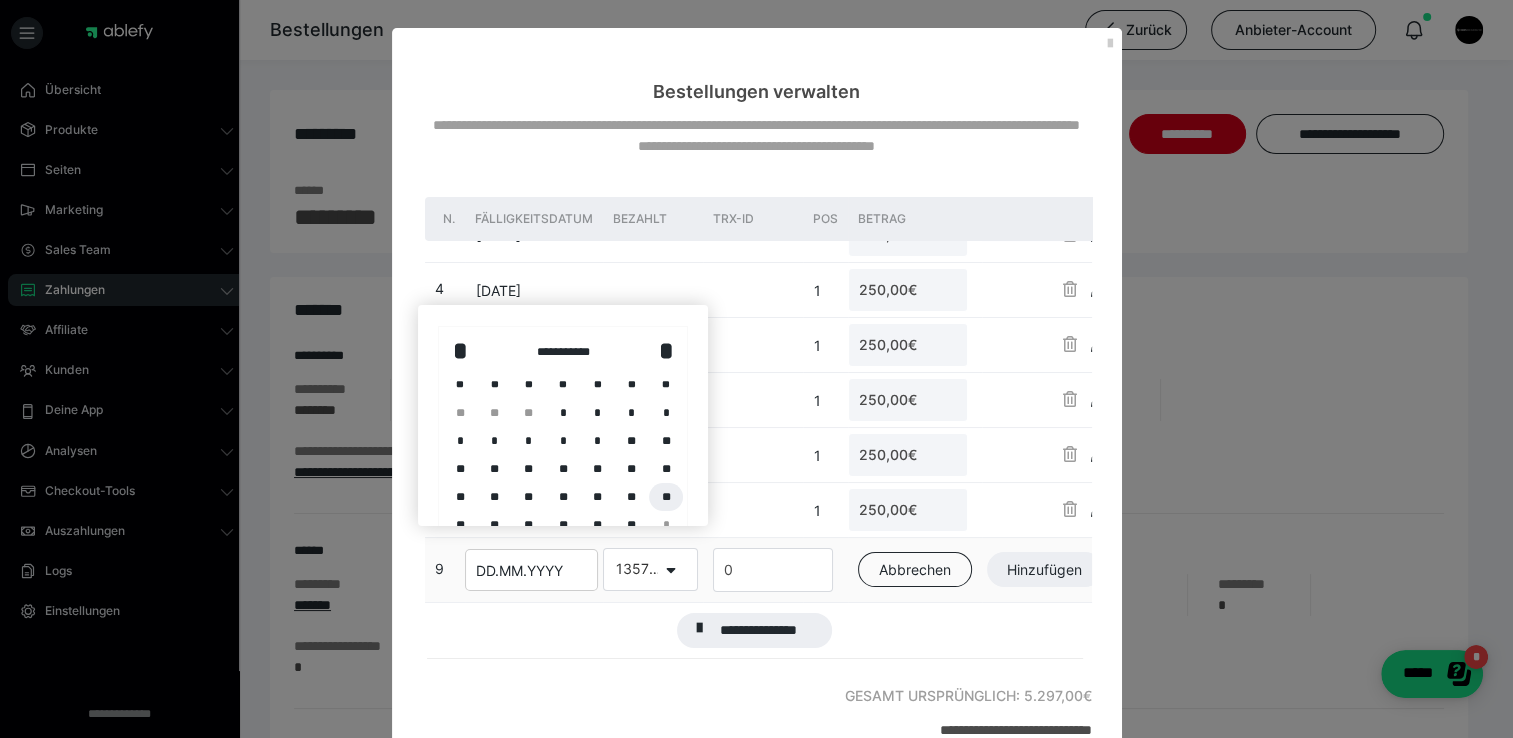 click on "**" at bounding box center (666, 497) 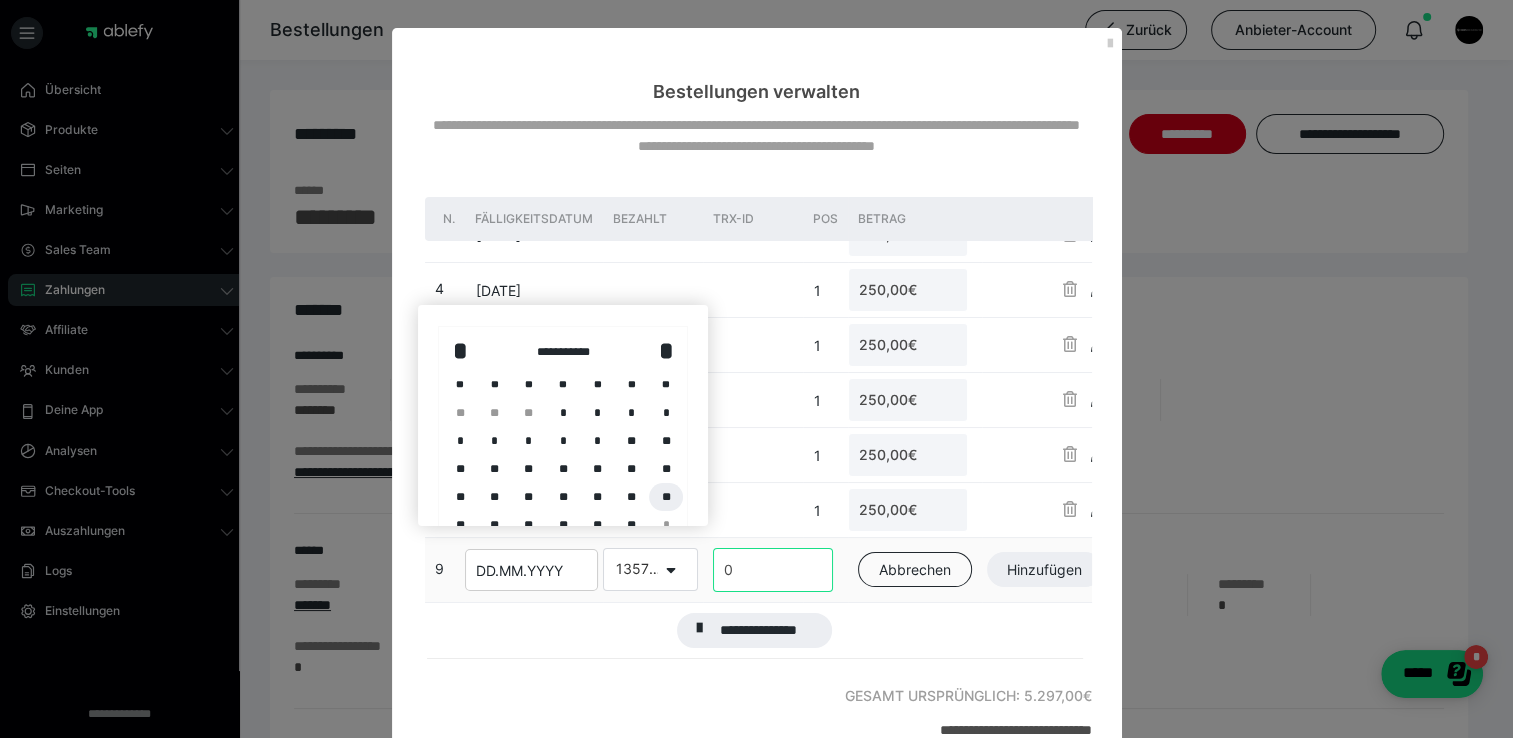 scroll, scrollTop: 148, scrollLeft: 0, axis: vertical 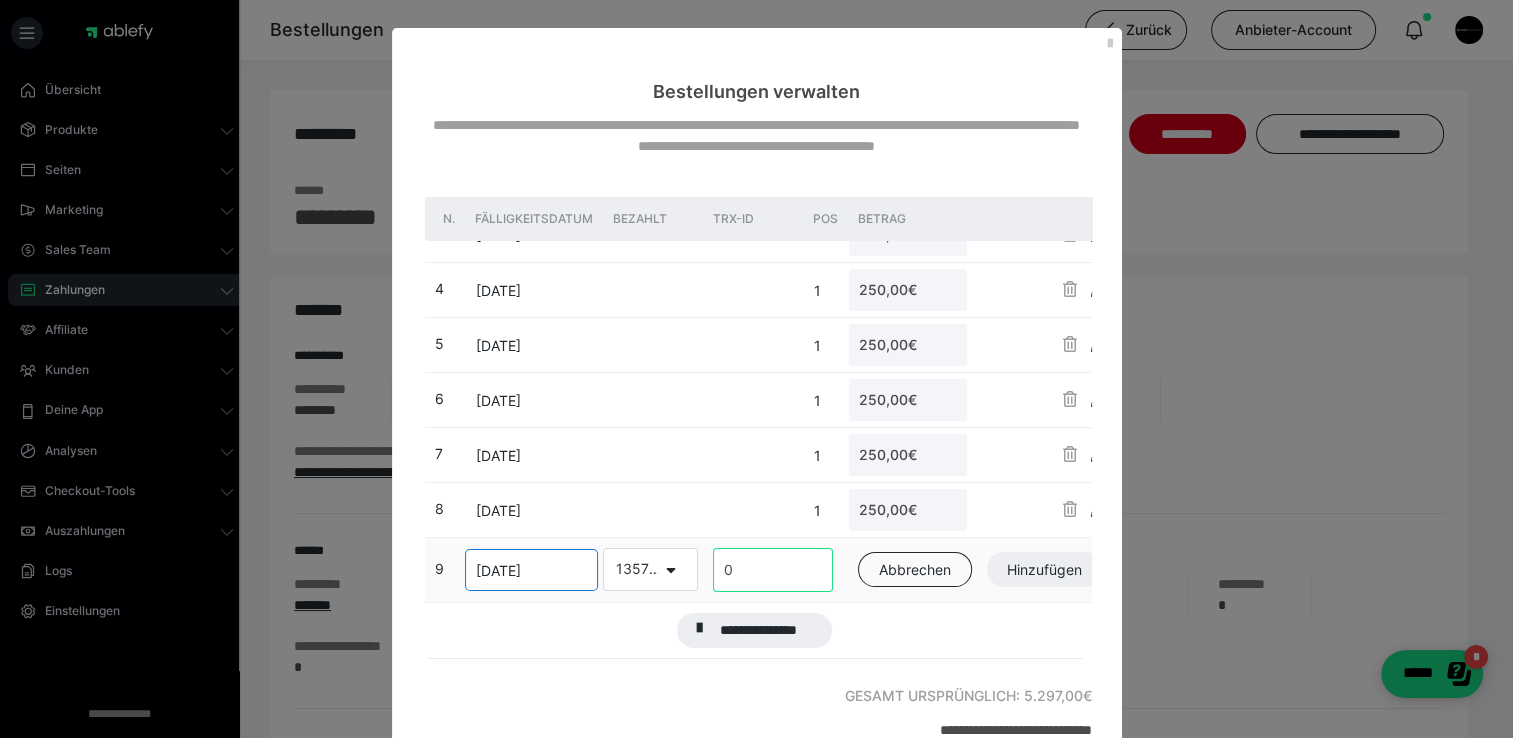 click on "0" at bounding box center [773, 570] 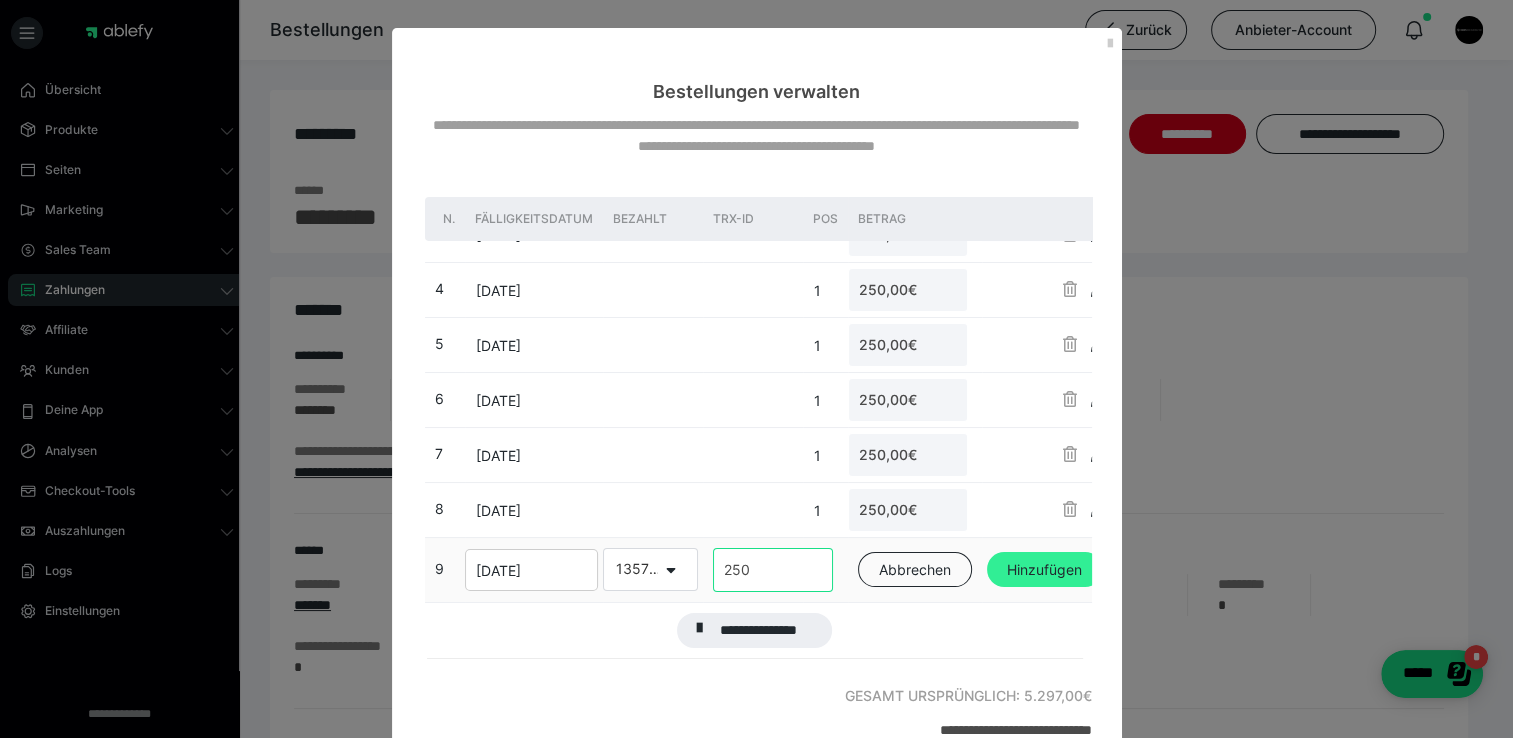 type on "250" 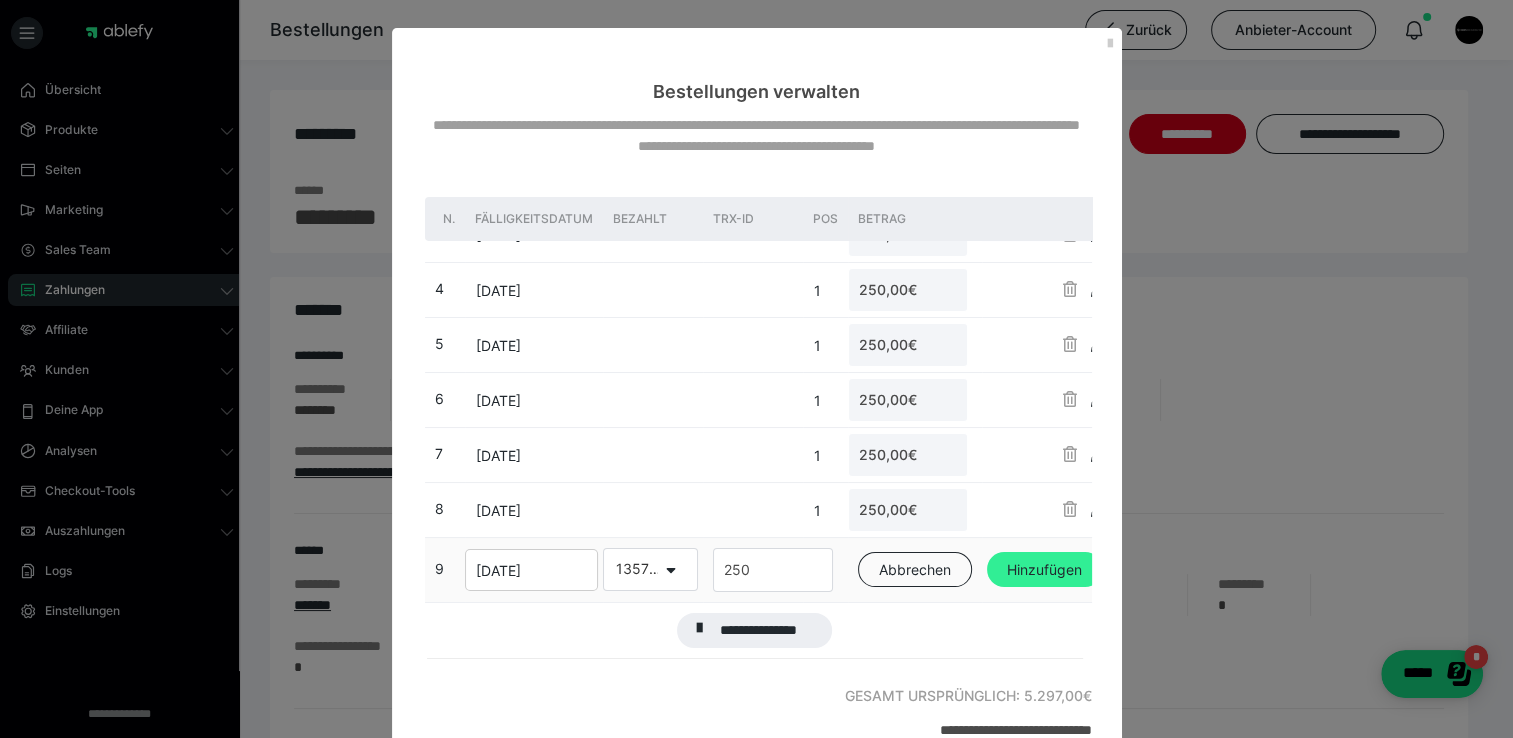 click on "Hinzufügen" at bounding box center (1044, 570) 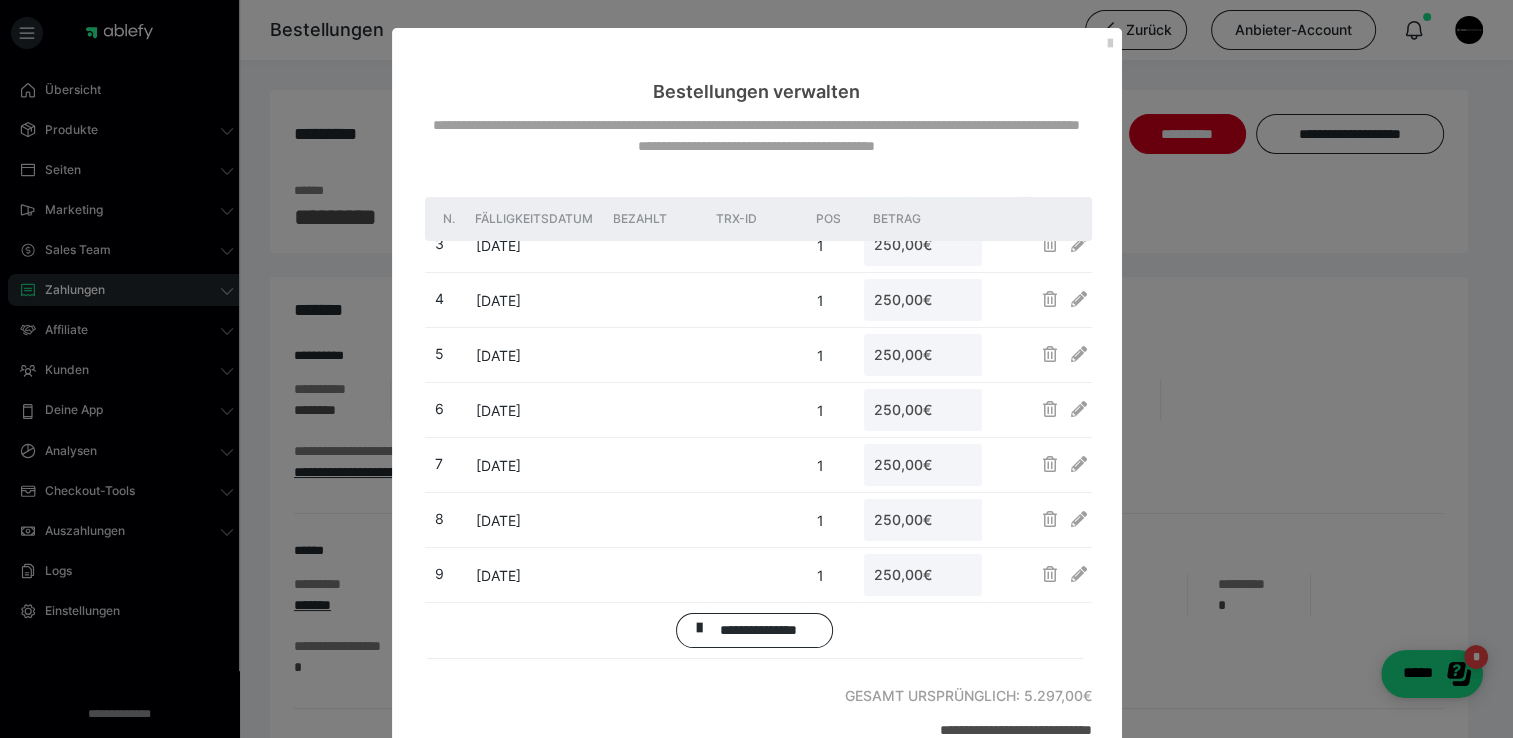 scroll, scrollTop: 132, scrollLeft: 0, axis: vertical 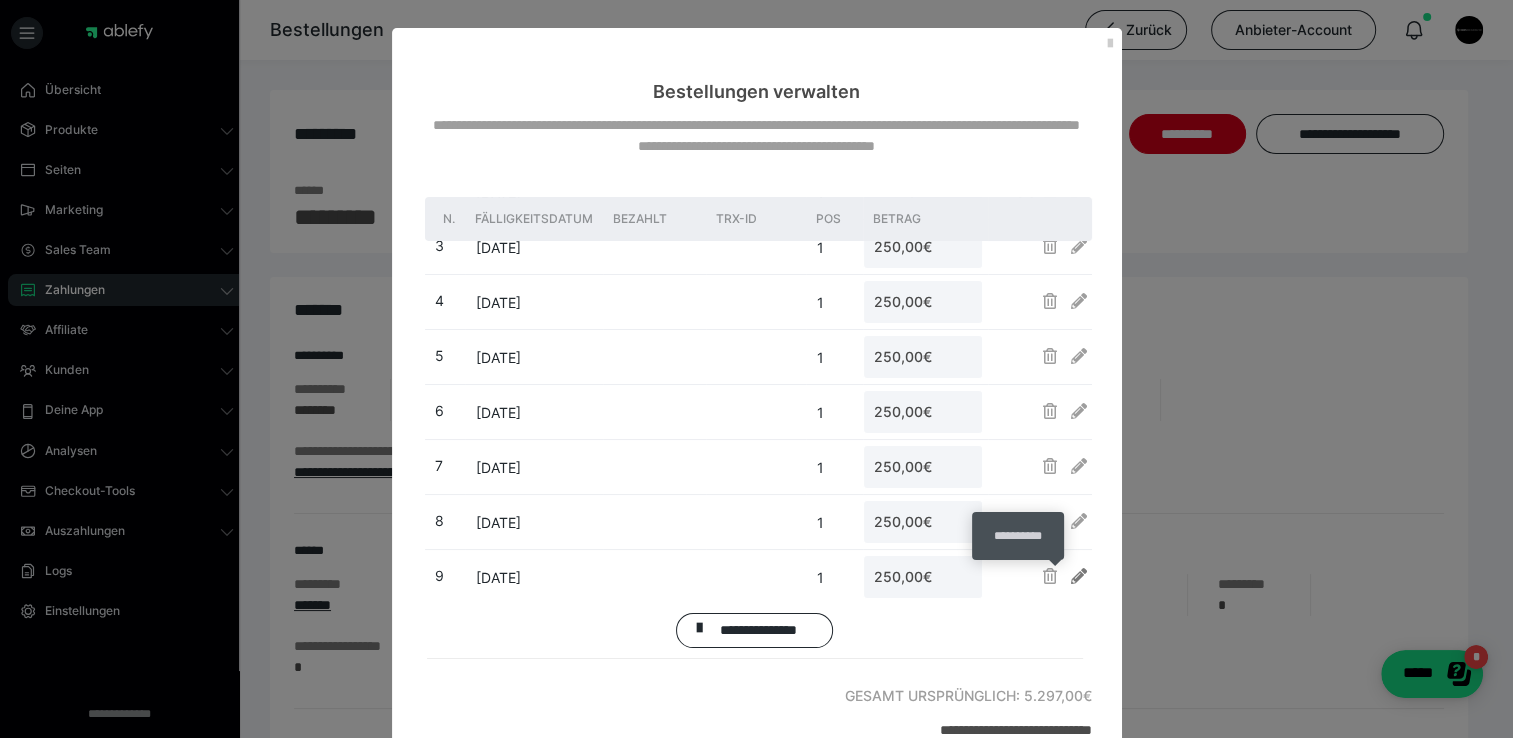 click at bounding box center [1079, 576] 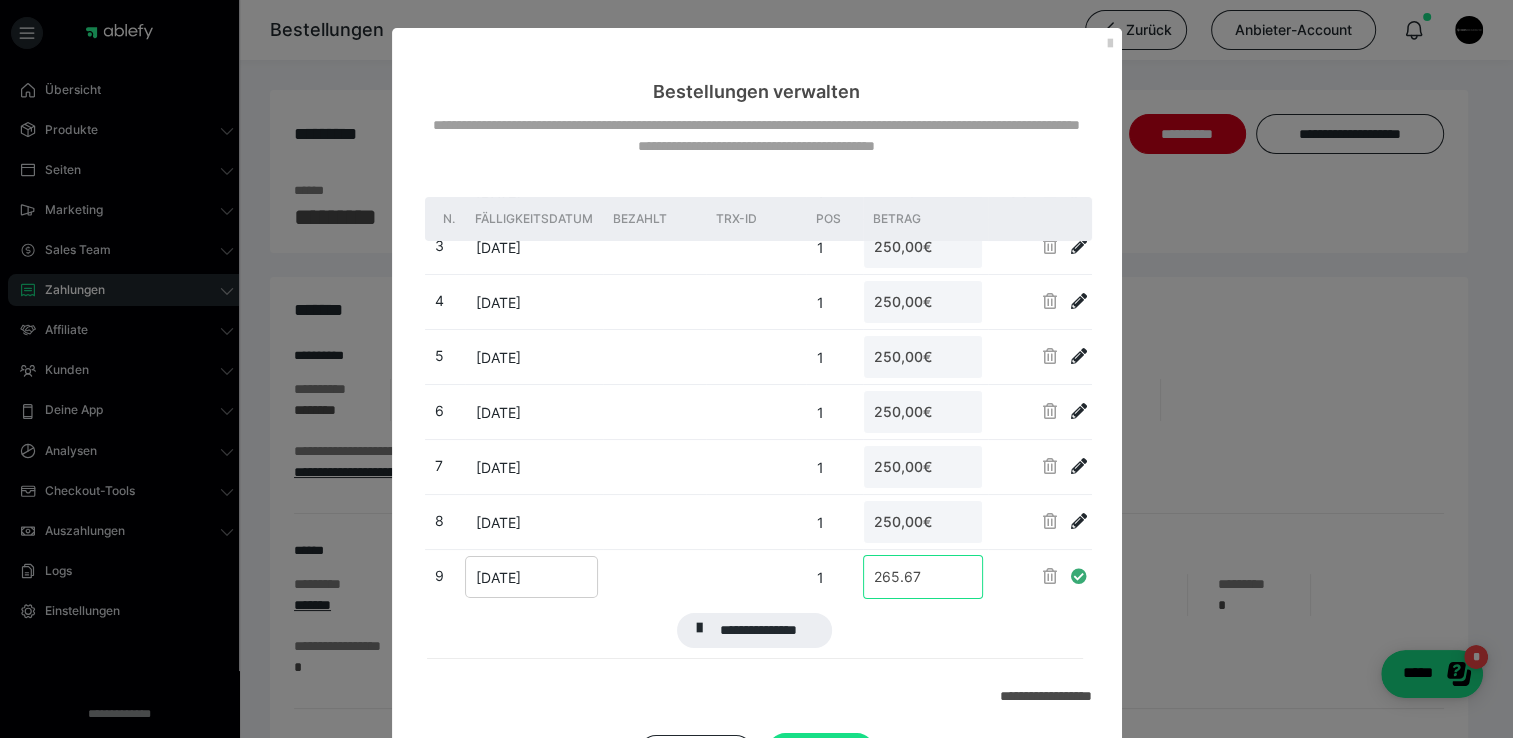 type on "265.67" 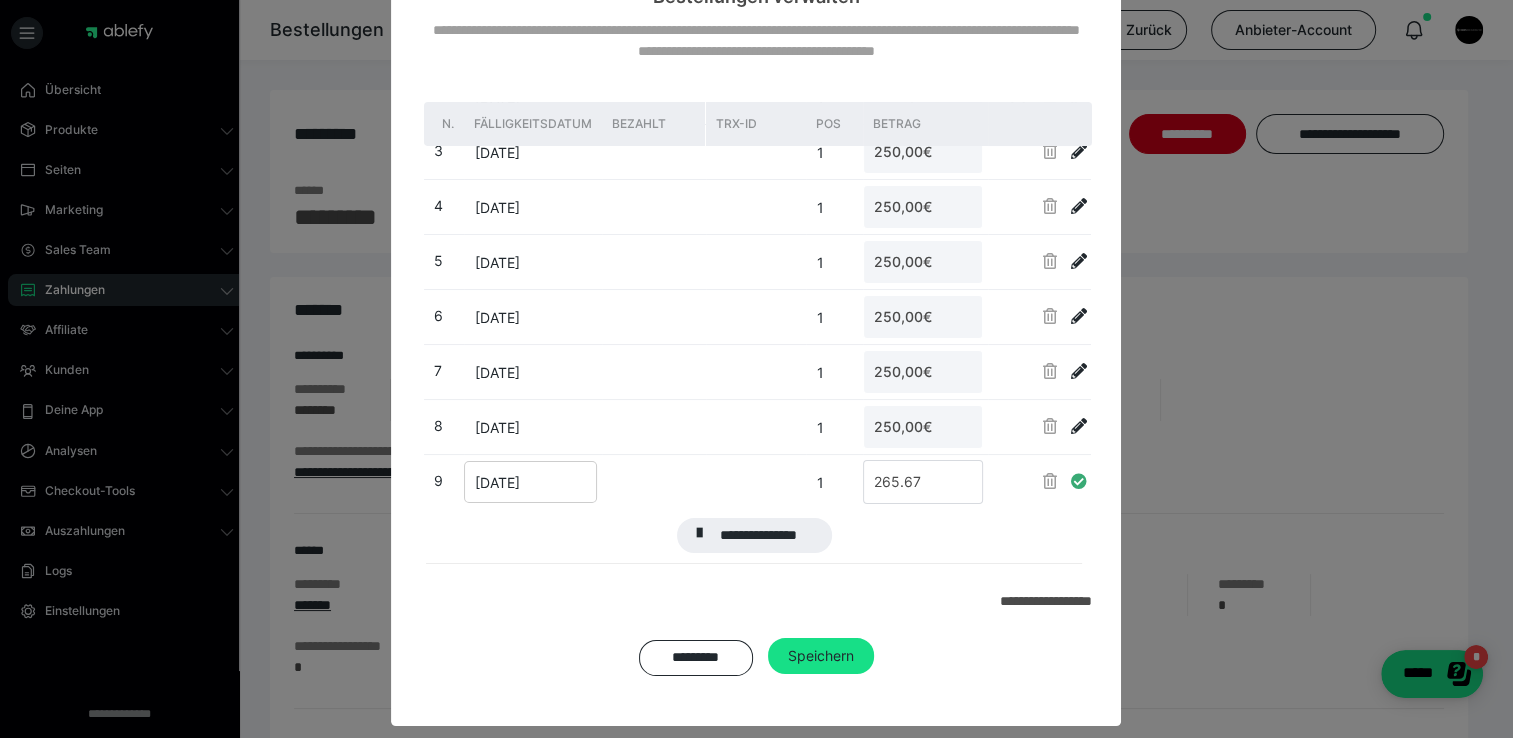 scroll, scrollTop: 108, scrollLeft: 0, axis: vertical 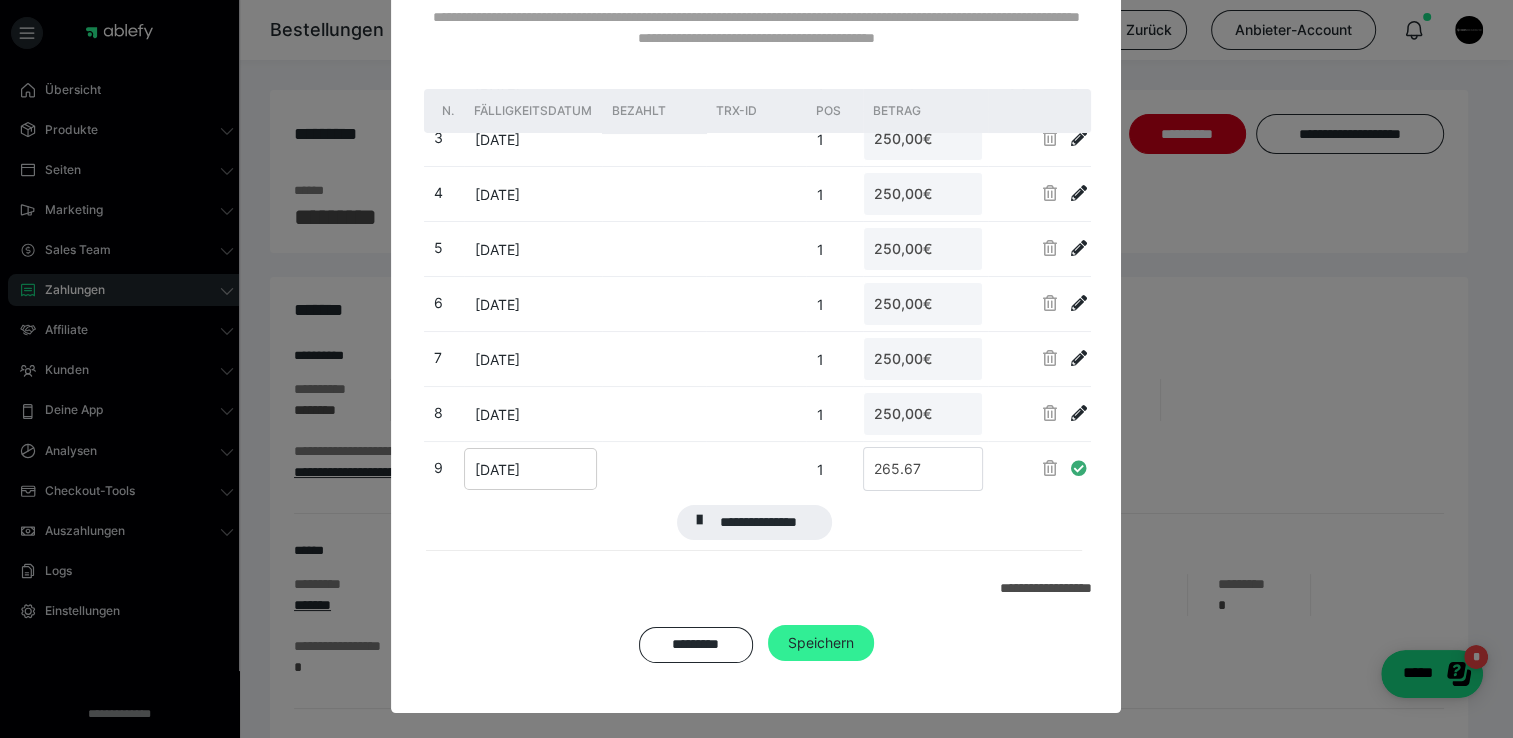 click on "Speichern" at bounding box center (821, 642) 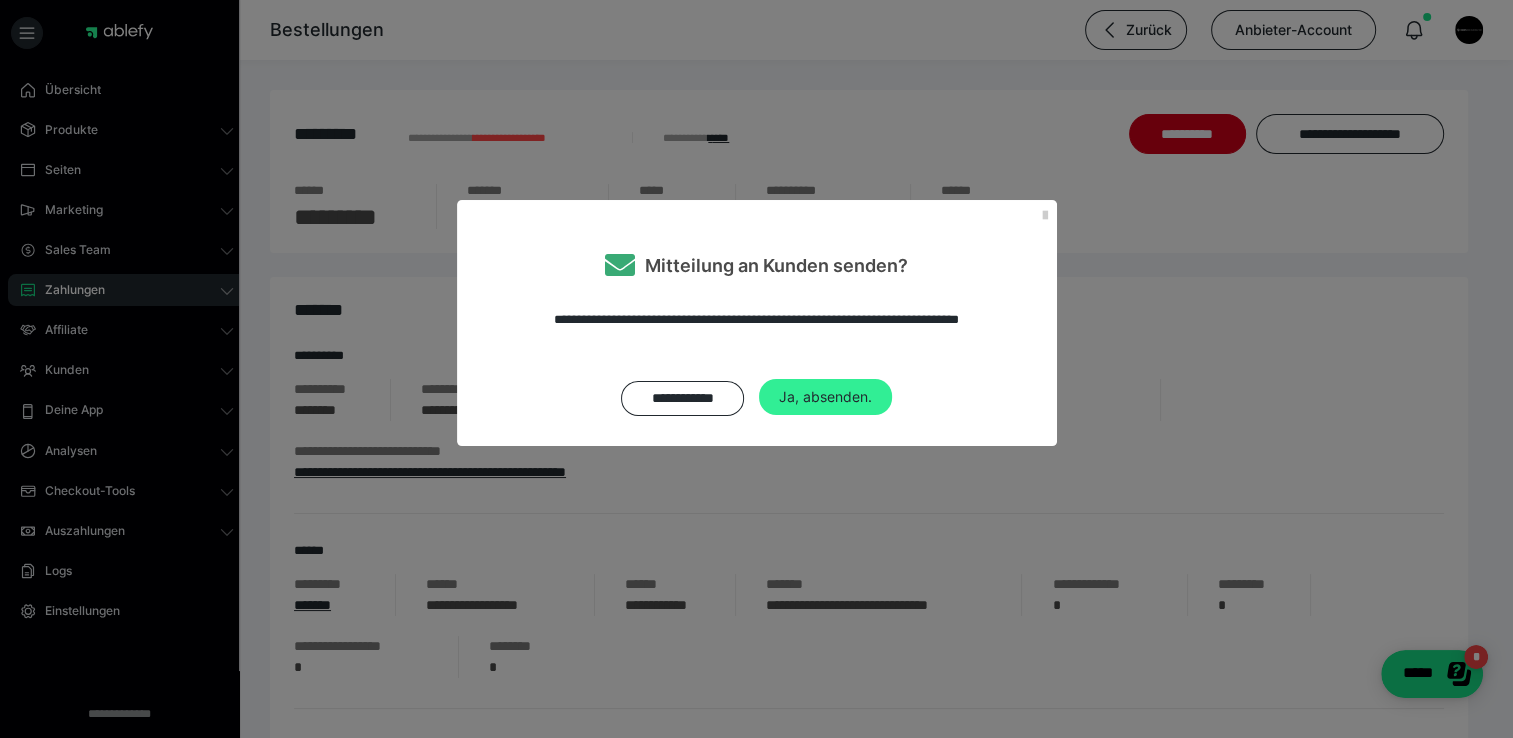 click on "Ja, absenden." at bounding box center [825, 397] 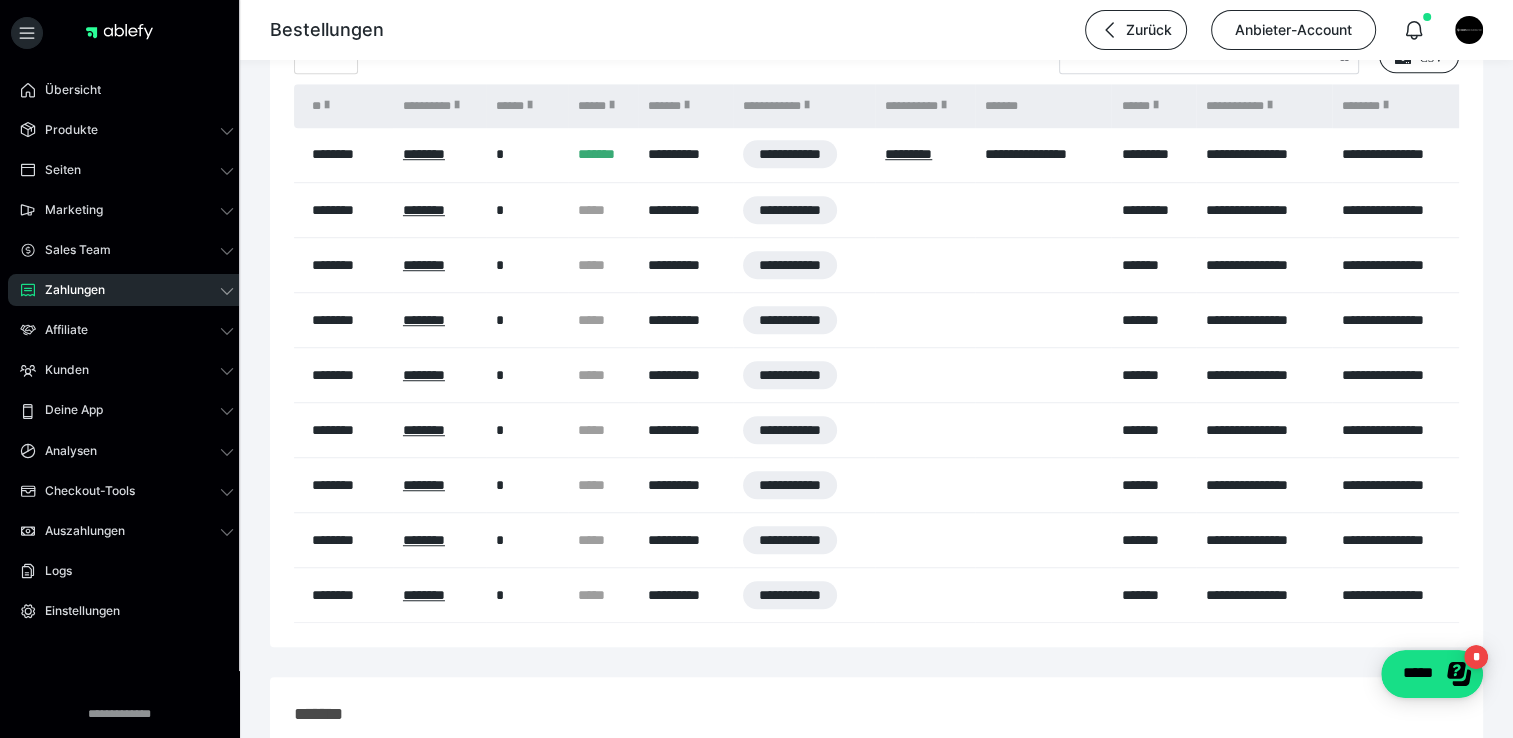 scroll, scrollTop: 1394, scrollLeft: 0, axis: vertical 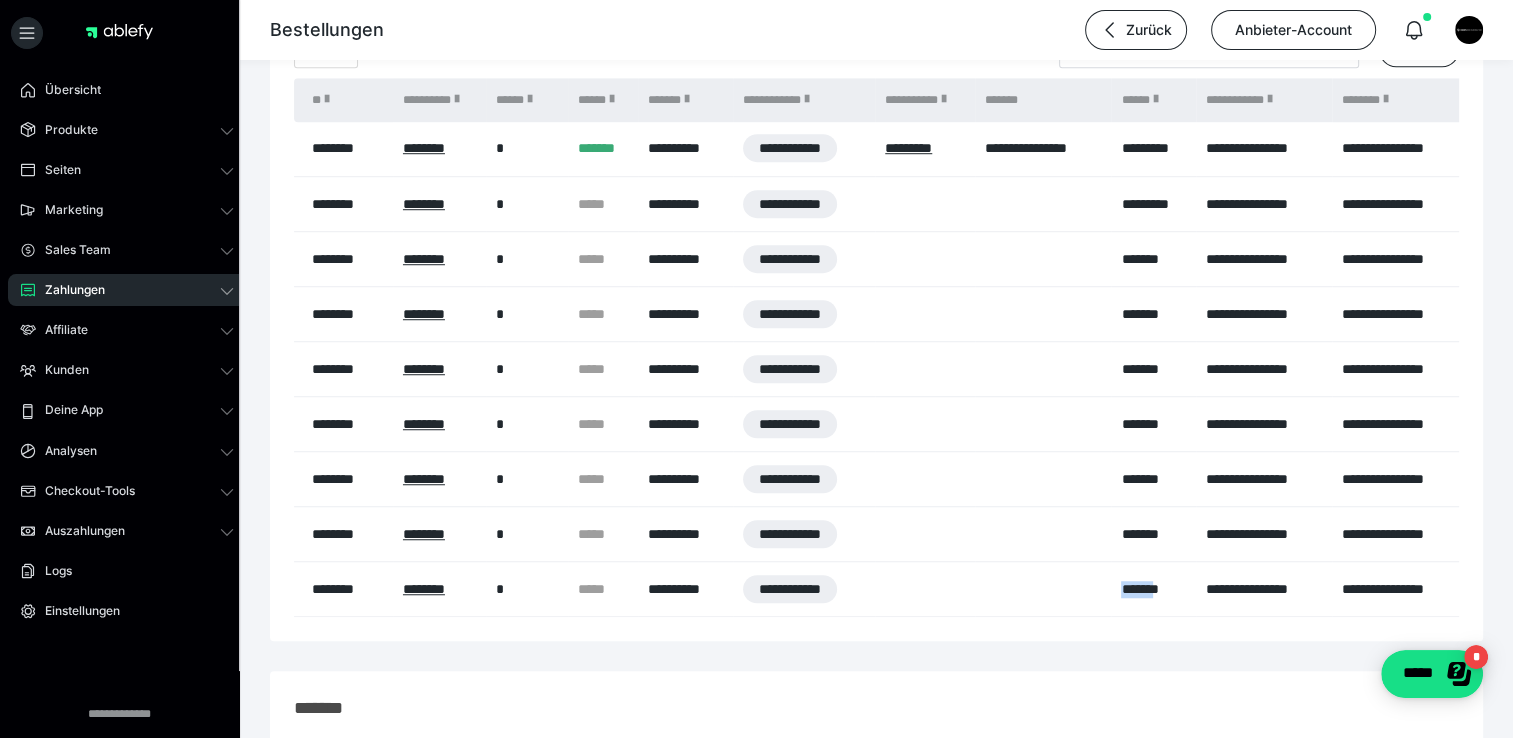 drag, startPoint x: 1120, startPoint y: 595, endPoint x: 1164, endPoint y: 596, distance: 44.011364 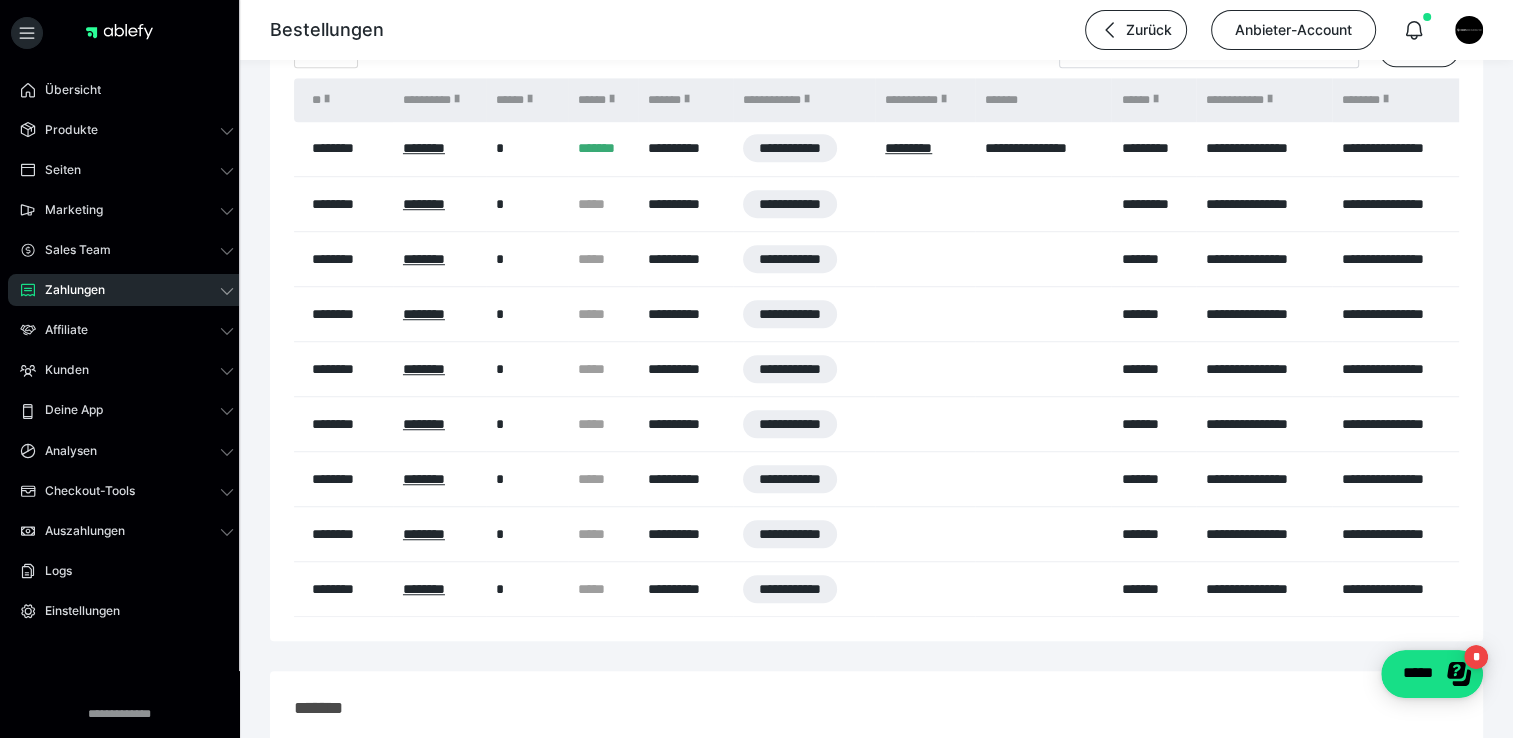 click on "Übersicht Produkte Alle Produkte Produkt-Kategorien Online-Kurs-Themes Mediathek Seiten Shop-Themes Membership-Themes ableSHARE Marketing Gutscheincodes Marketing-Tools Live-Stream-Events Content-IDs Upsell-Funnels Order Bumps Tracking-Codes E-Mail-Schnittstellen Webhooks Sales Team Deals Provisionsplan Mitglieder Zahlungen Bestellungen Fälligkeiten Transaktionen Rechnungen & Storno-Rechnungen Mahnwesen & Inkasso Affiliate Affiliate-Programme Affiliates Statistiken Landingpages Kunden Kunden Kurs-Zugänge Membership-Zugänge E-Ticket-Bestellungen Awards Lizenzschlüssel Deine App Analysen Analysen Analysen 3.0 Checkout-Tools Bezahlseiten-Templates Zahlungspläne Zusatzkosten Widerrufskonditionen Zusatzfelder Zusatzfeld-Antworten Steuersätze Auszahlungen Neue Auszahlung Berichte Logs Einstellungen" at bounding box center (127, 410) 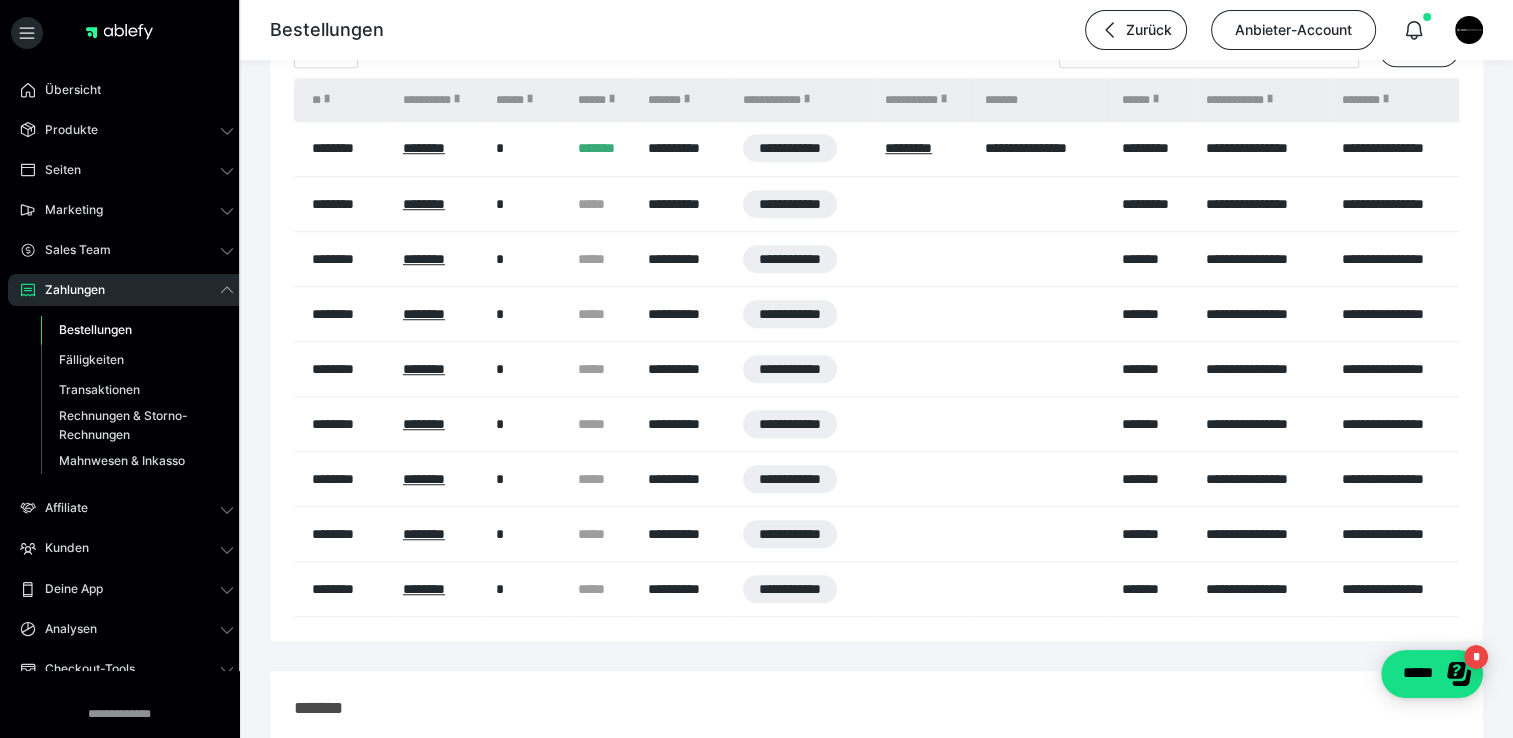 click on "Bestellungen" at bounding box center (95, 329) 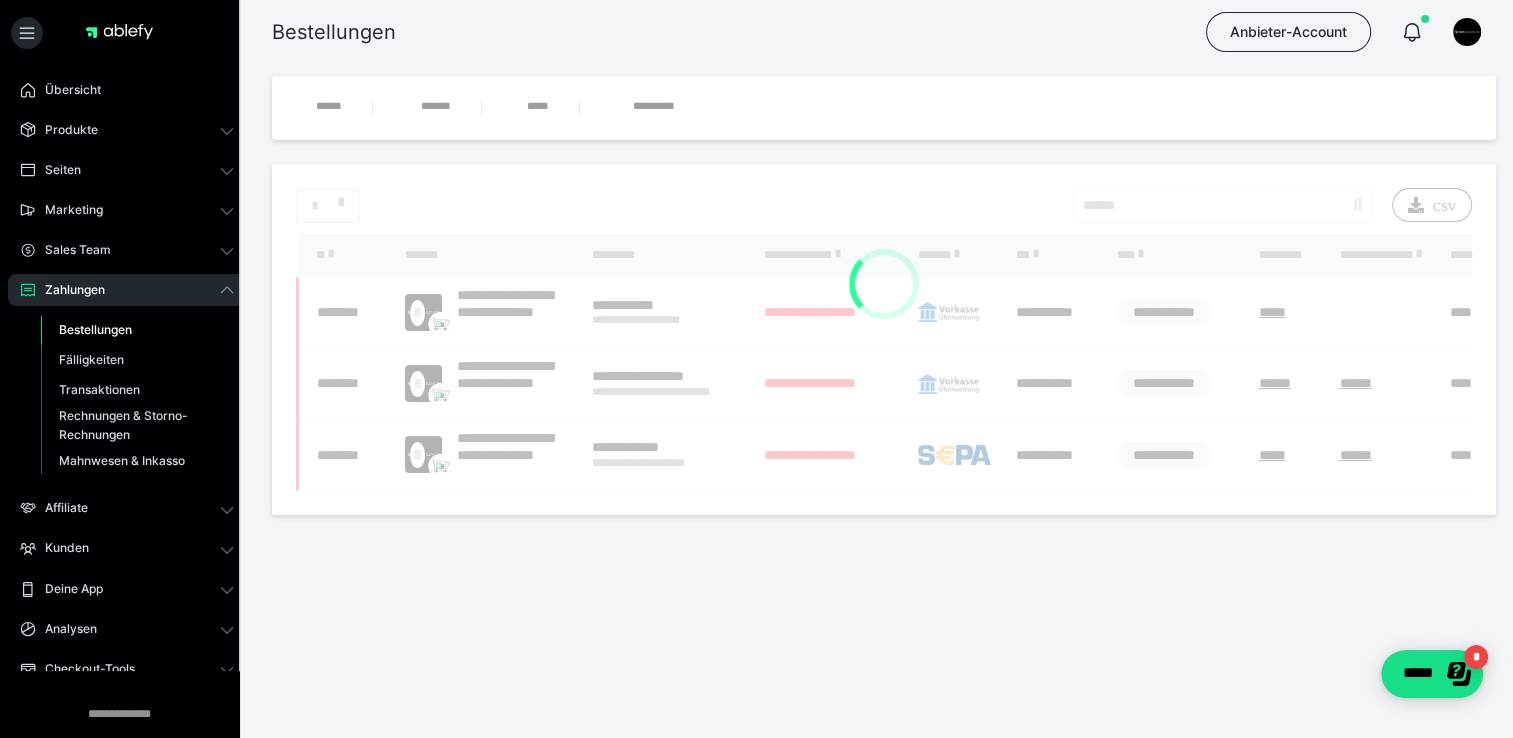 scroll, scrollTop: 0, scrollLeft: 0, axis: both 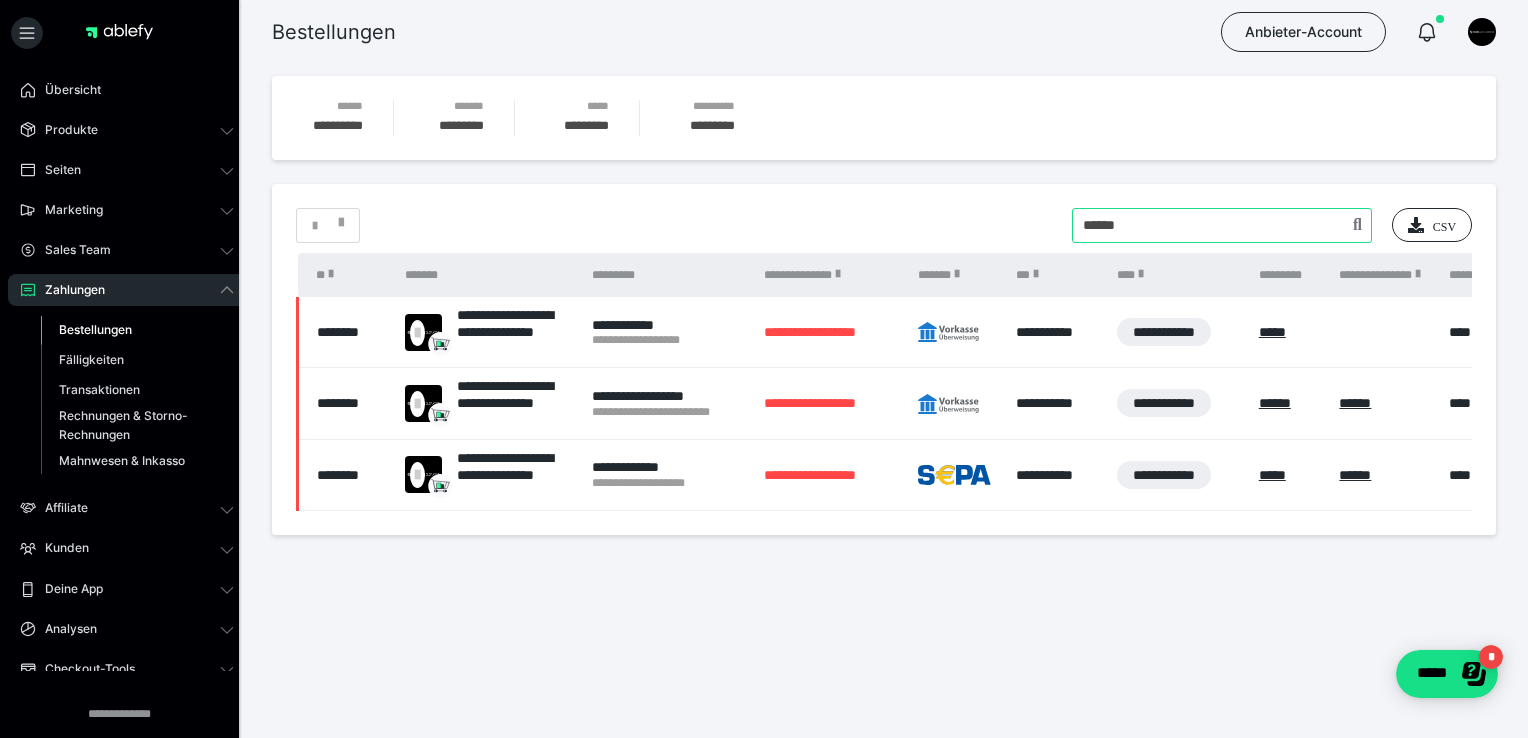 click at bounding box center (1222, 225) 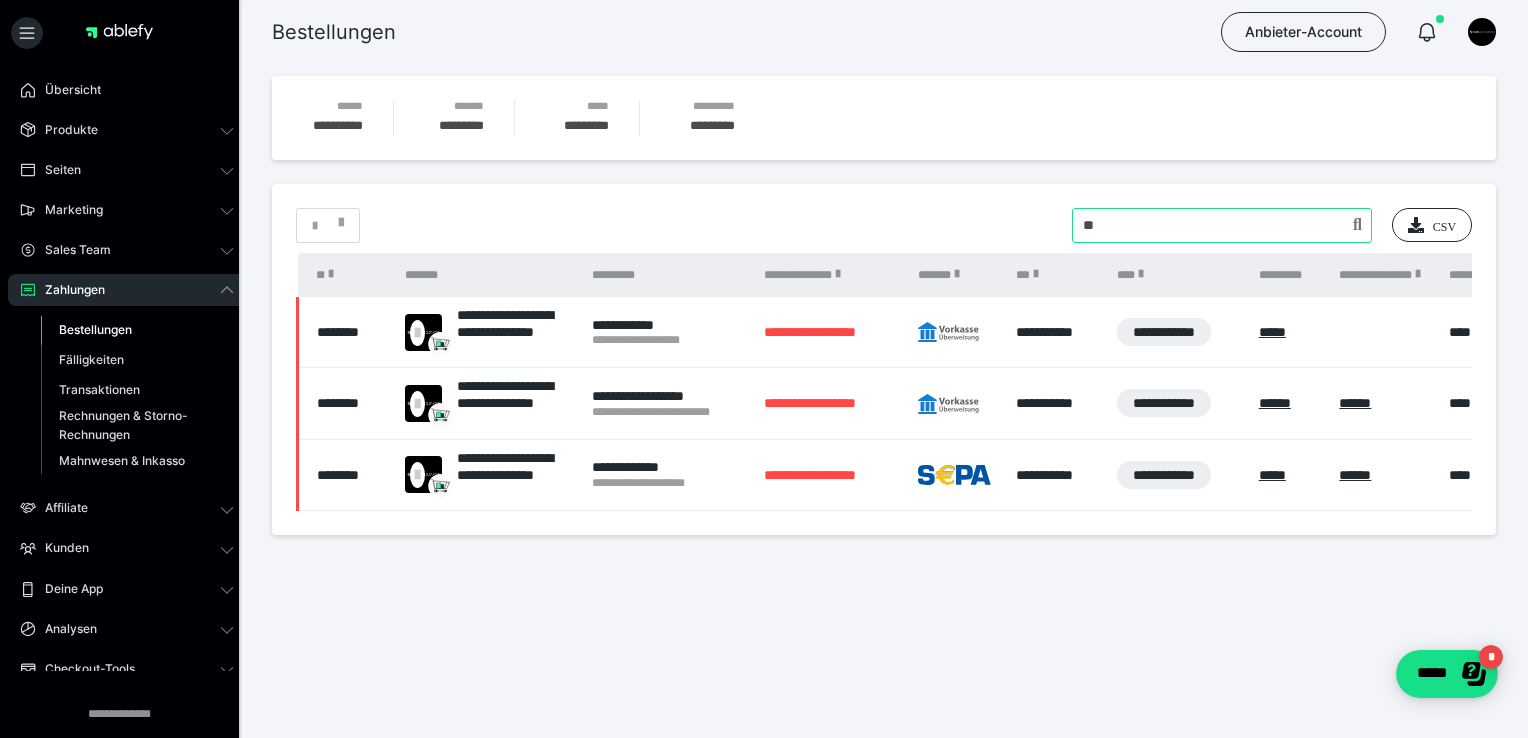 type on "*" 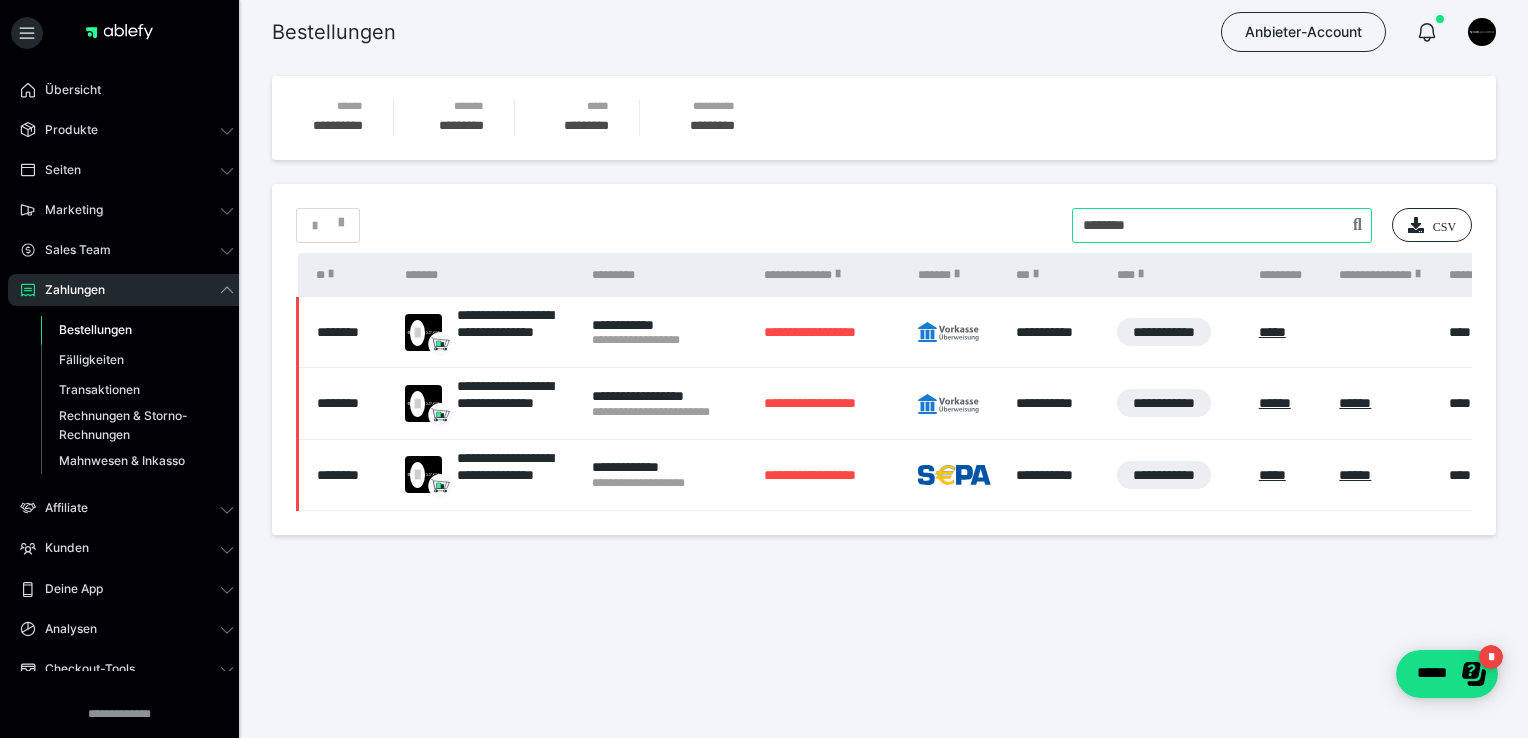type on "********" 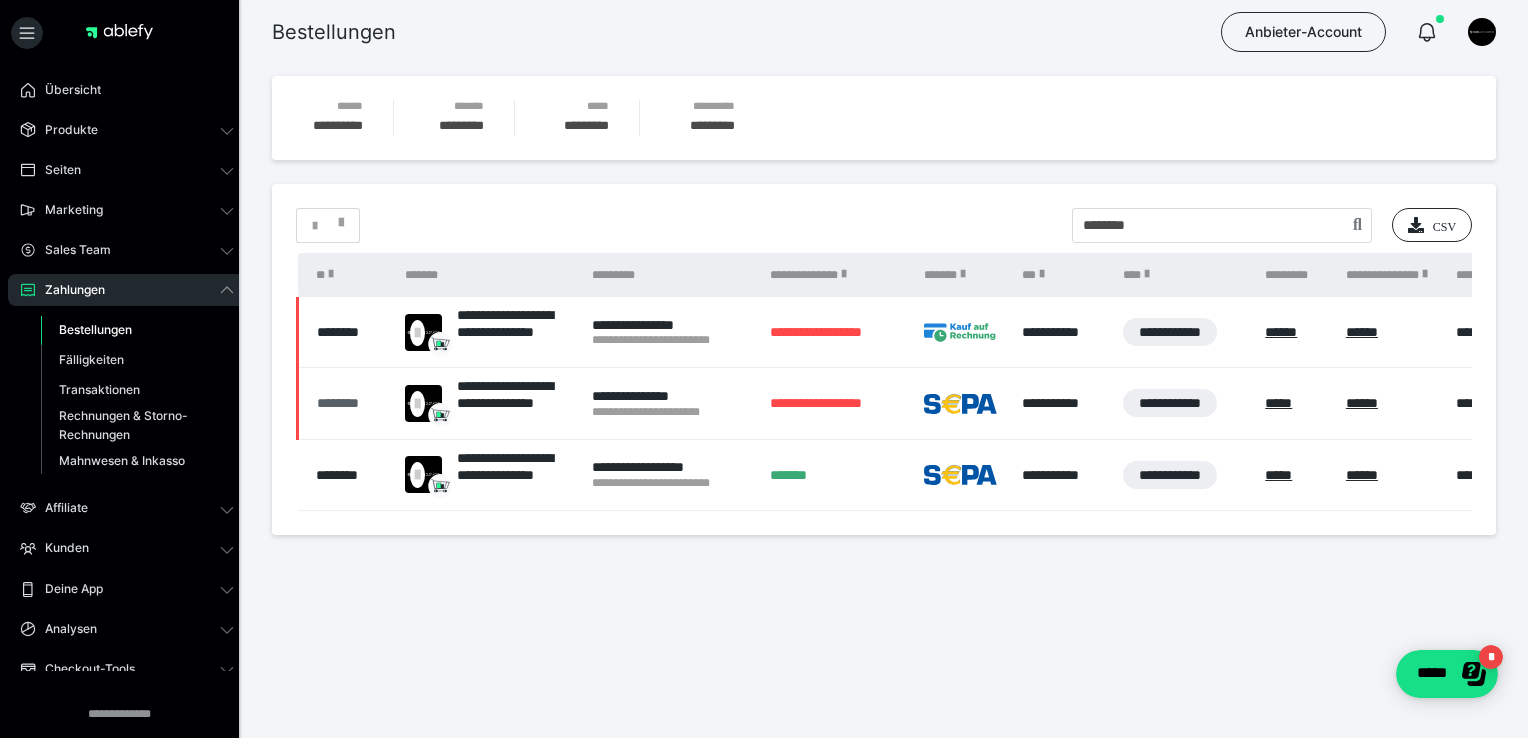 click on "********" at bounding box center (351, 403) 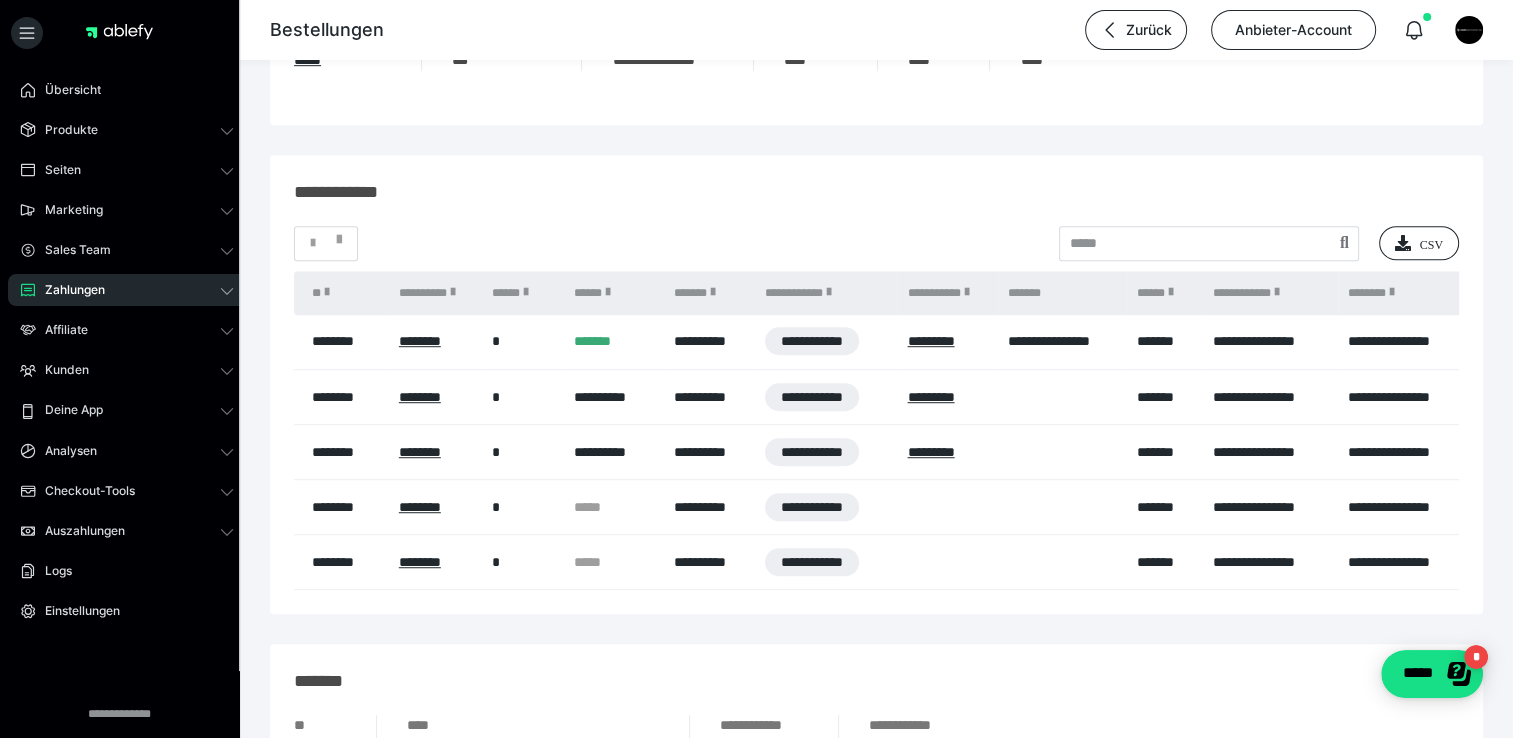 scroll, scrollTop: 1213, scrollLeft: 0, axis: vertical 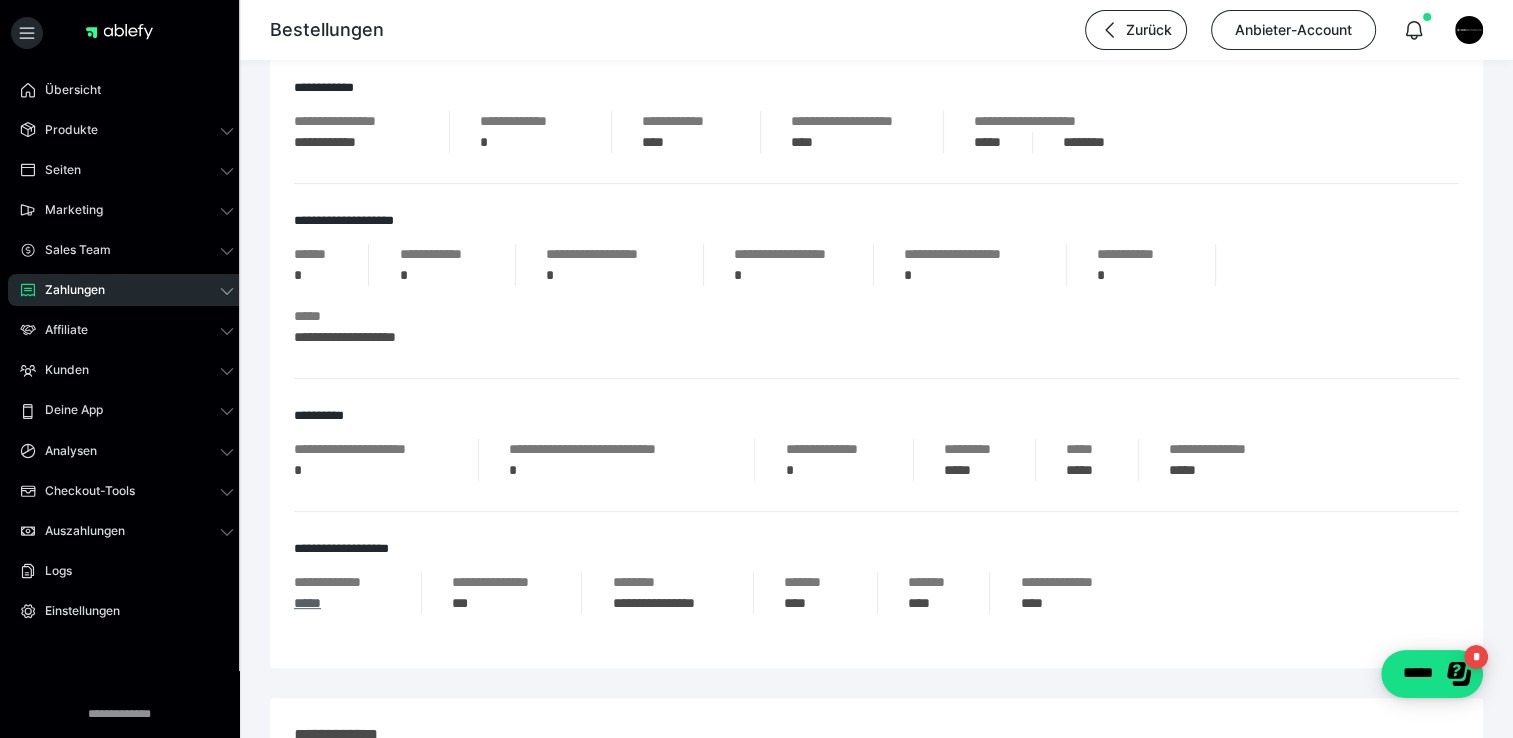 click on "*****" at bounding box center (307, 603) 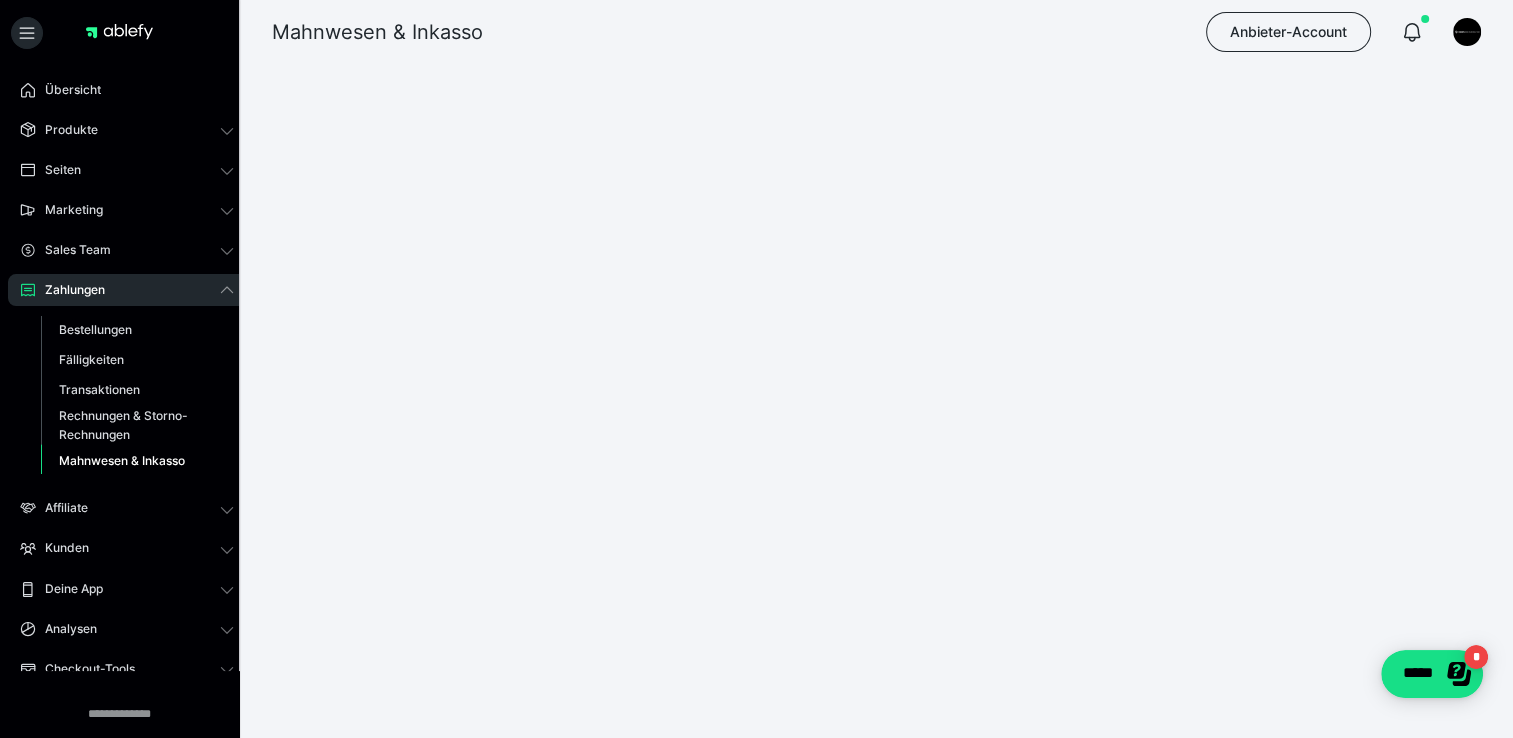 scroll, scrollTop: 0, scrollLeft: 0, axis: both 